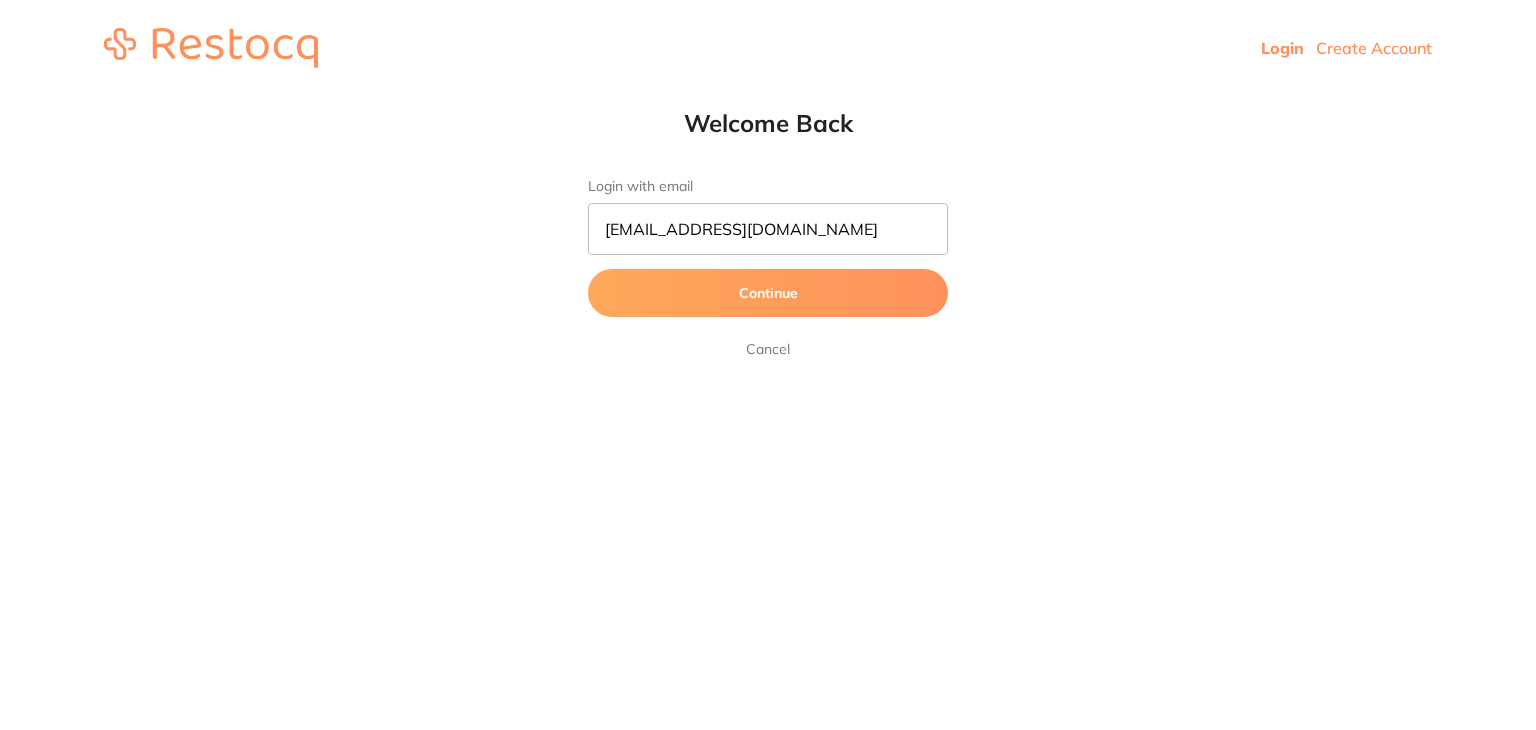 scroll, scrollTop: 0, scrollLeft: 0, axis: both 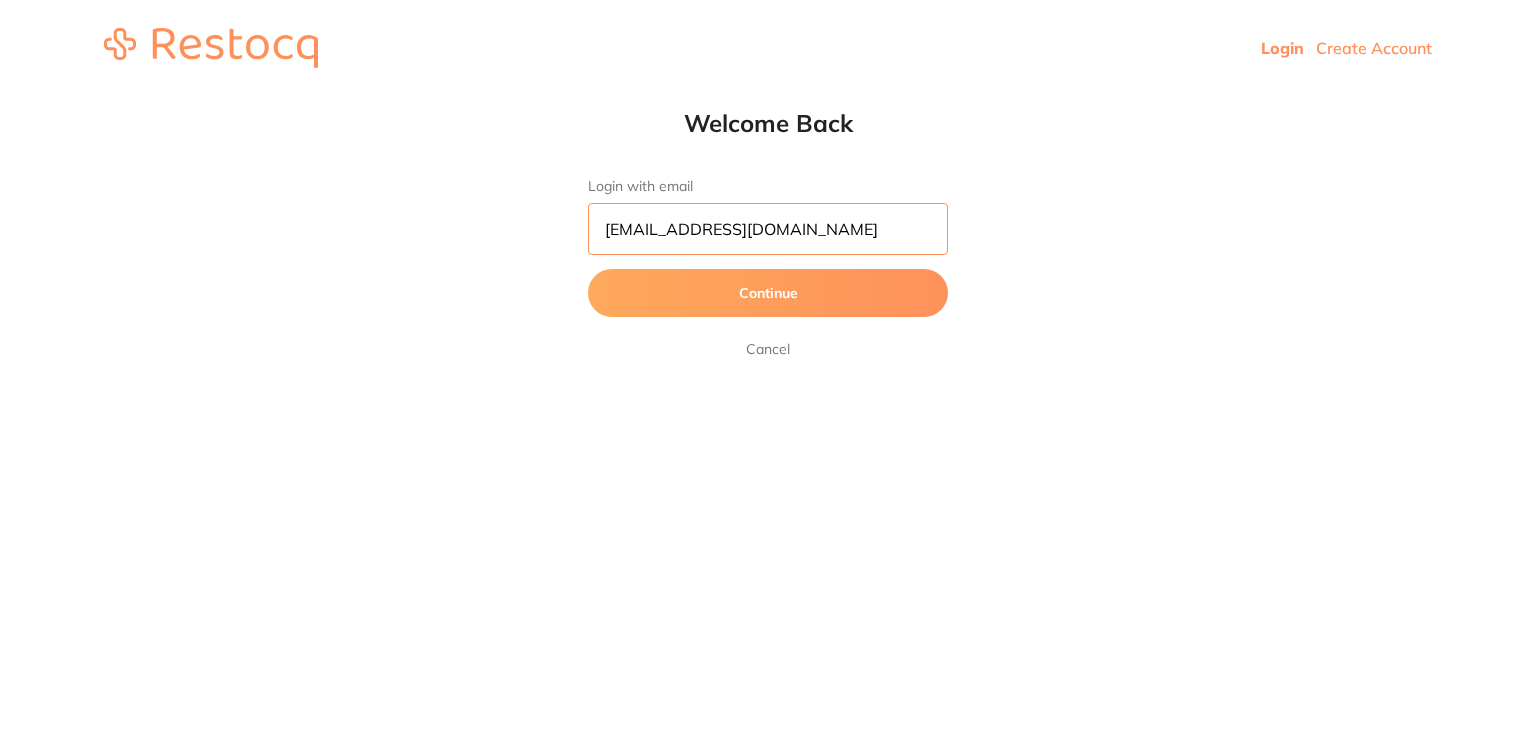 click on "dhanie@restocq.com" at bounding box center [768, 229] 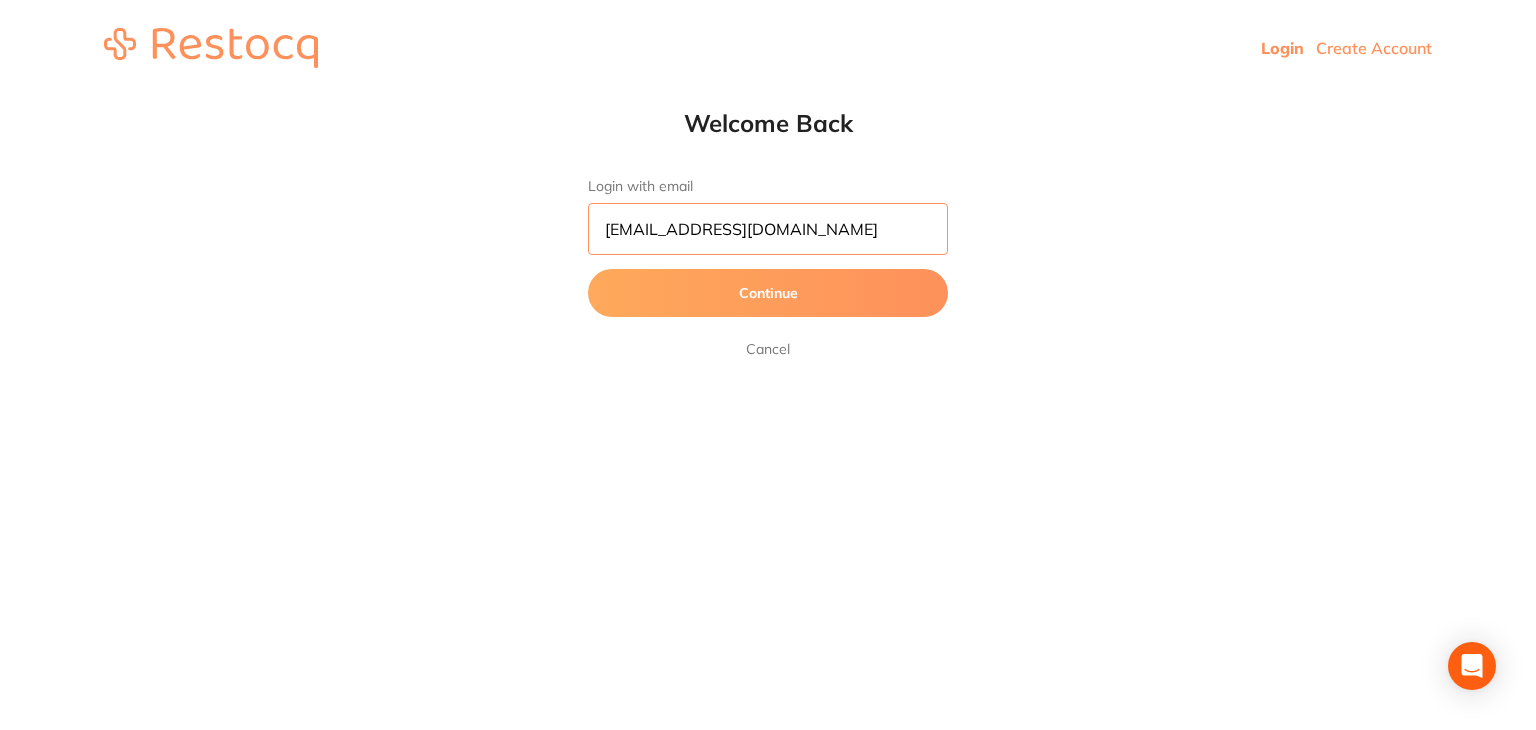 type on "skan3067@gmail.com" 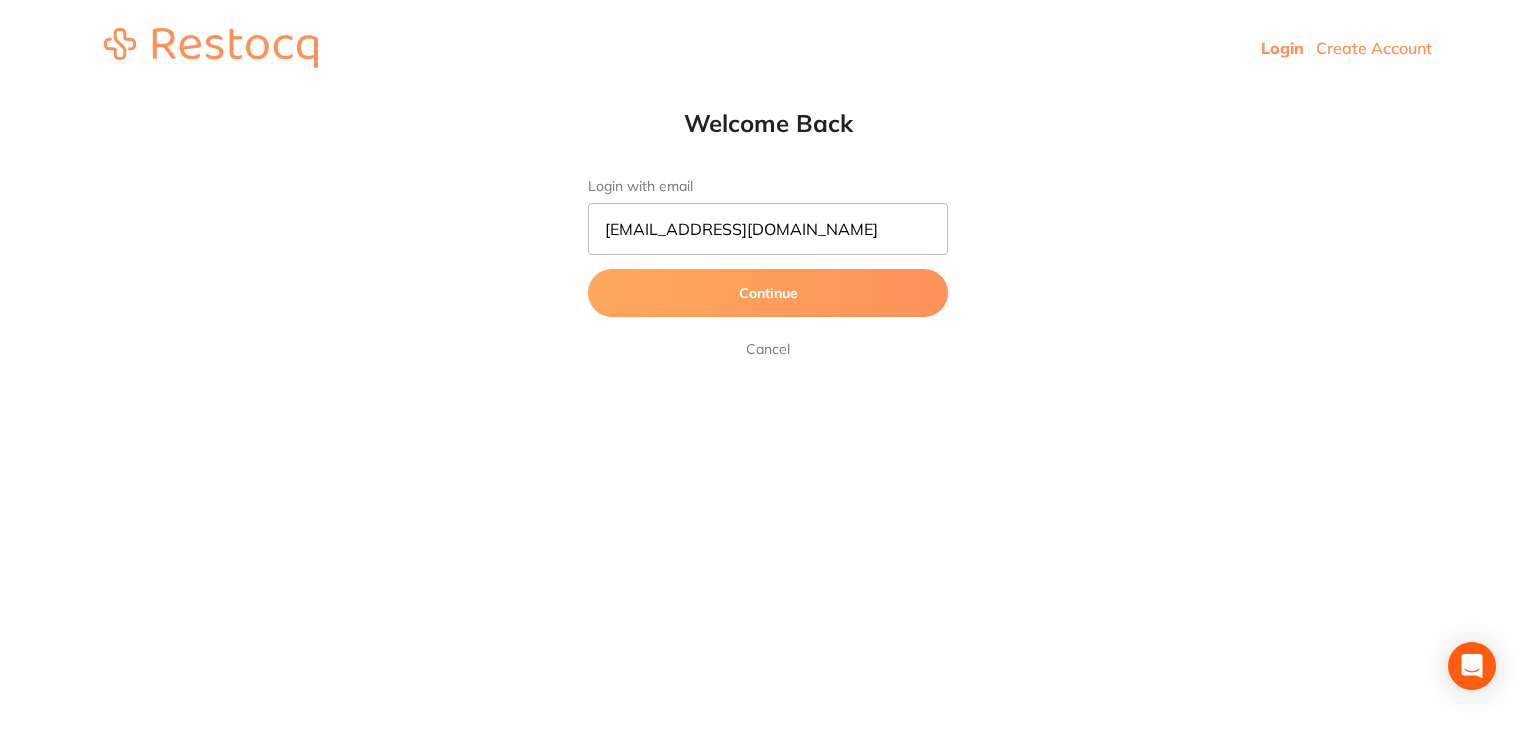 click on "Continue" at bounding box center (768, 293) 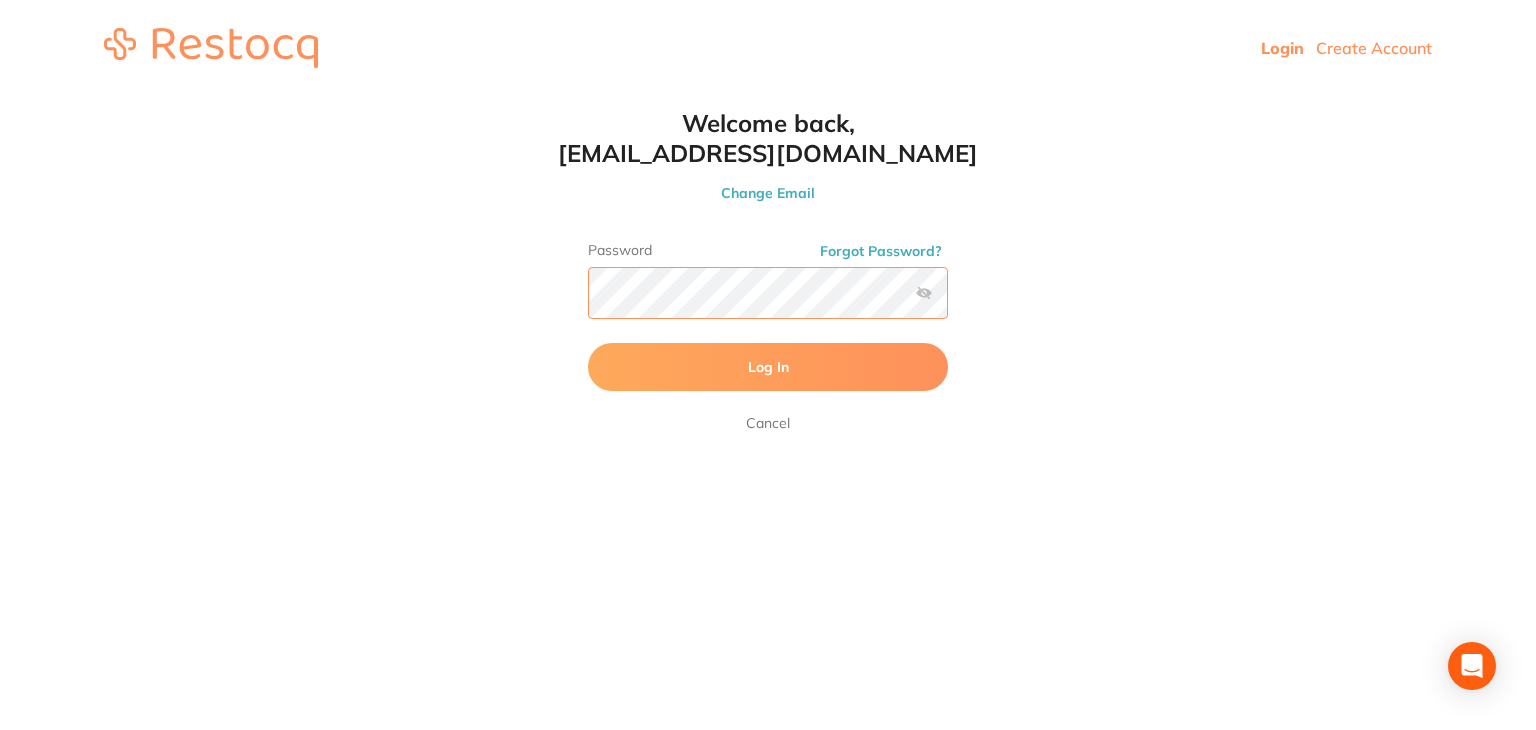 click on "Log In" at bounding box center (768, 367) 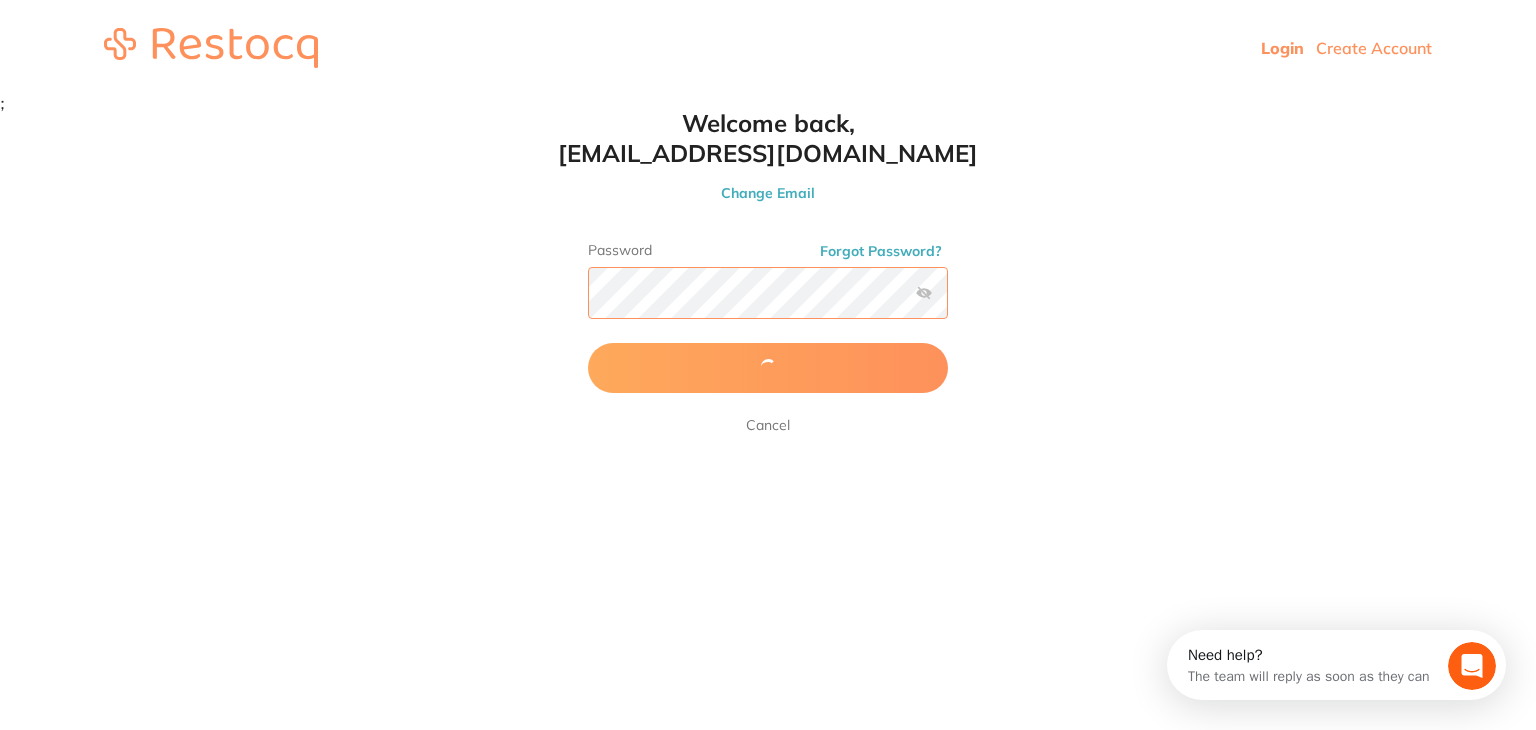 scroll, scrollTop: 0, scrollLeft: 0, axis: both 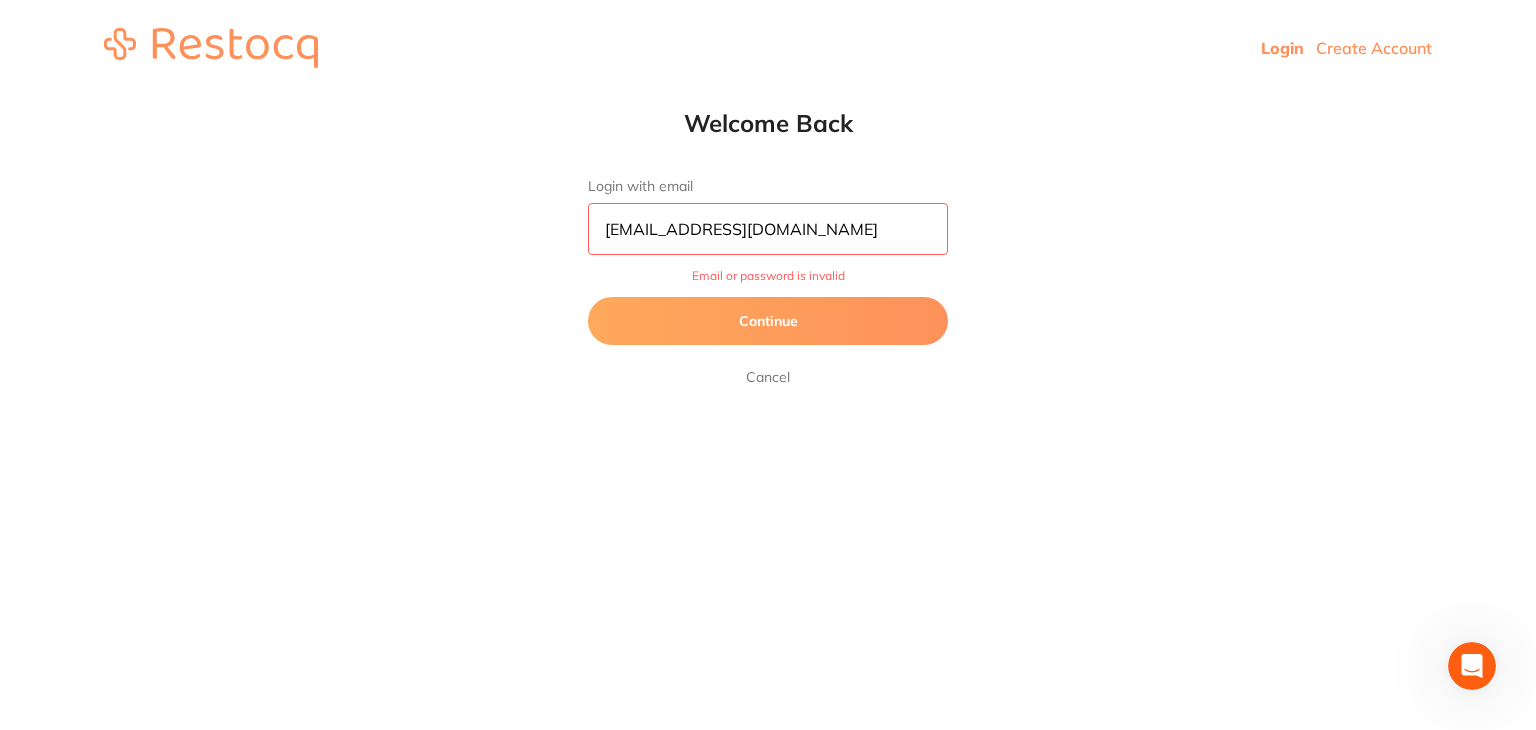 click on "Continue" at bounding box center (768, 321) 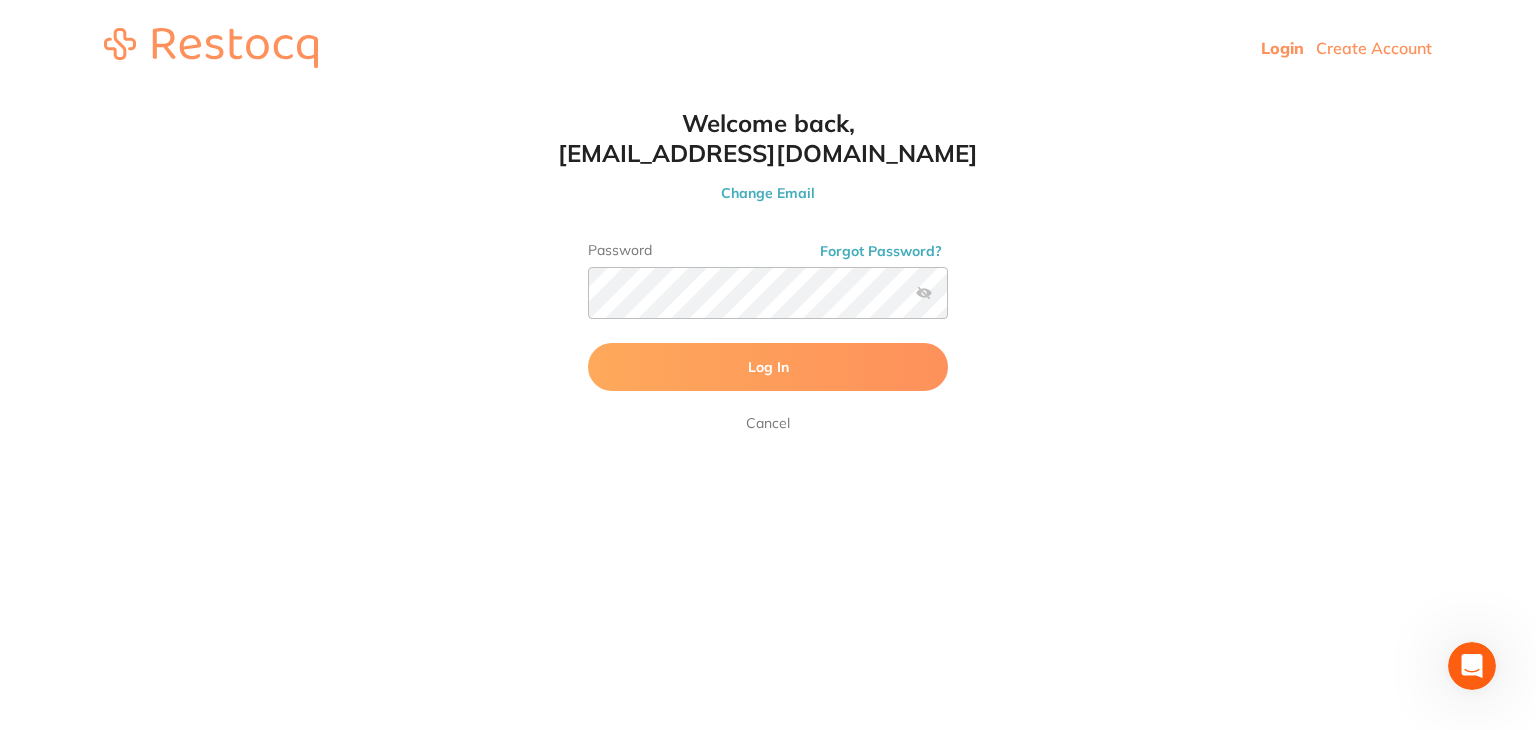 click at bounding box center (924, 293) 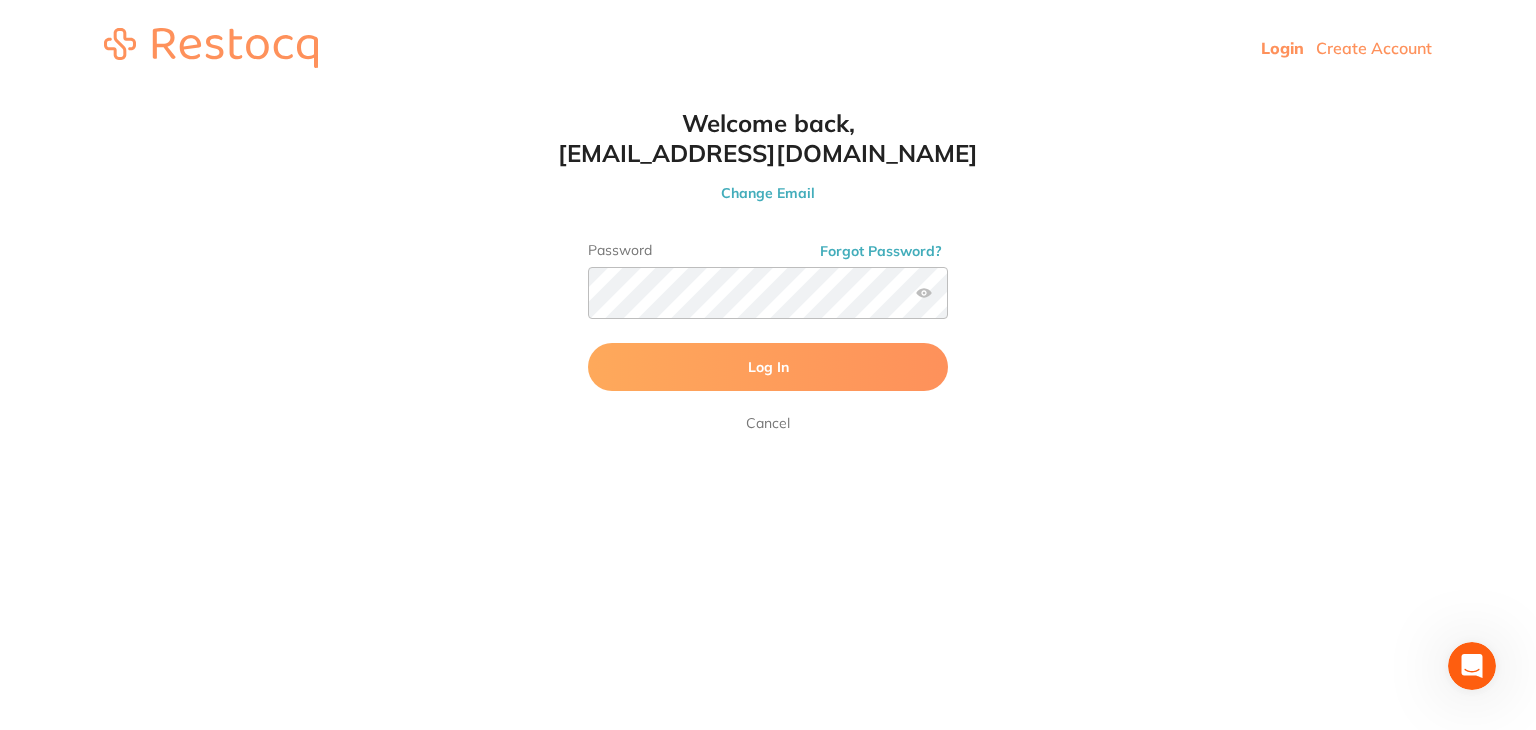 click on "Log In" at bounding box center (768, 367) 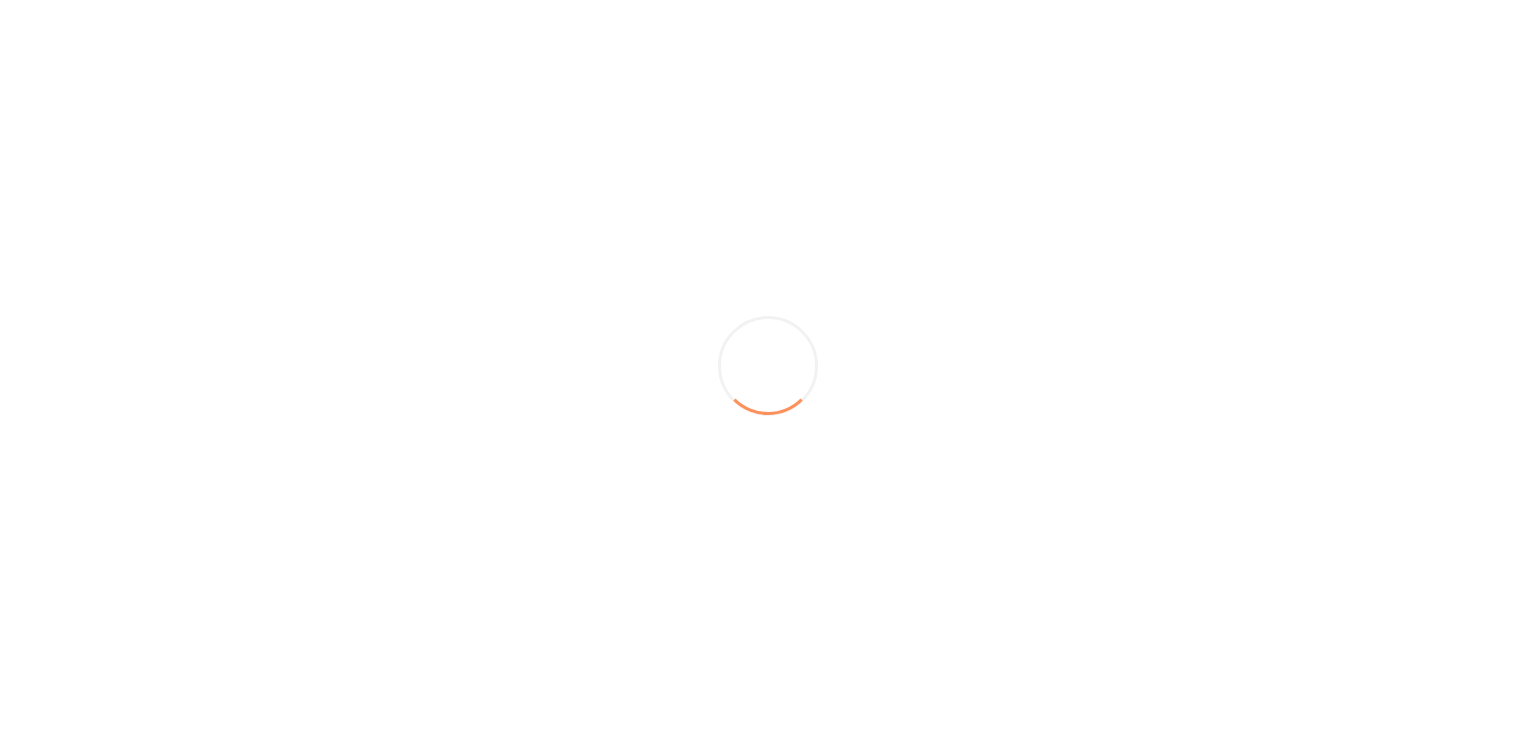 scroll, scrollTop: 0, scrollLeft: 0, axis: both 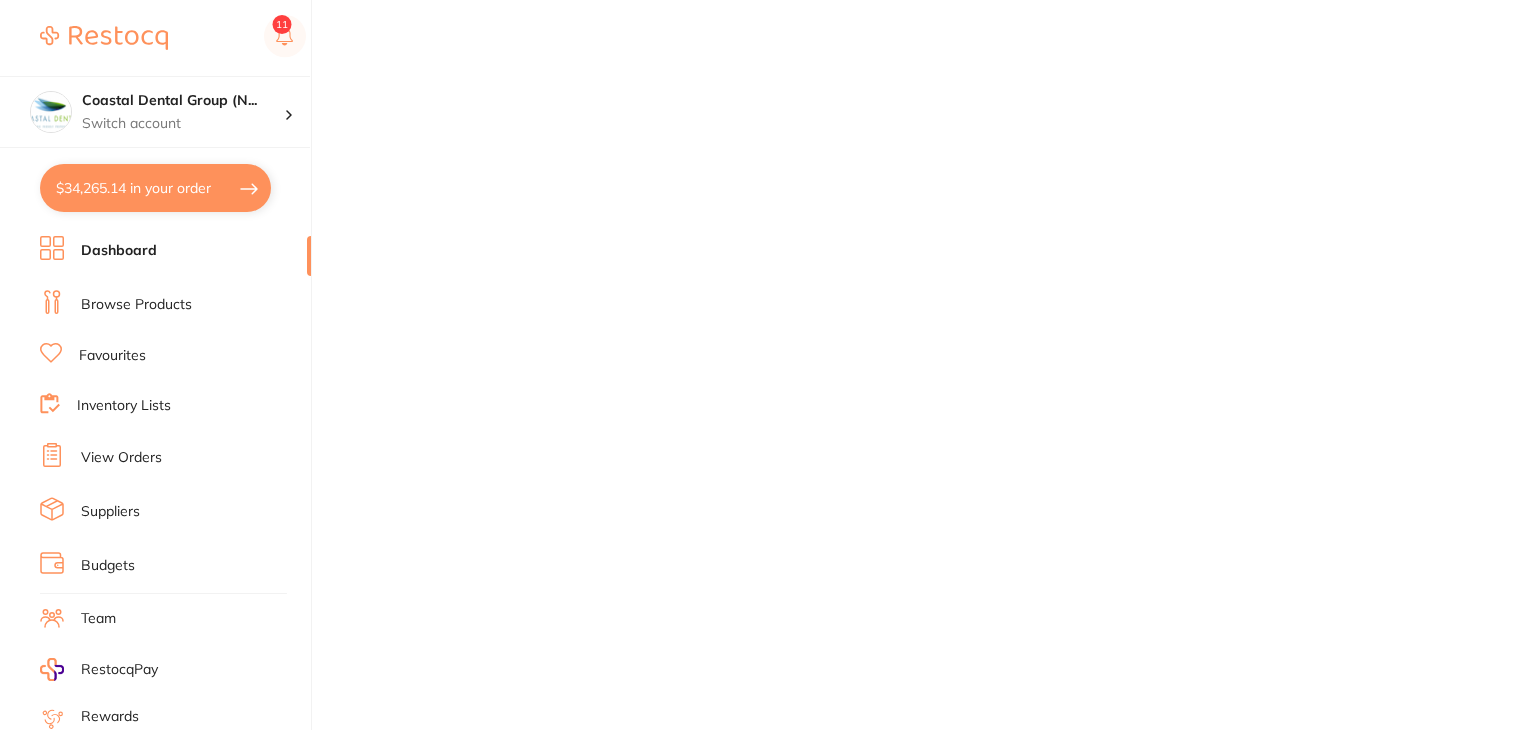 checkbox on "false" 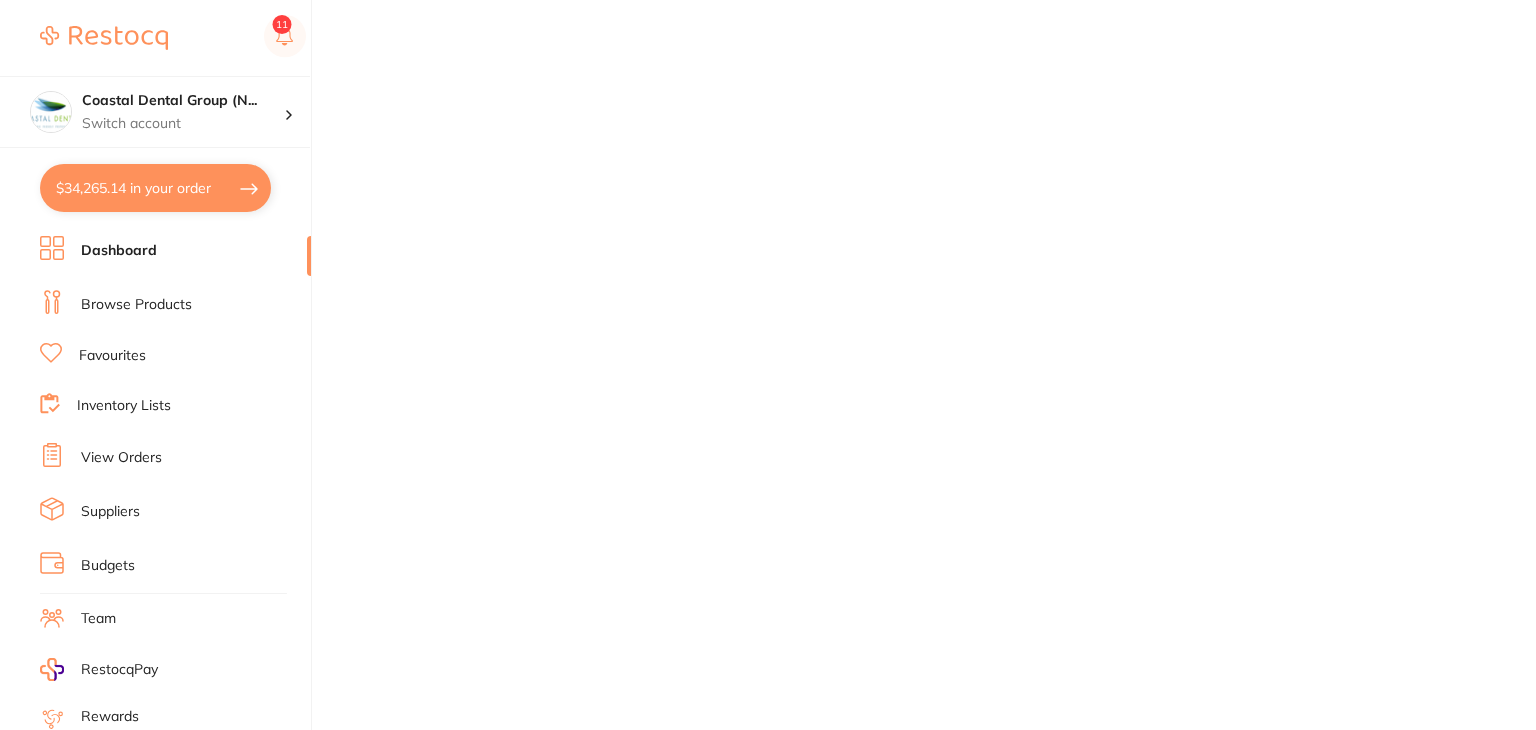 scroll, scrollTop: 0, scrollLeft: 0, axis: both 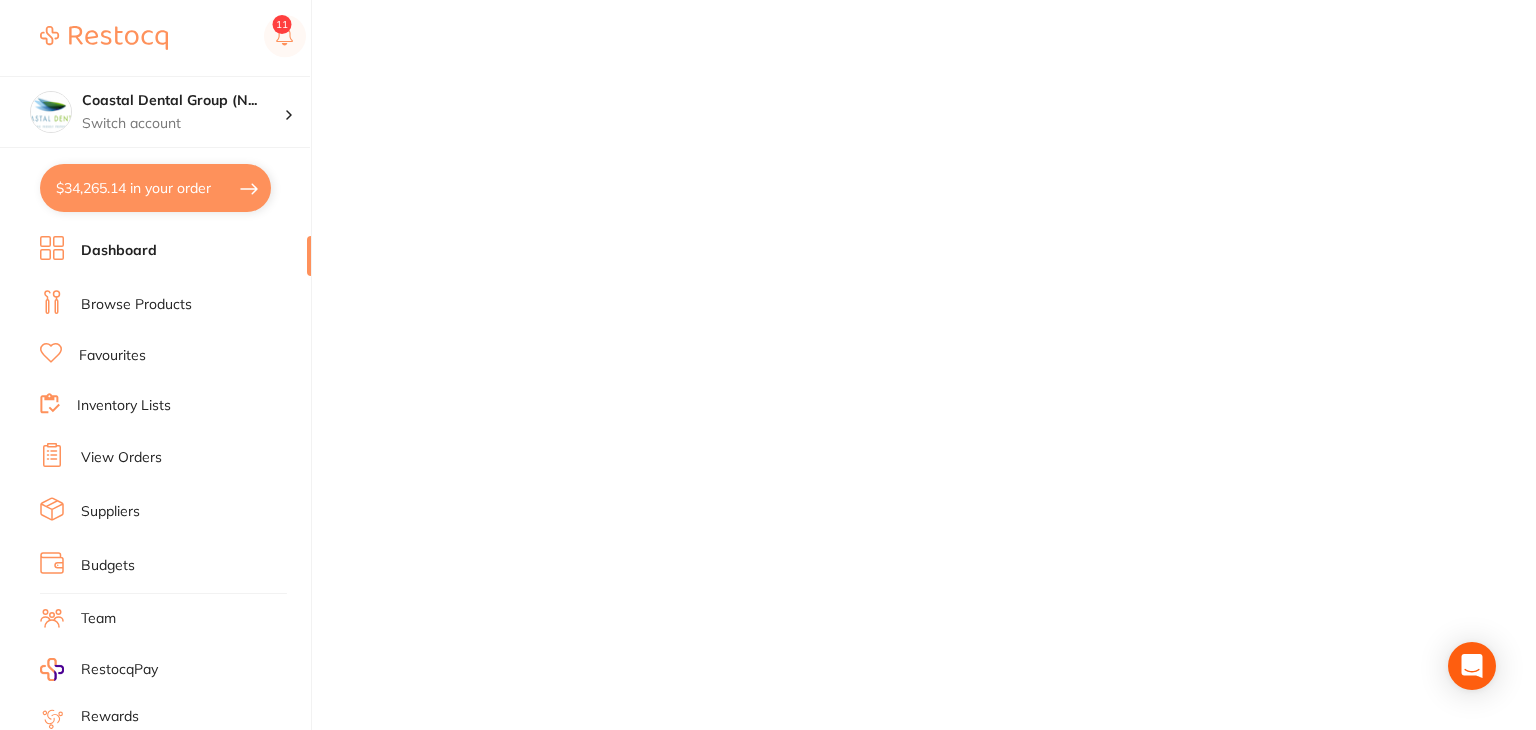 click on "Browse Products" at bounding box center [136, 305] 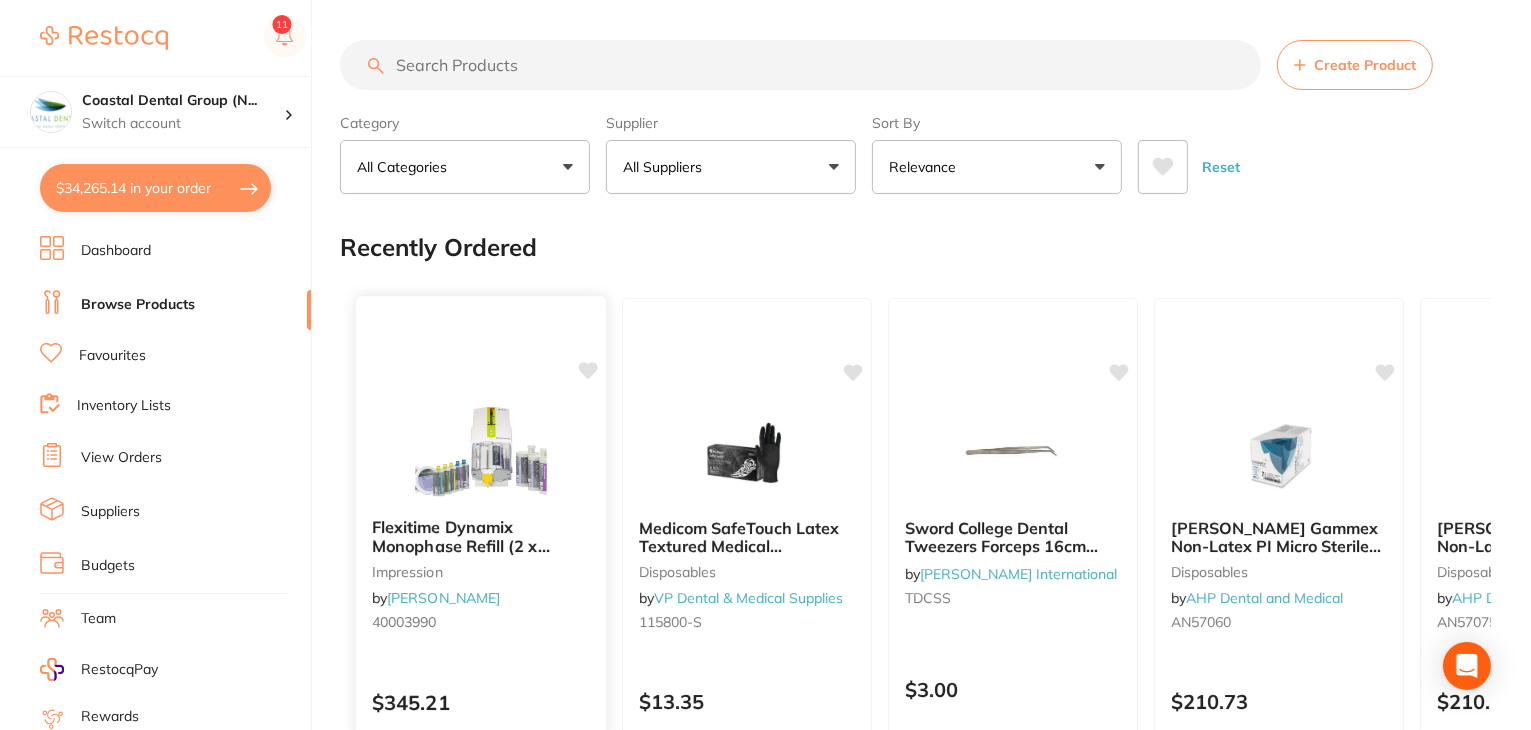 click 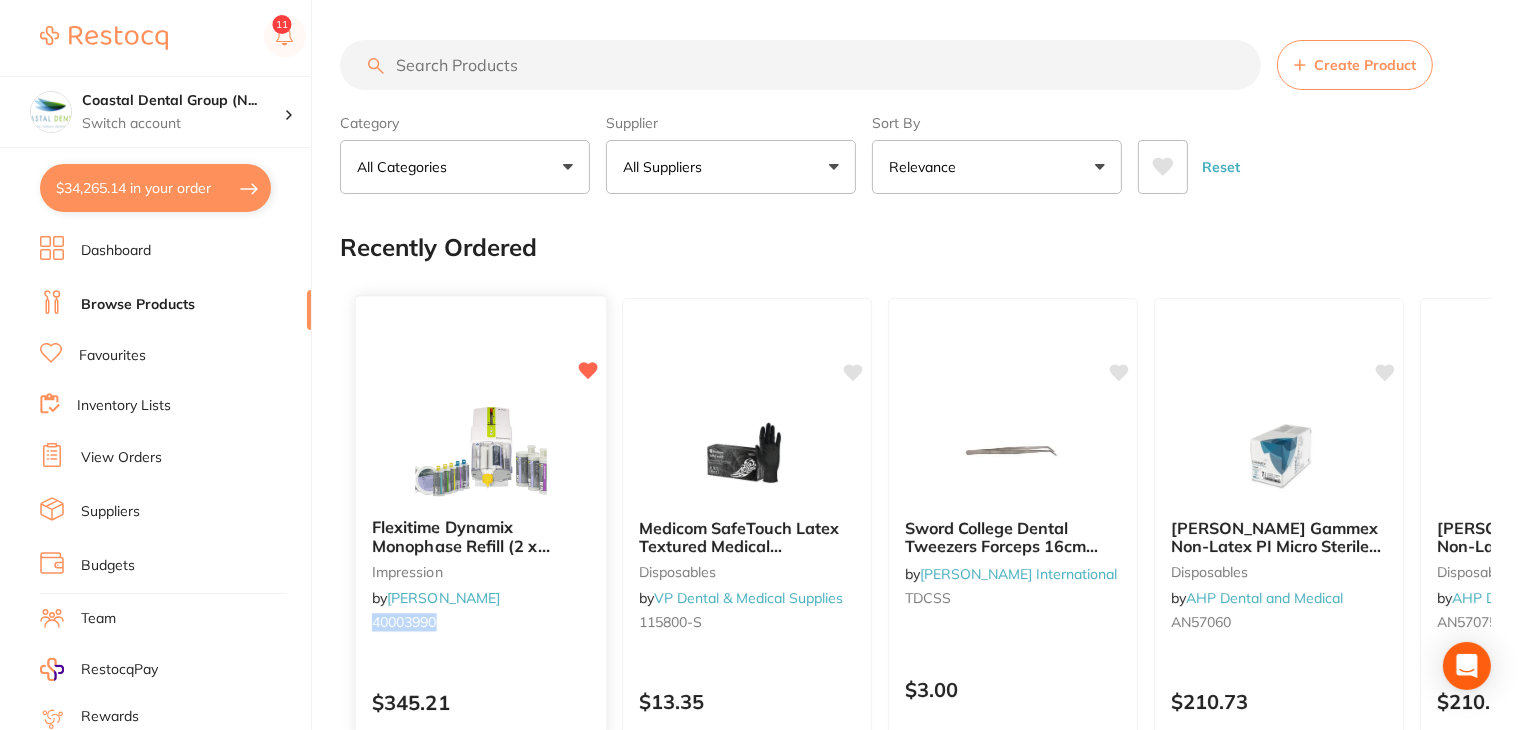 drag, startPoint x: 451, startPoint y: 621, endPoint x: 361, endPoint y: 618, distance: 90.04999 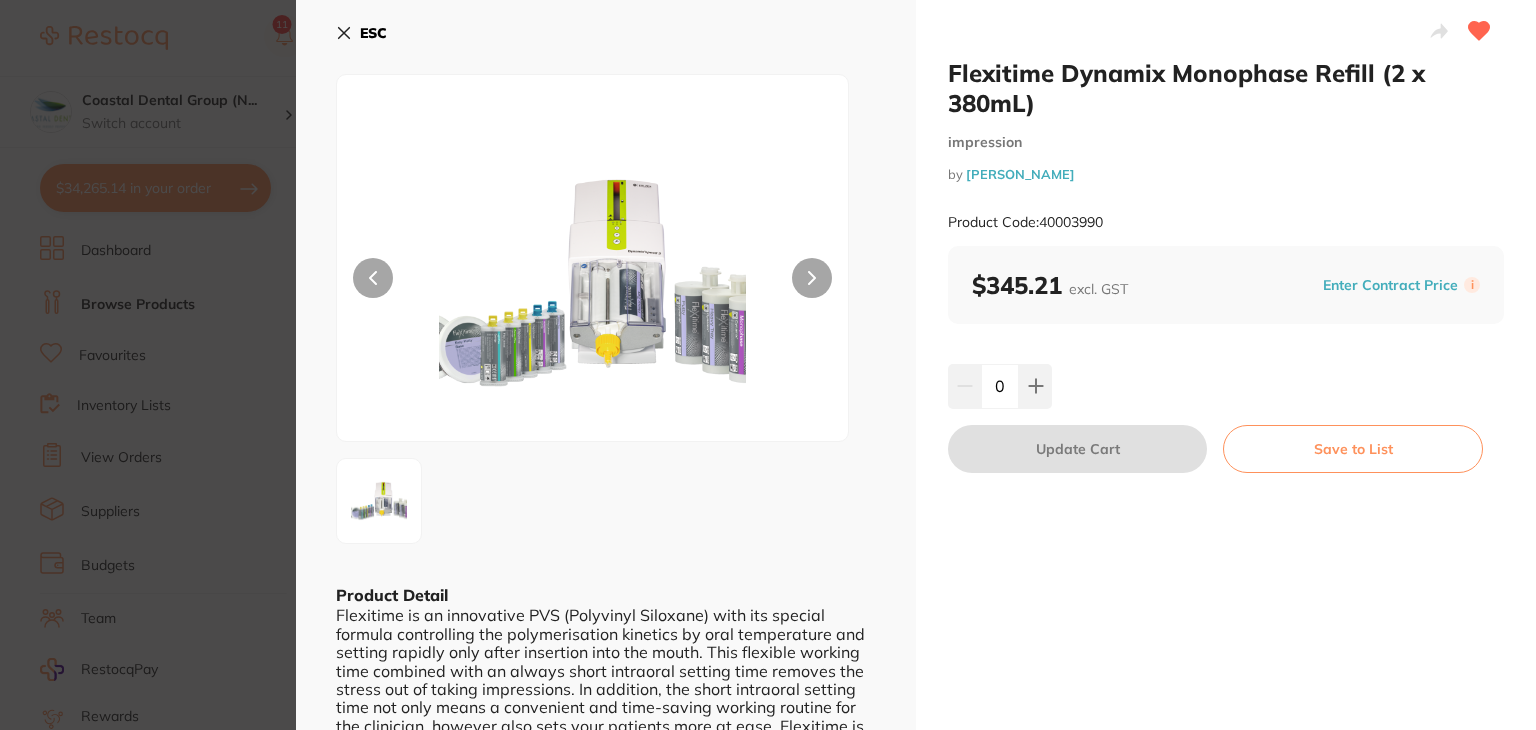 drag, startPoint x: 344, startPoint y: 27, endPoint x: 502, endPoint y: 469, distance: 469.39108 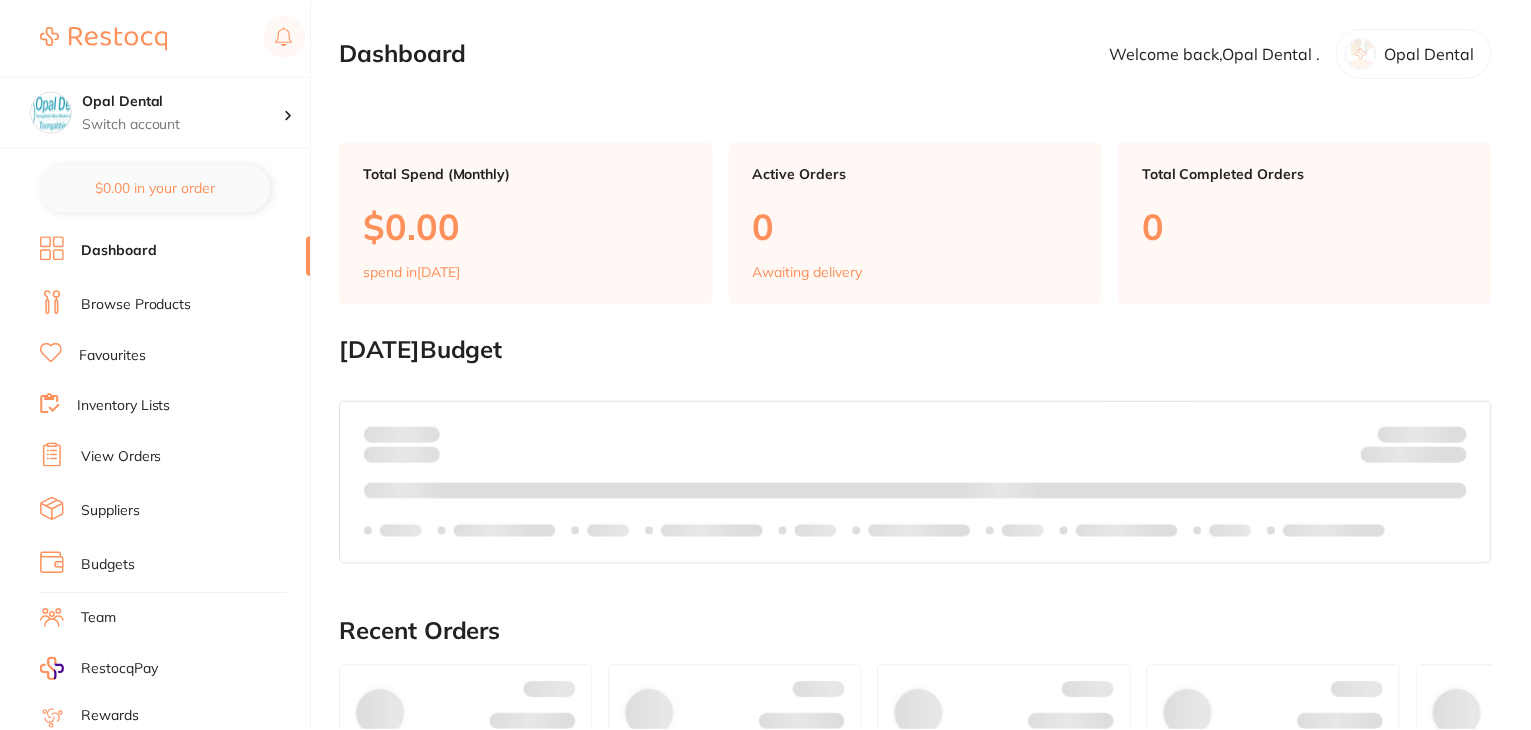 scroll, scrollTop: 0, scrollLeft: 0, axis: both 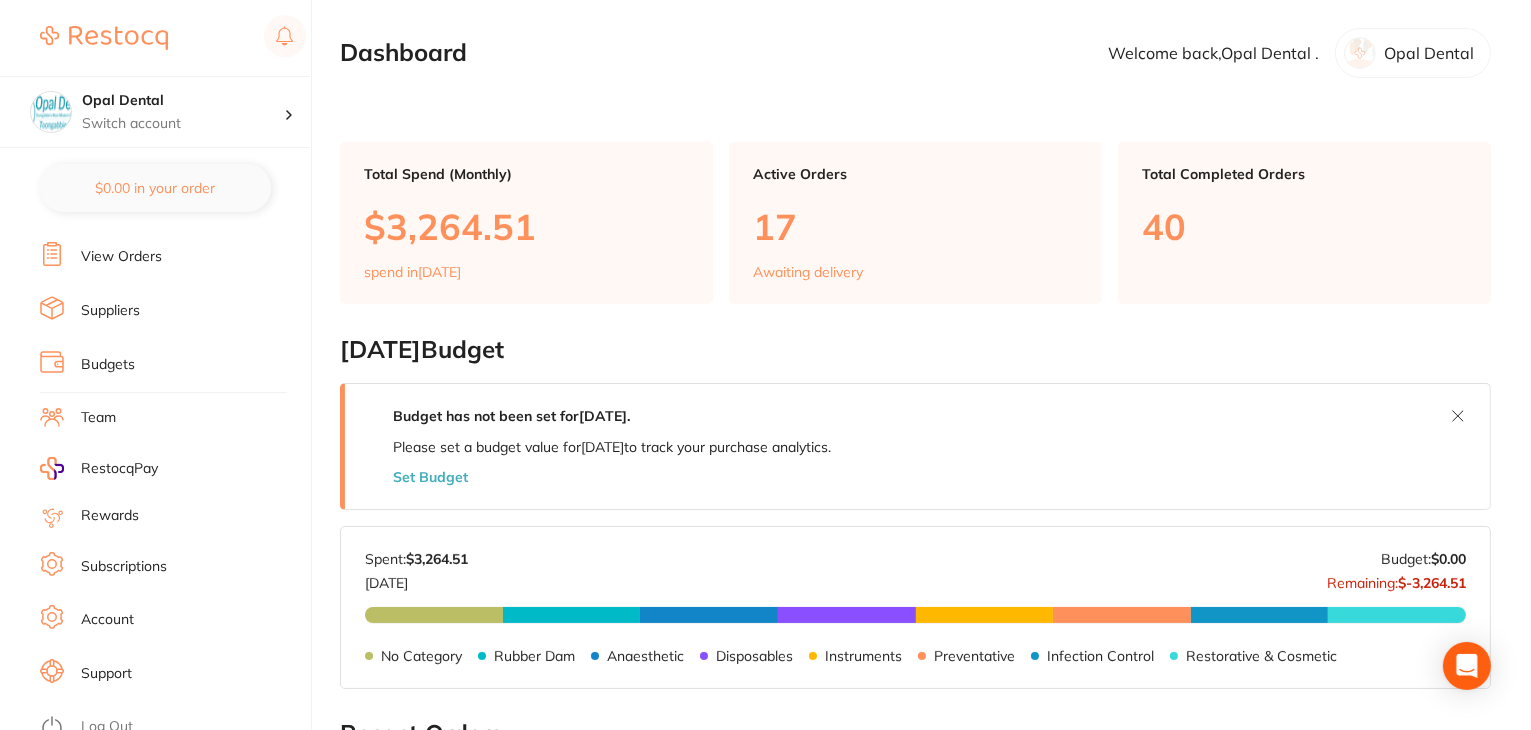 click on "Subscriptions" at bounding box center [124, 567] 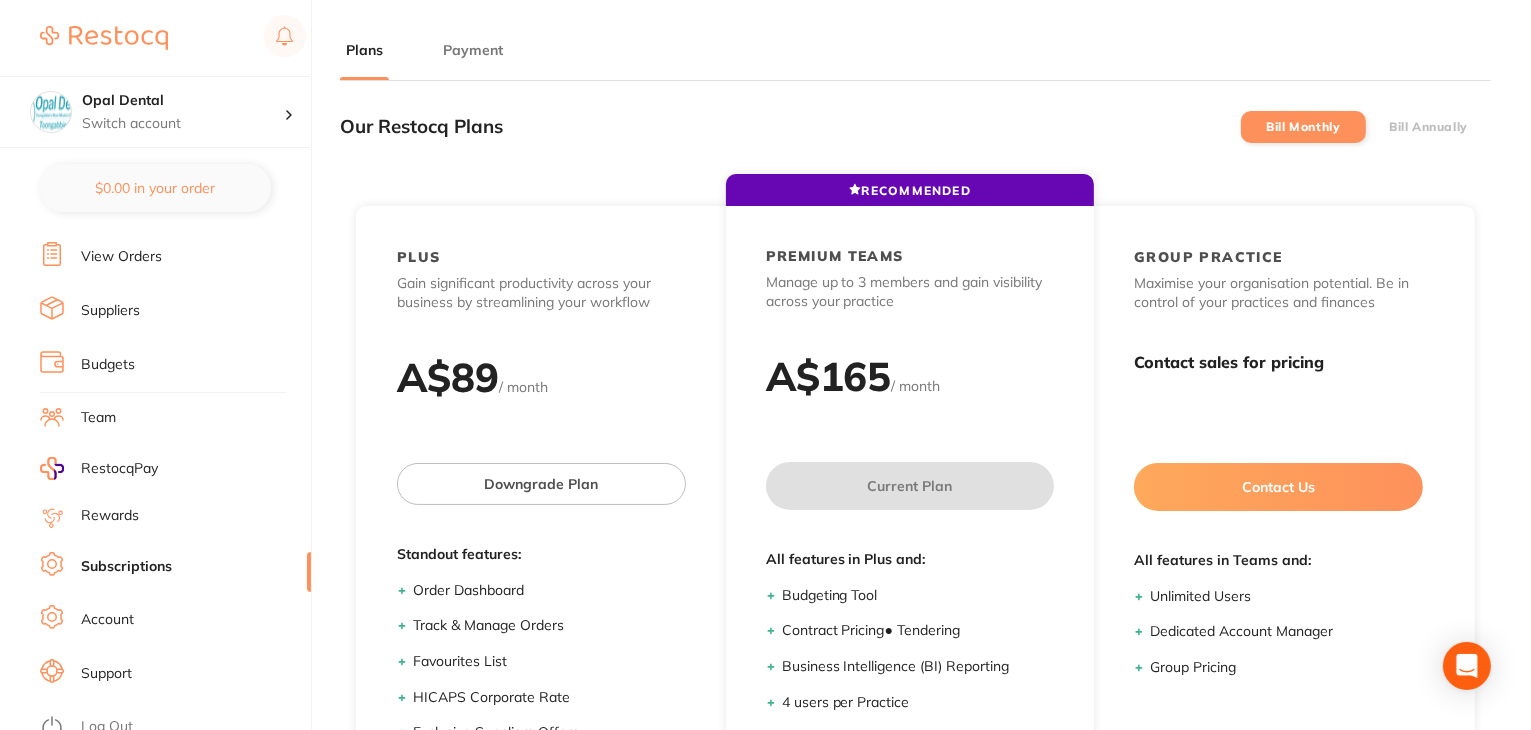 click on "Payment" at bounding box center (473, 50) 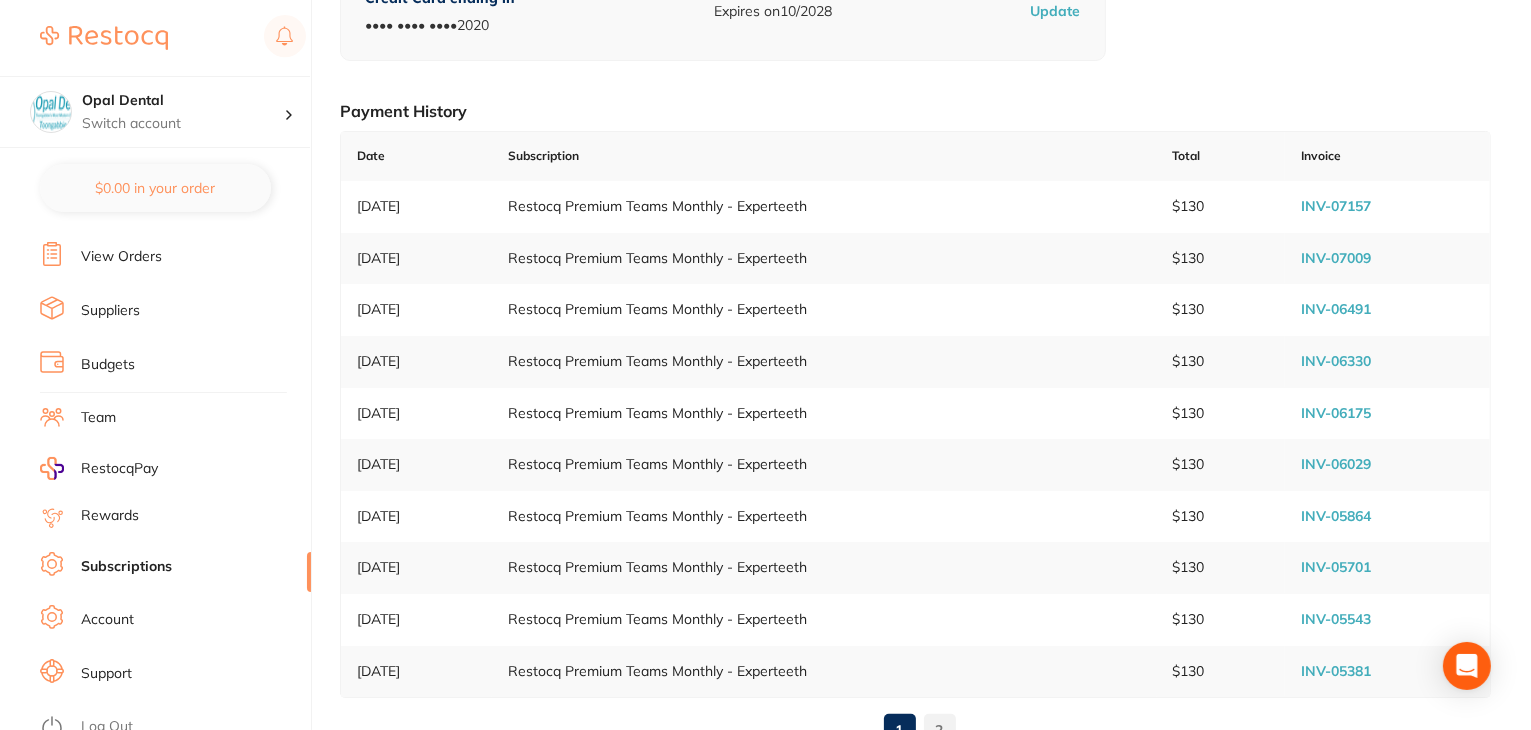 scroll, scrollTop: 541, scrollLeft: 0, axis: vertical 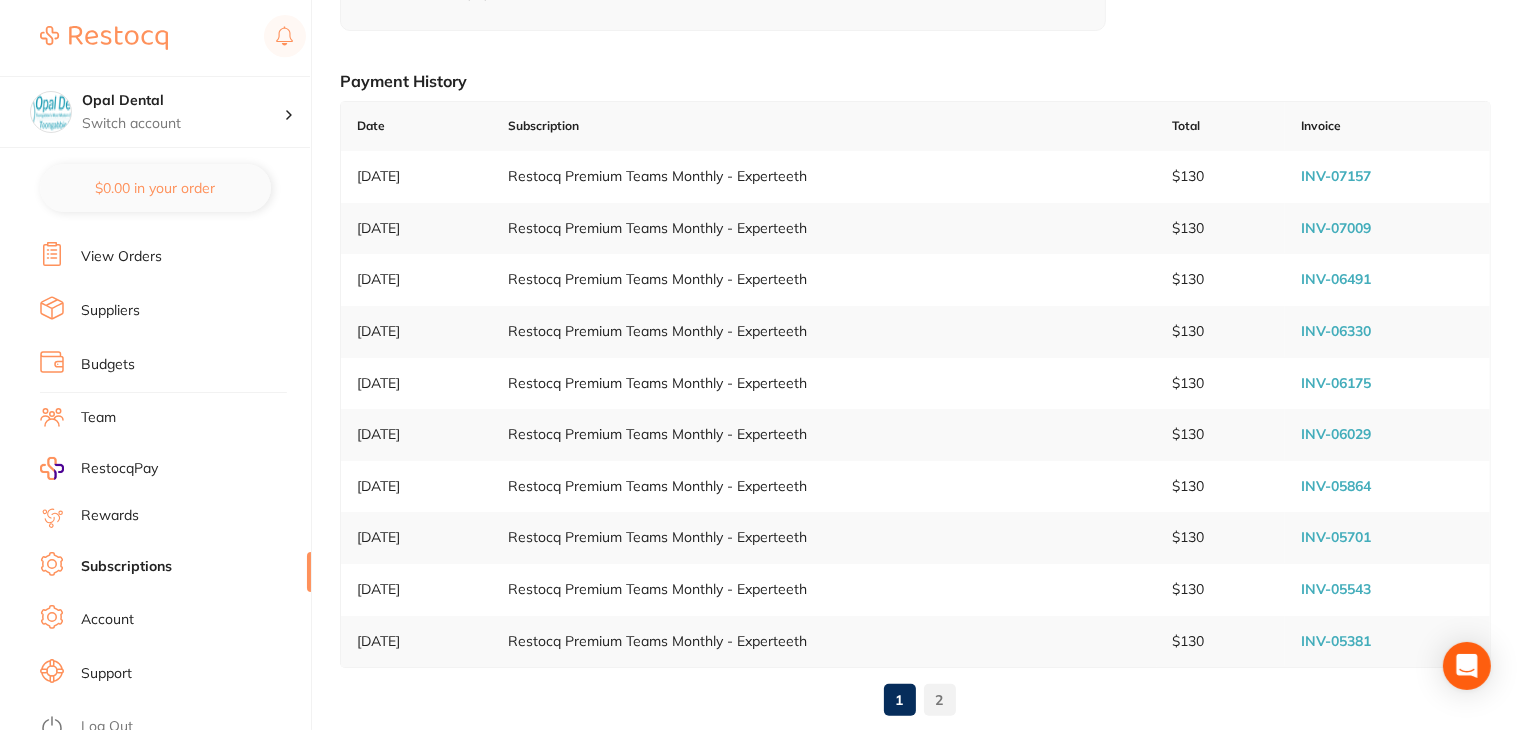 drag, startPoint x: 108, startPoint y: 707, endPoint x: 115, endPoint y: 697, distance: 12.206555 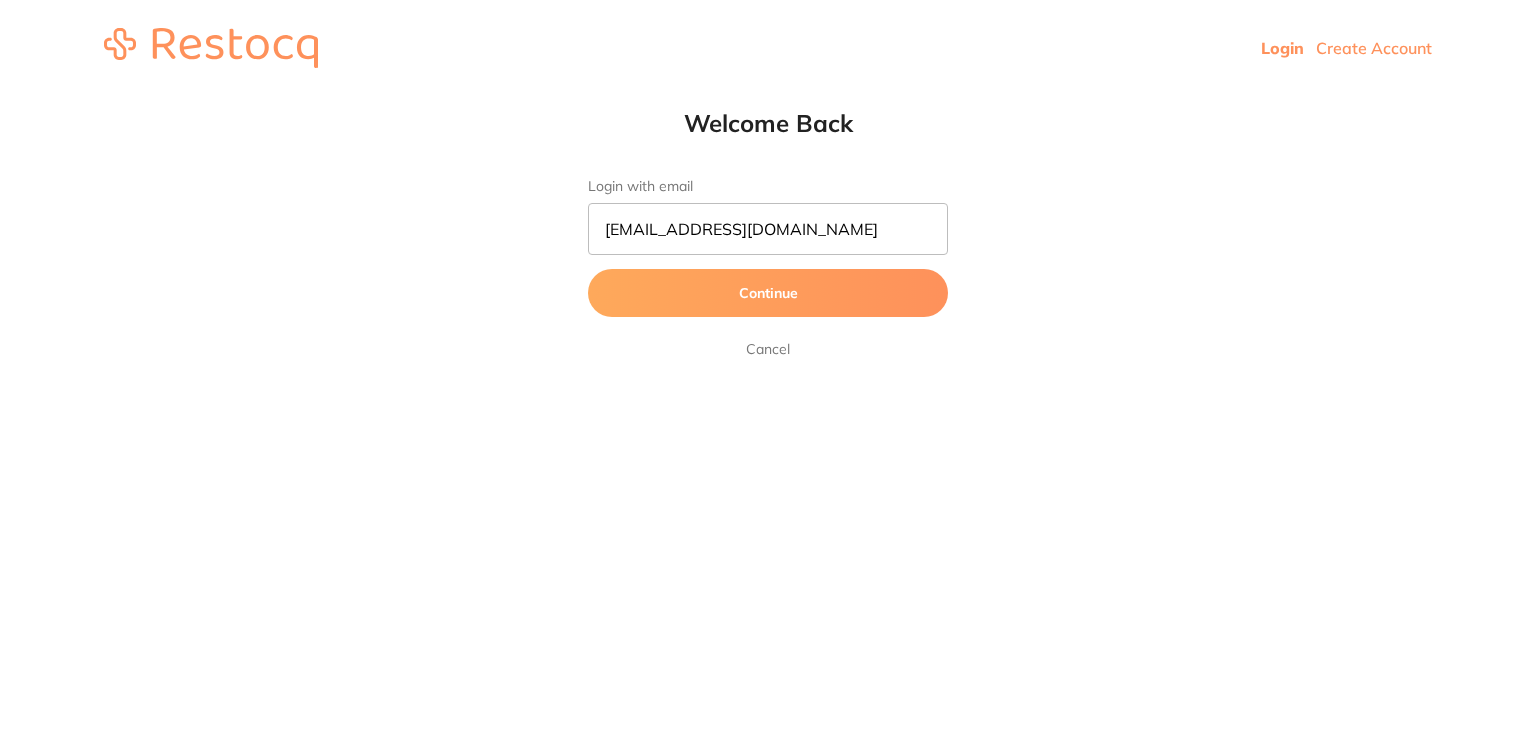 scroll, scrollTop: 0, scrollLeft: 0, axis: both 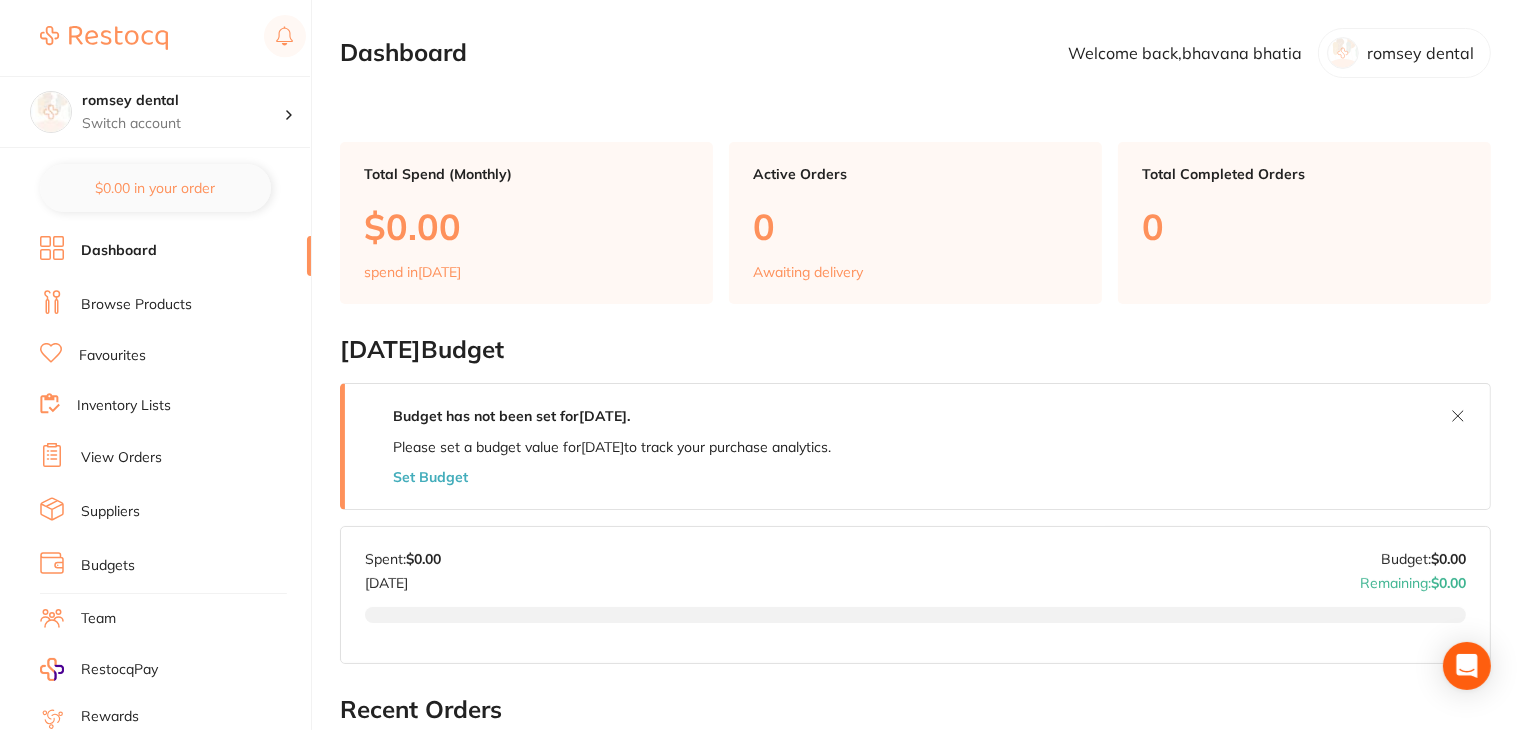 click on "Team" at bounding box center [175, 619] 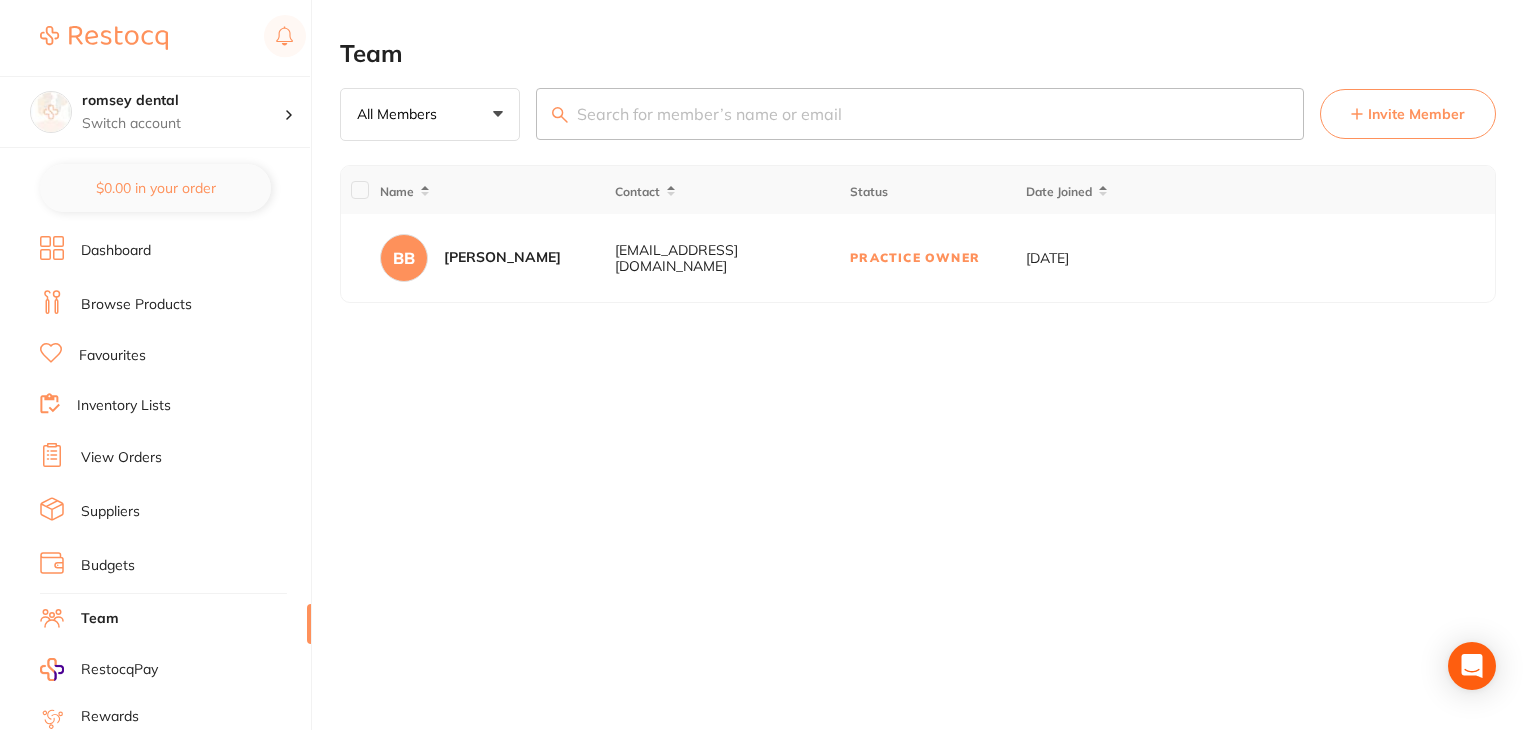 click on "Invite Member" at bounding box center [1416, 114] 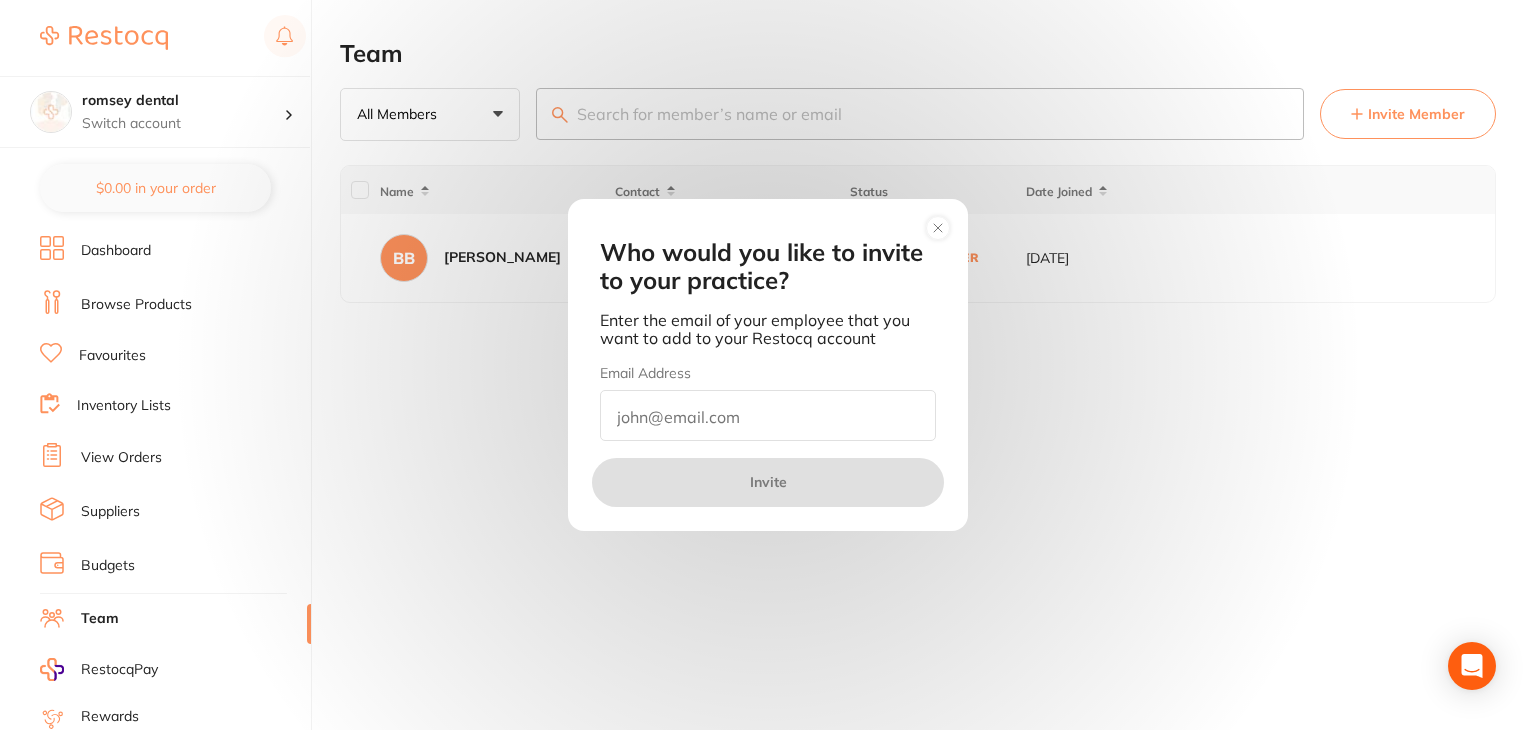 click at bounding box center [768, 415] 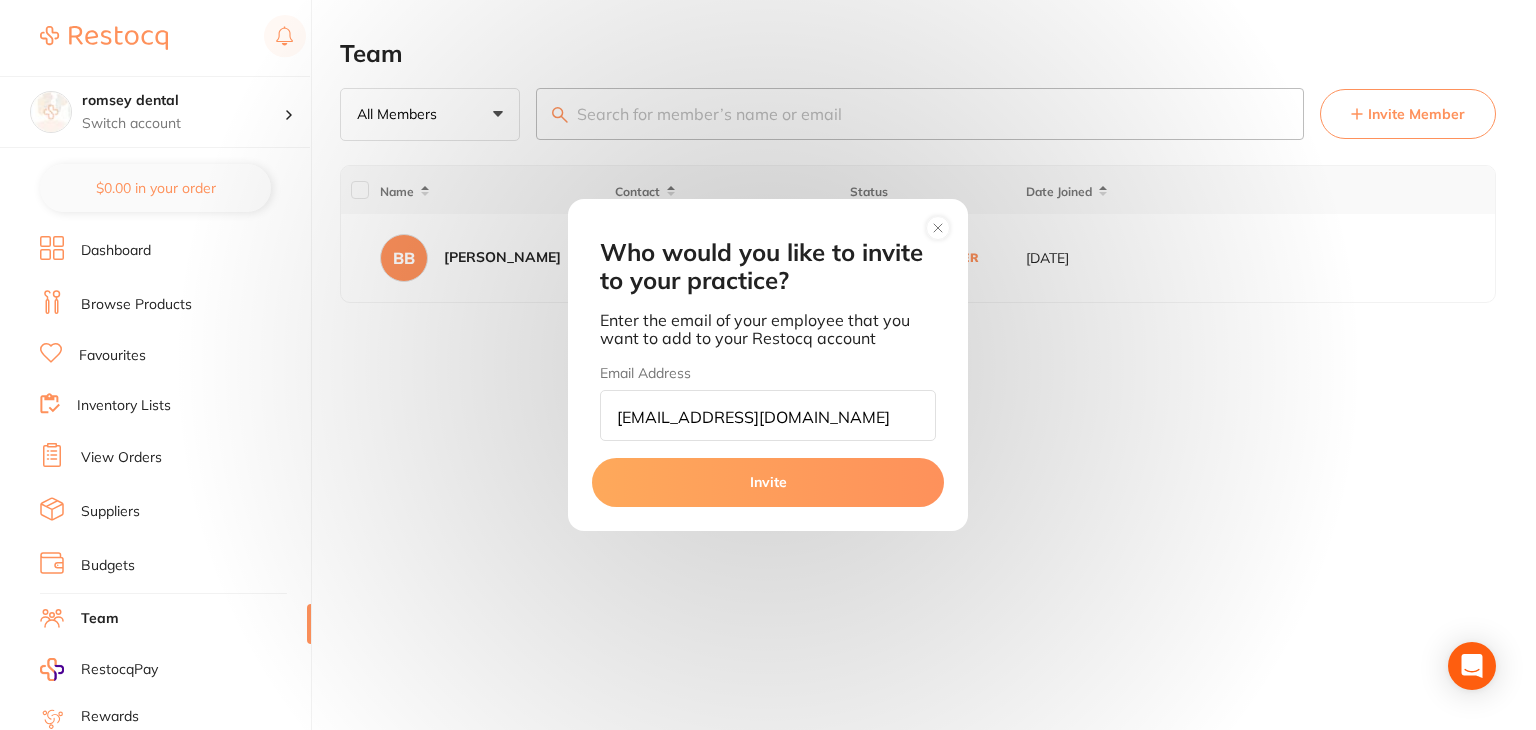 click on "bhavana@romseydental.com.au" at bounding box center [768, 415] 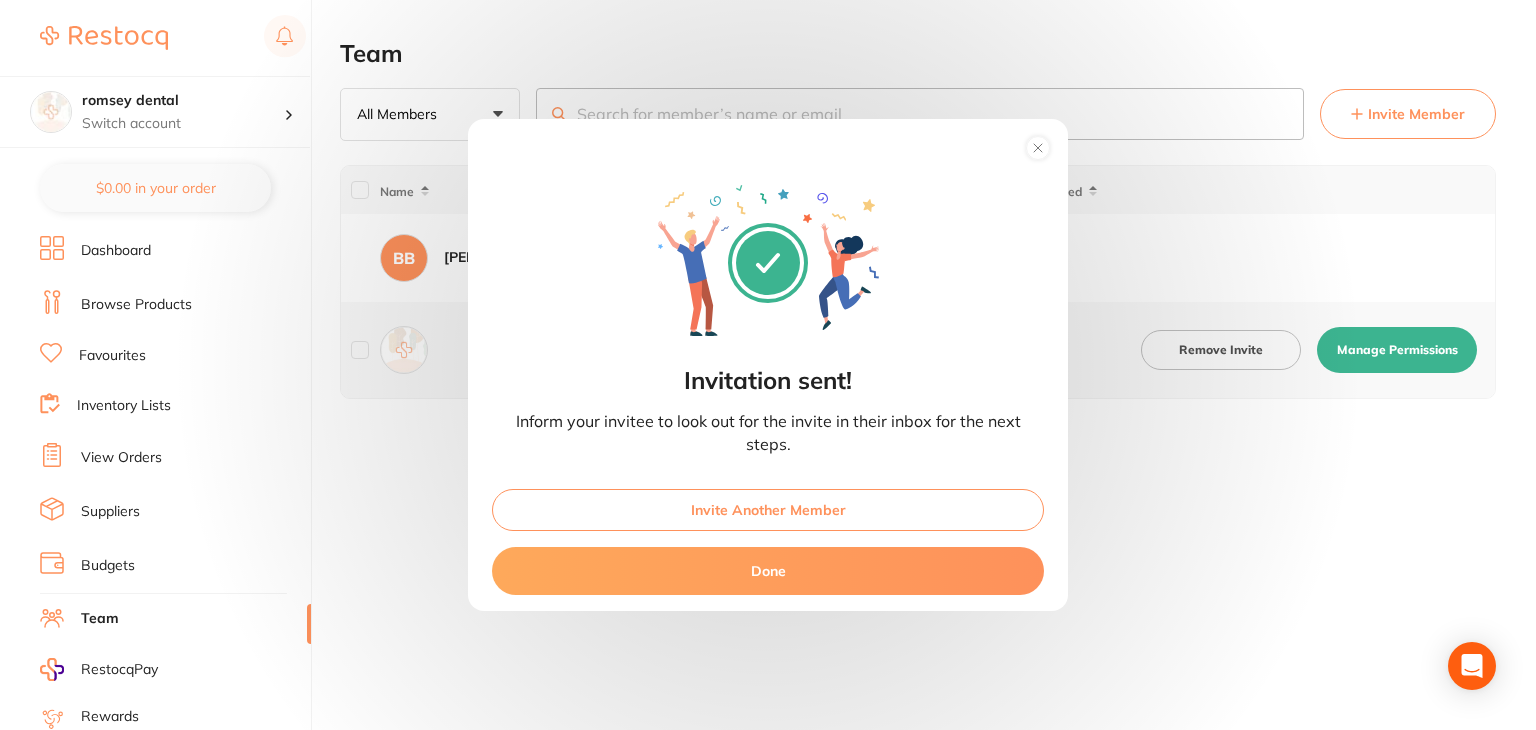 click on "Done" at bounding box center [768, 571] 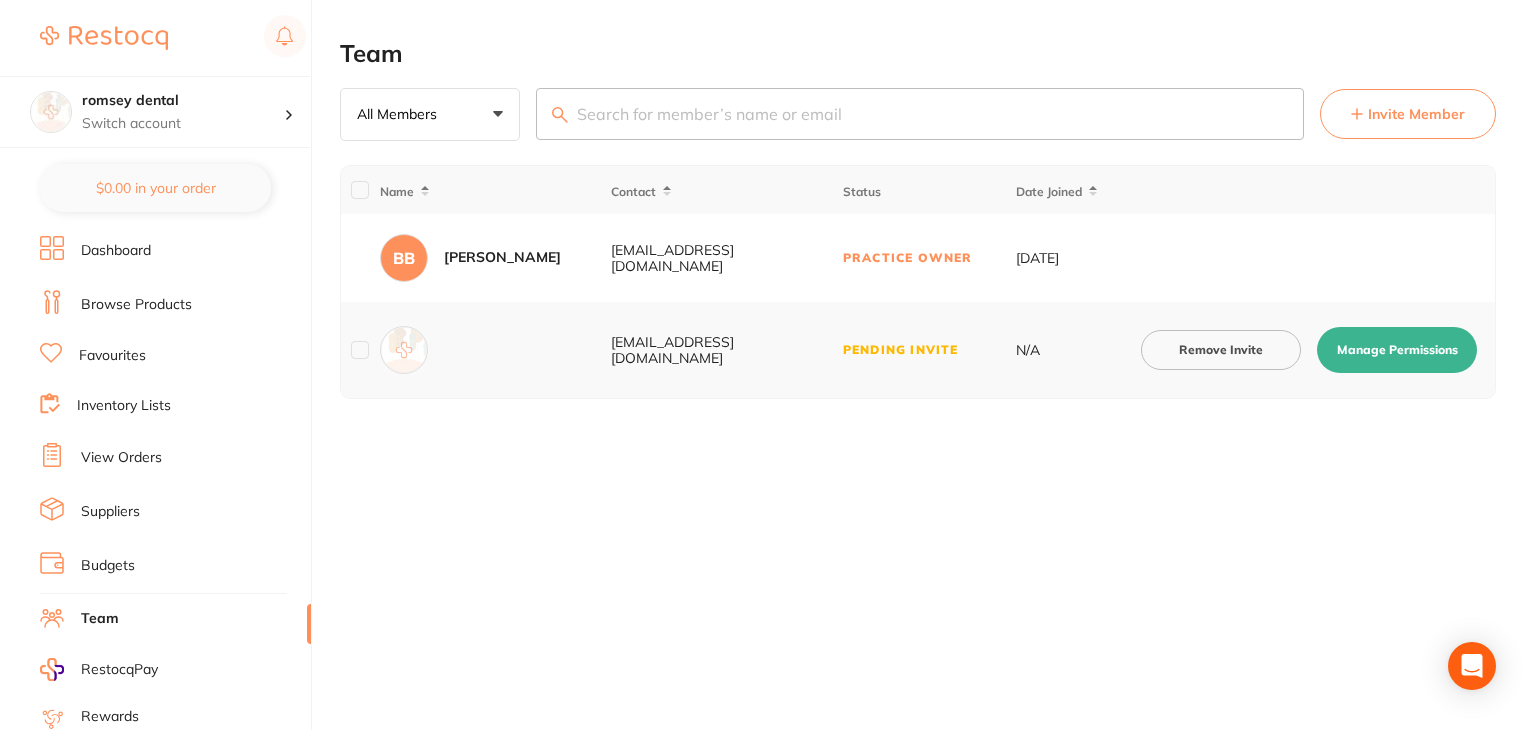 click on "Manage Permissions" at bounding box center [1397, 350] 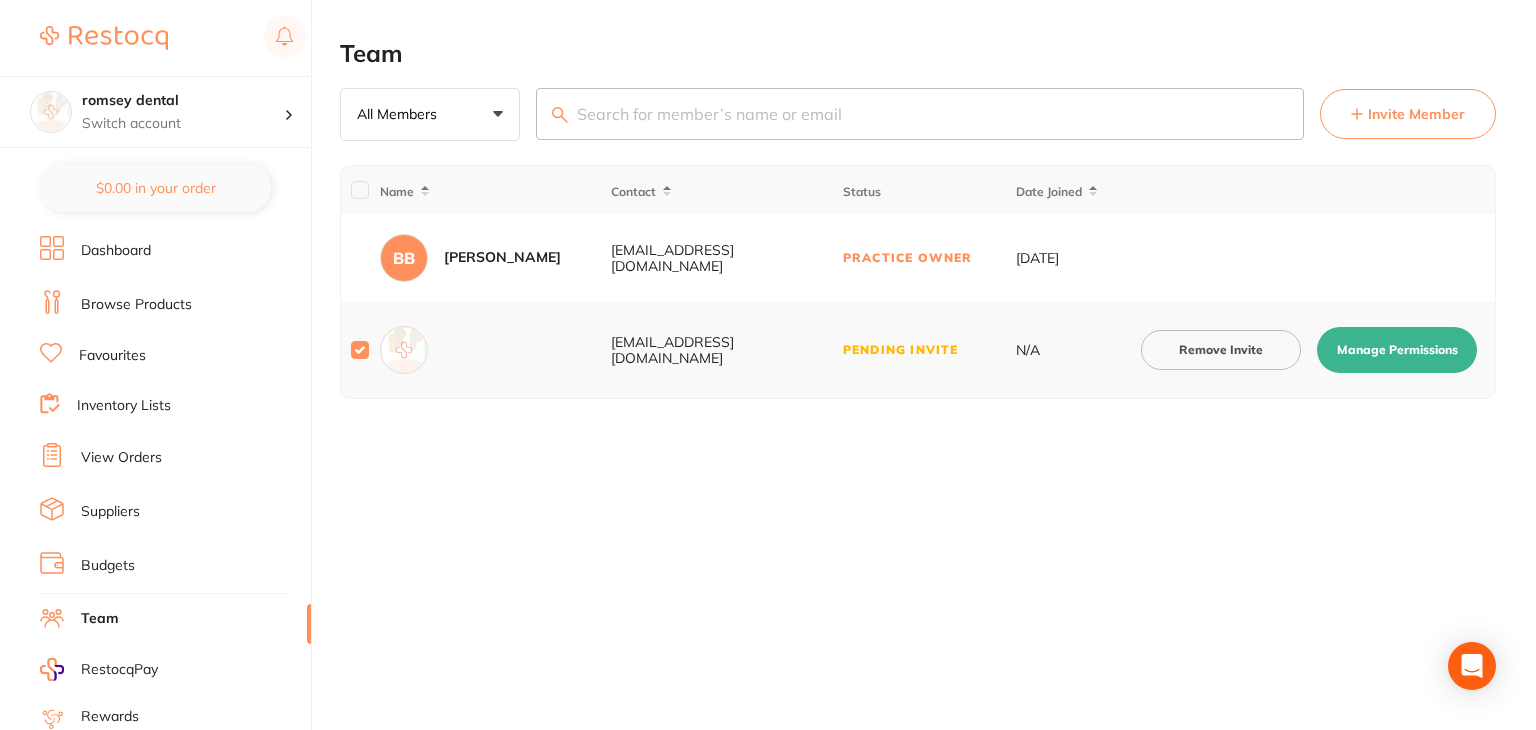 checkbox on "true" 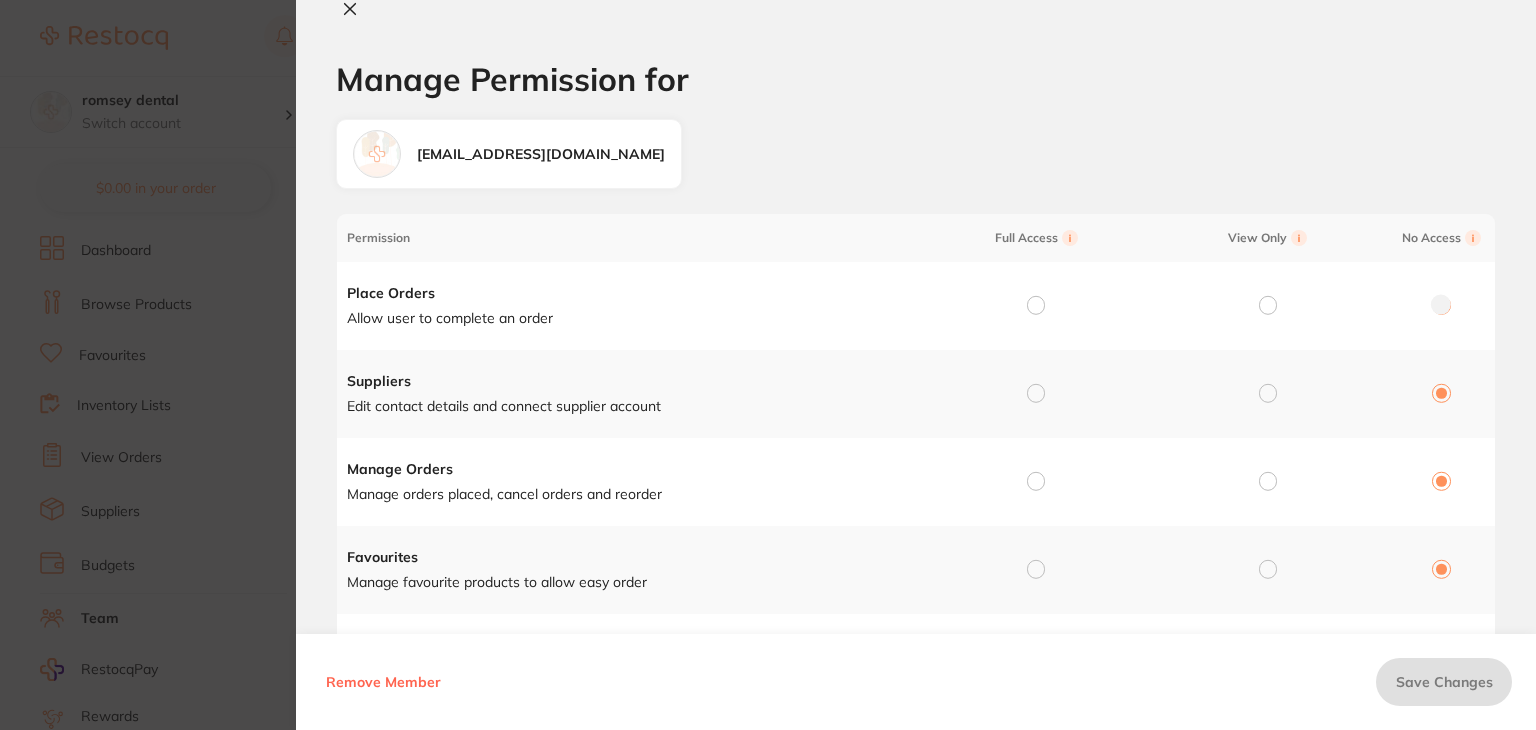 click at bounding box center [1036, 305] 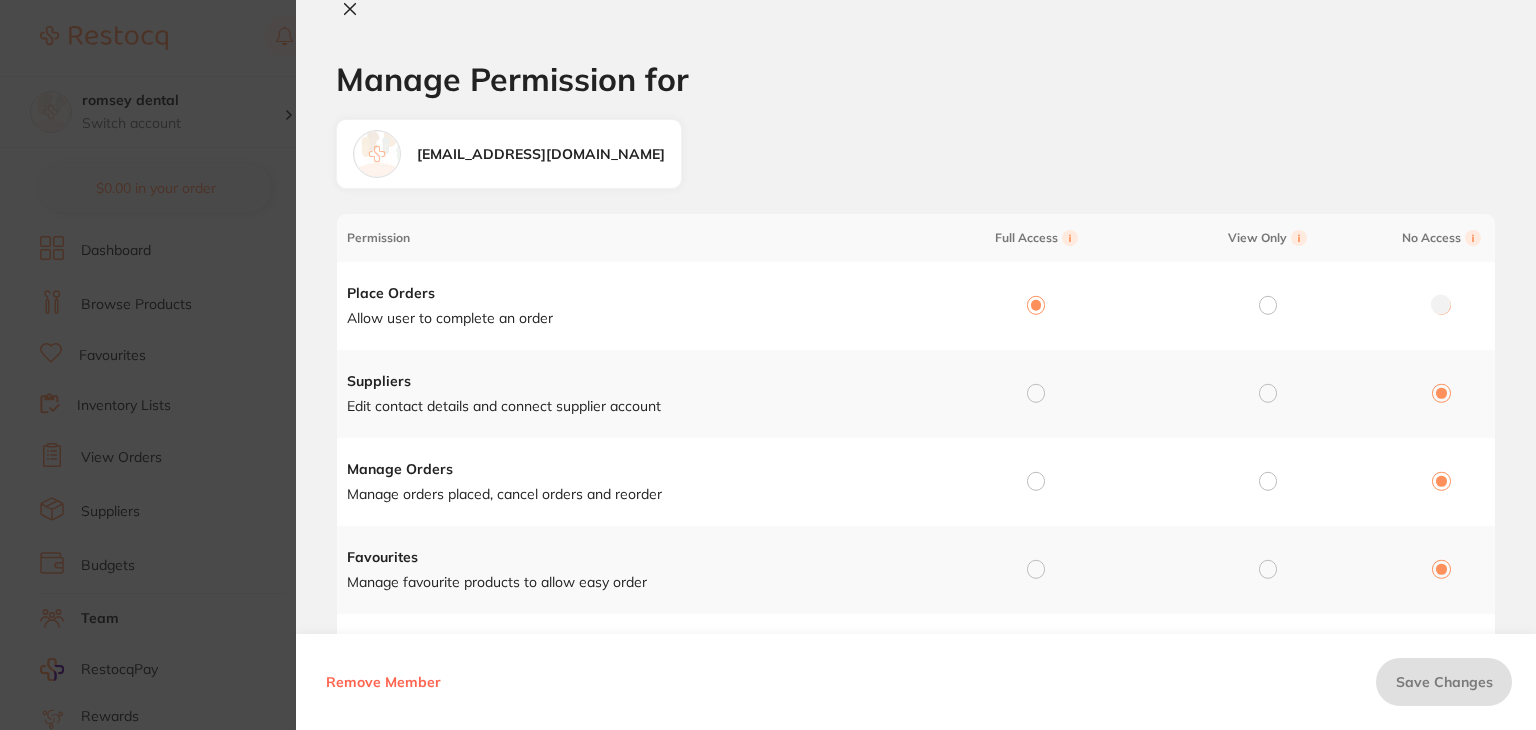 radio on "true" 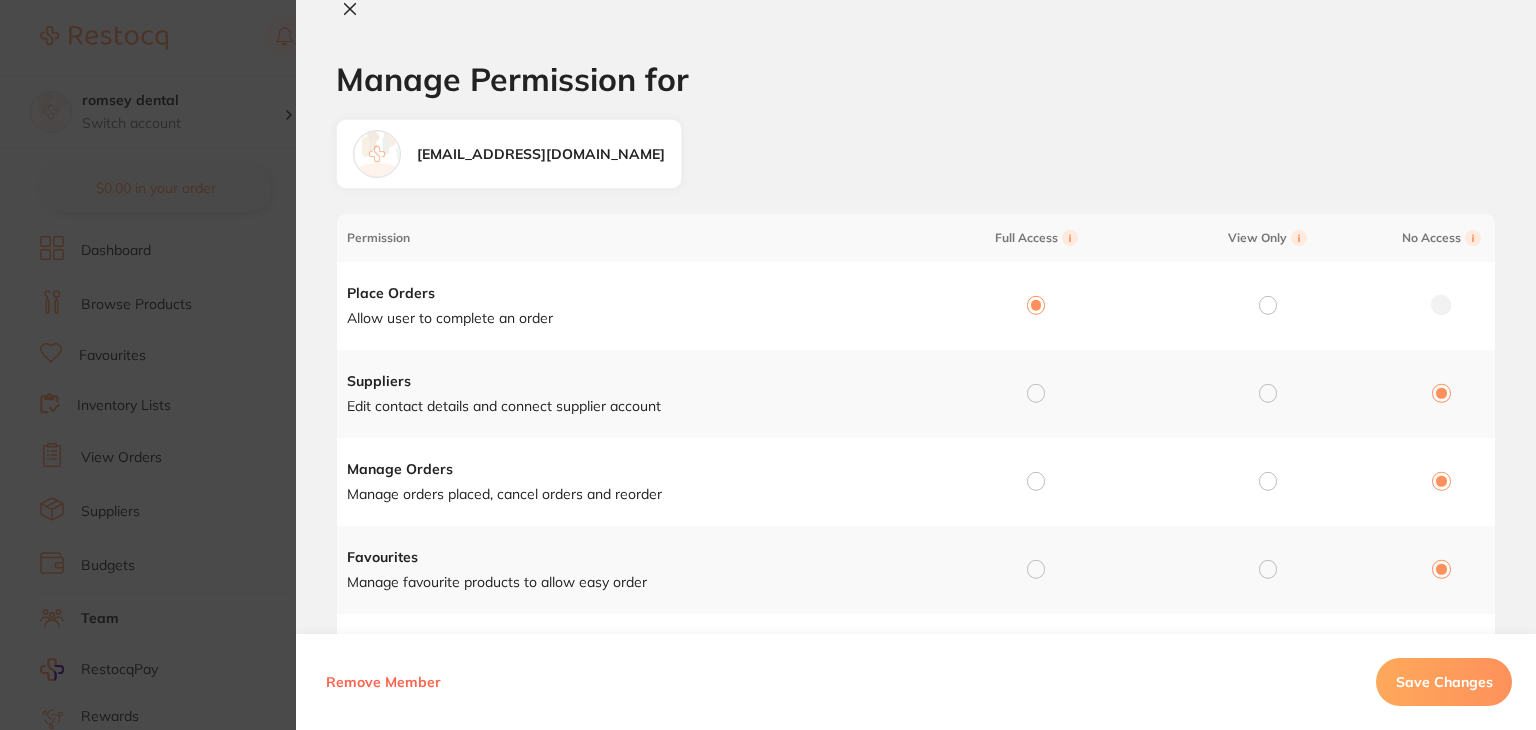 click at bounding box center [1036, 393] 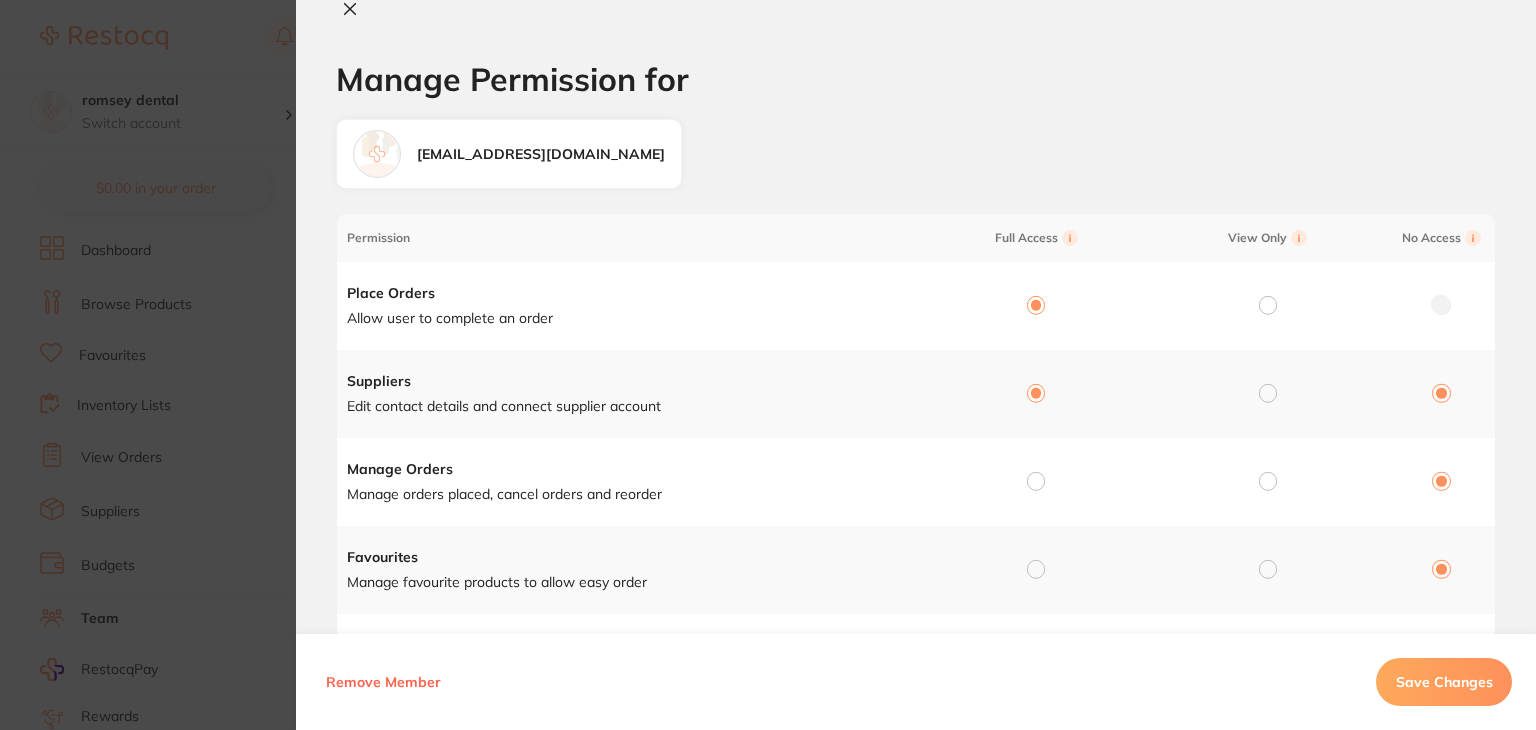 radio on "true" 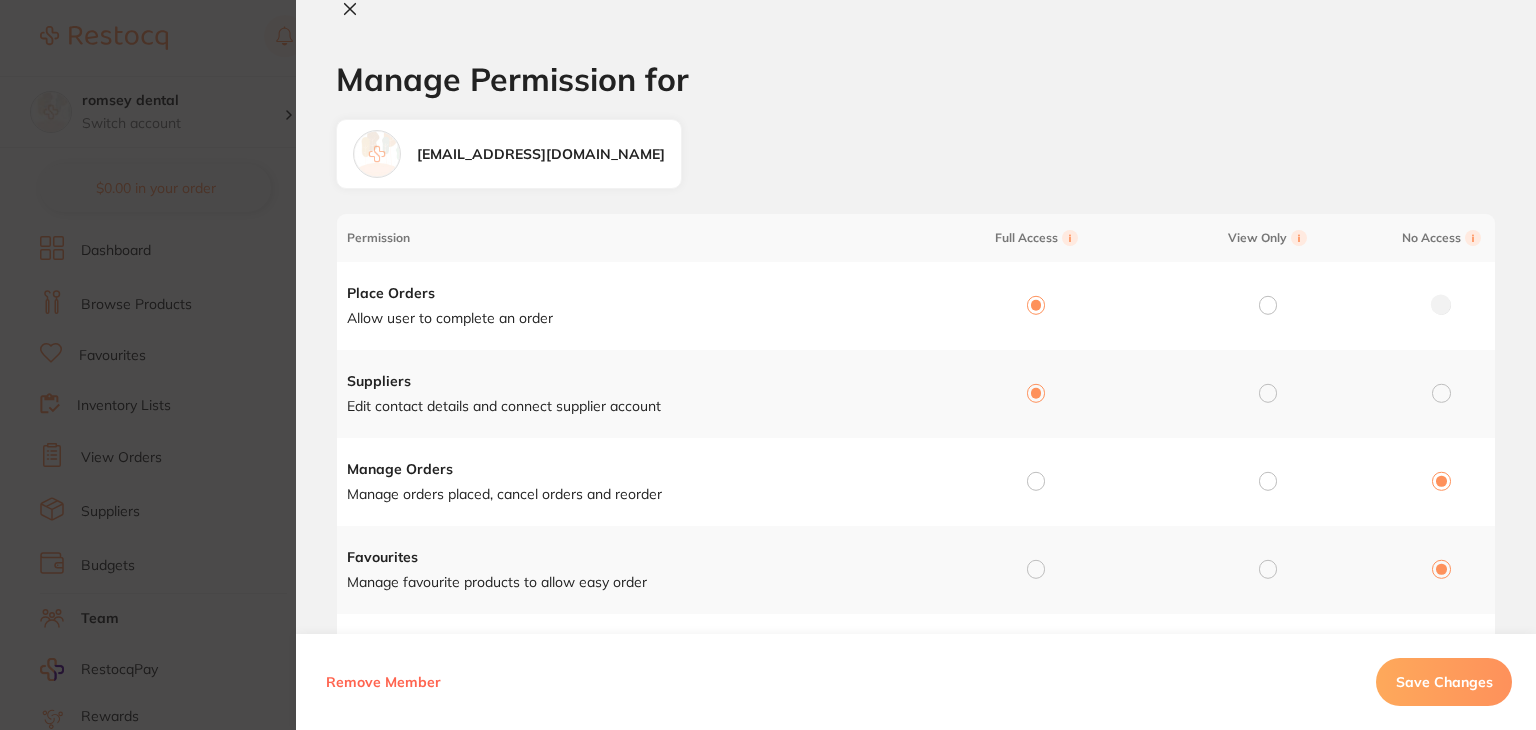 click at bounding box center [1036, 481] 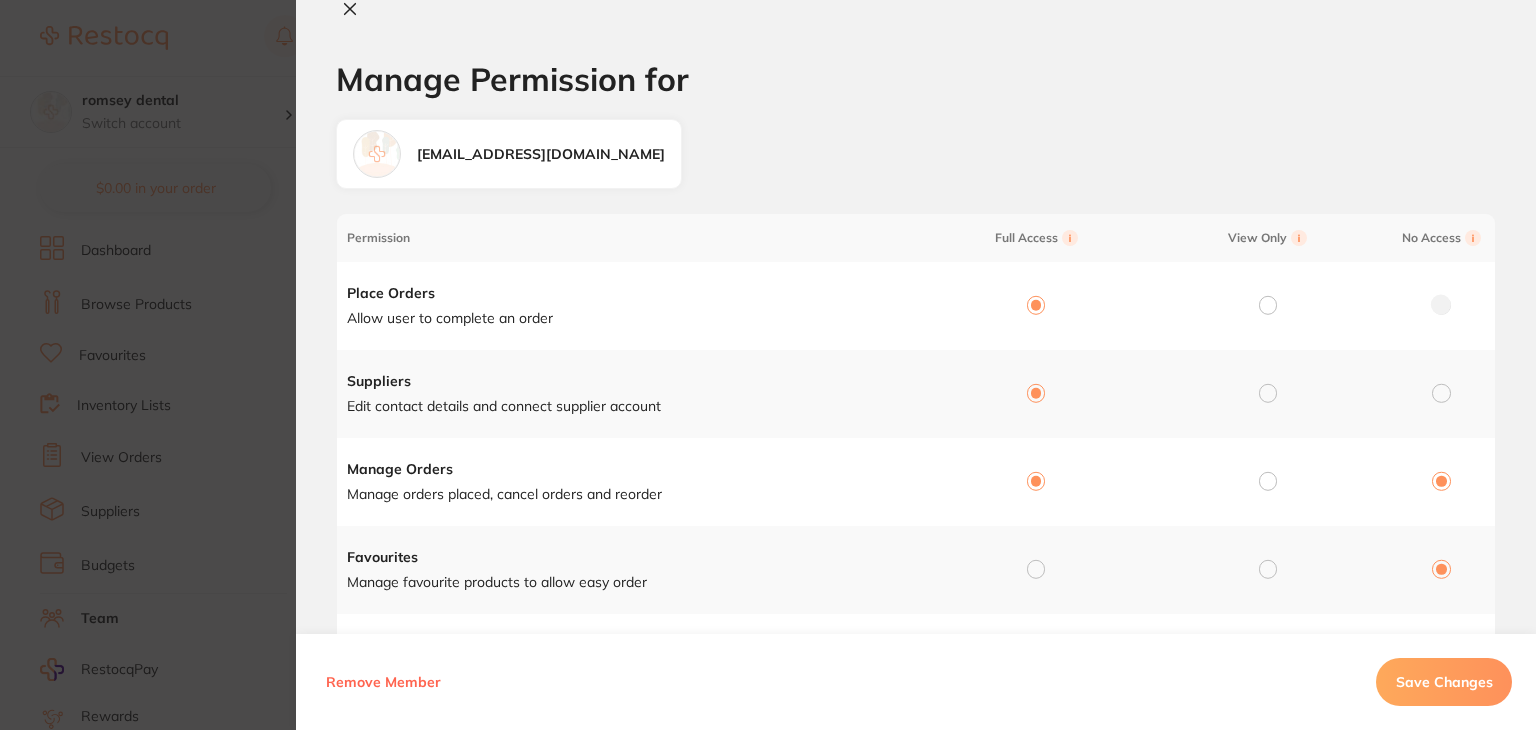 radio on "true" 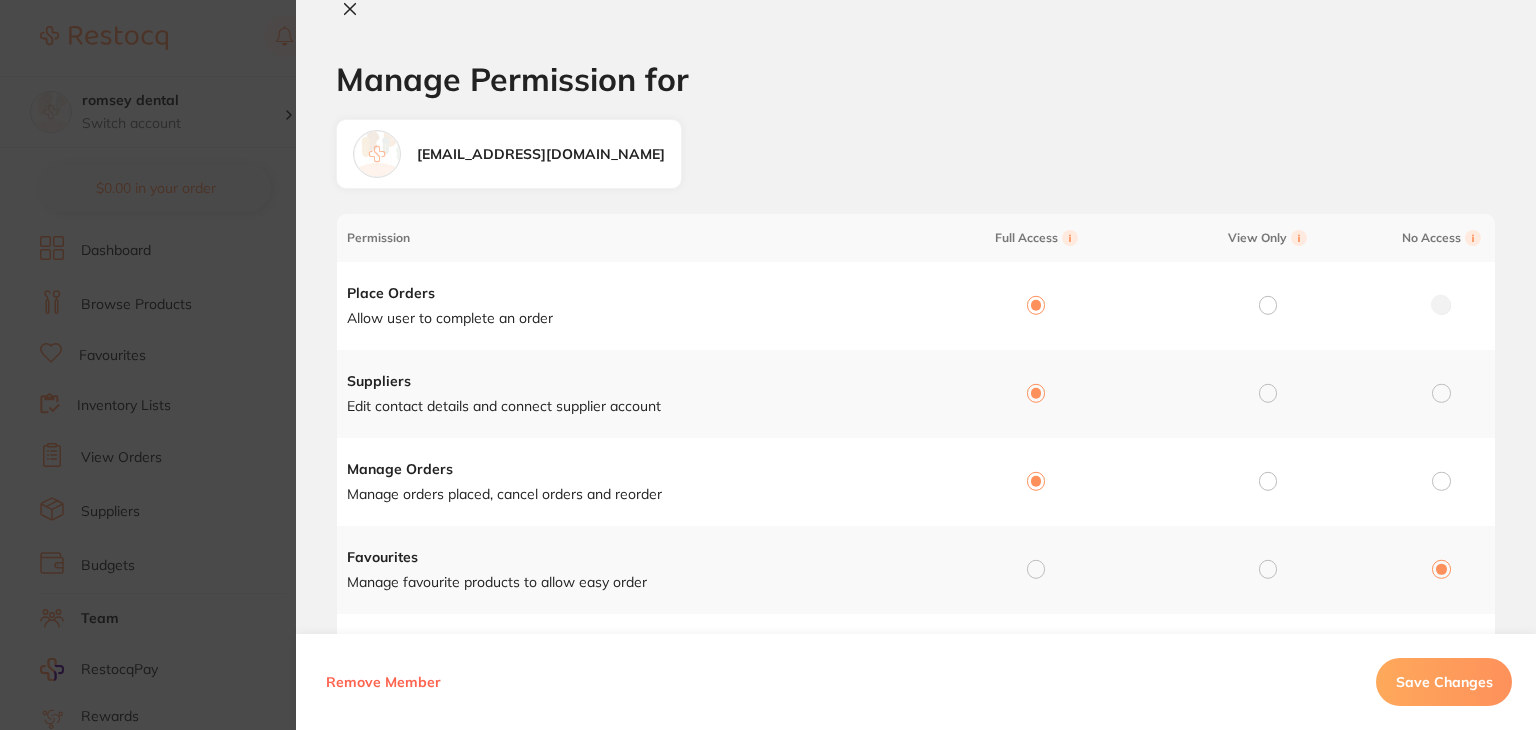 click at bounding box center [1036, 569] 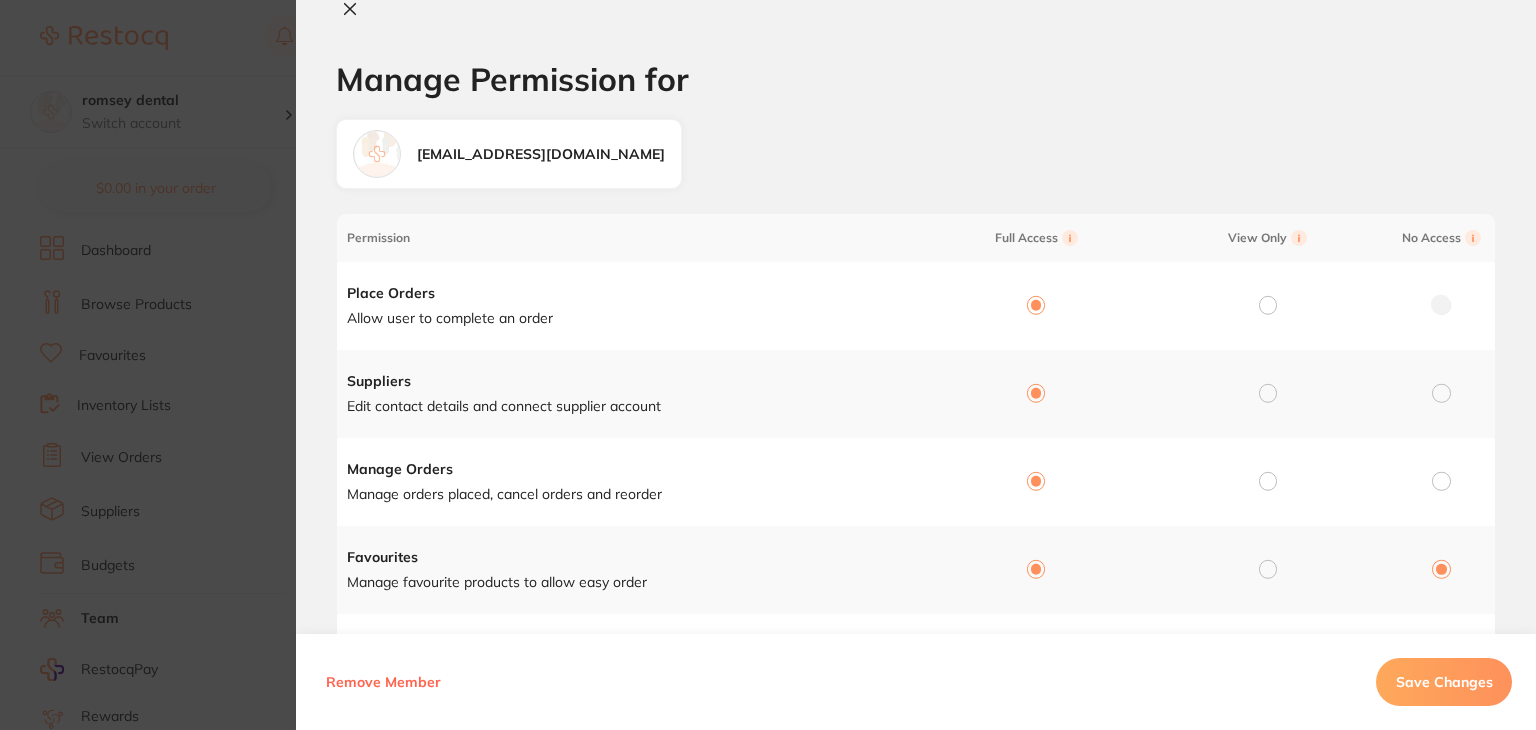 radio on "true" 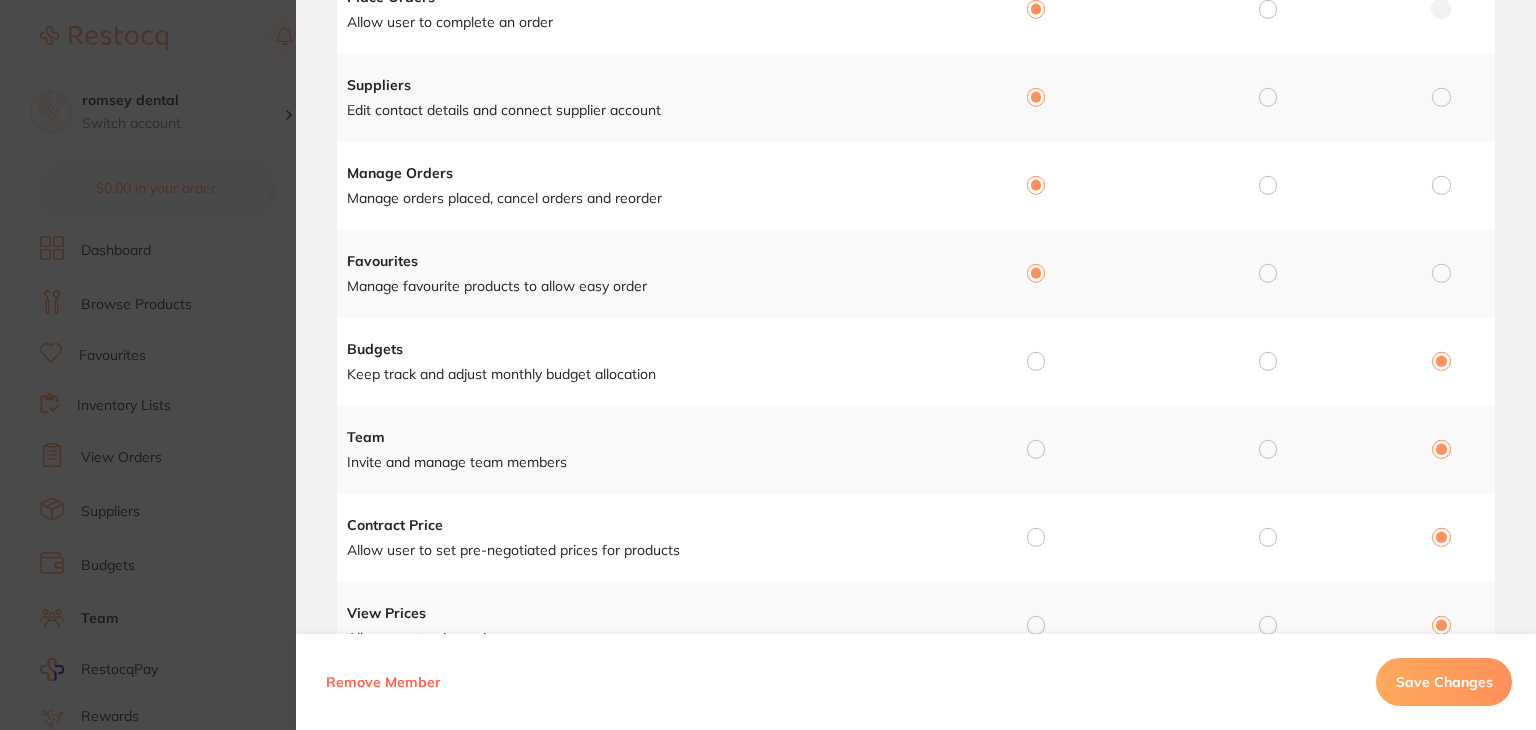 scroll, scrollTop: 300, scrollLeft: 0, axis: vertical 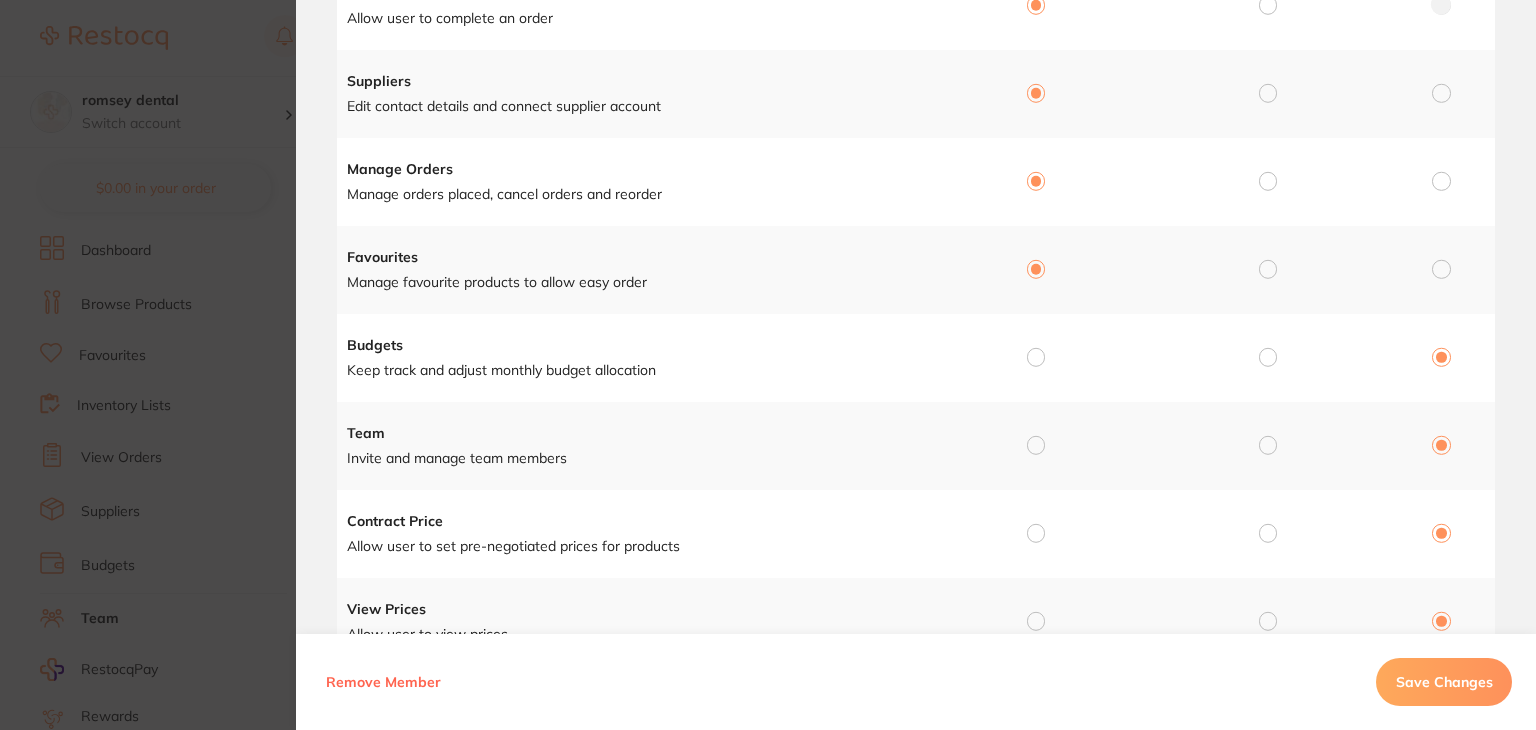 drag, startPoint x: 1035, startPoint y: 349, endPoint x: 1032, endPoint y: 369, distance: 20.22375 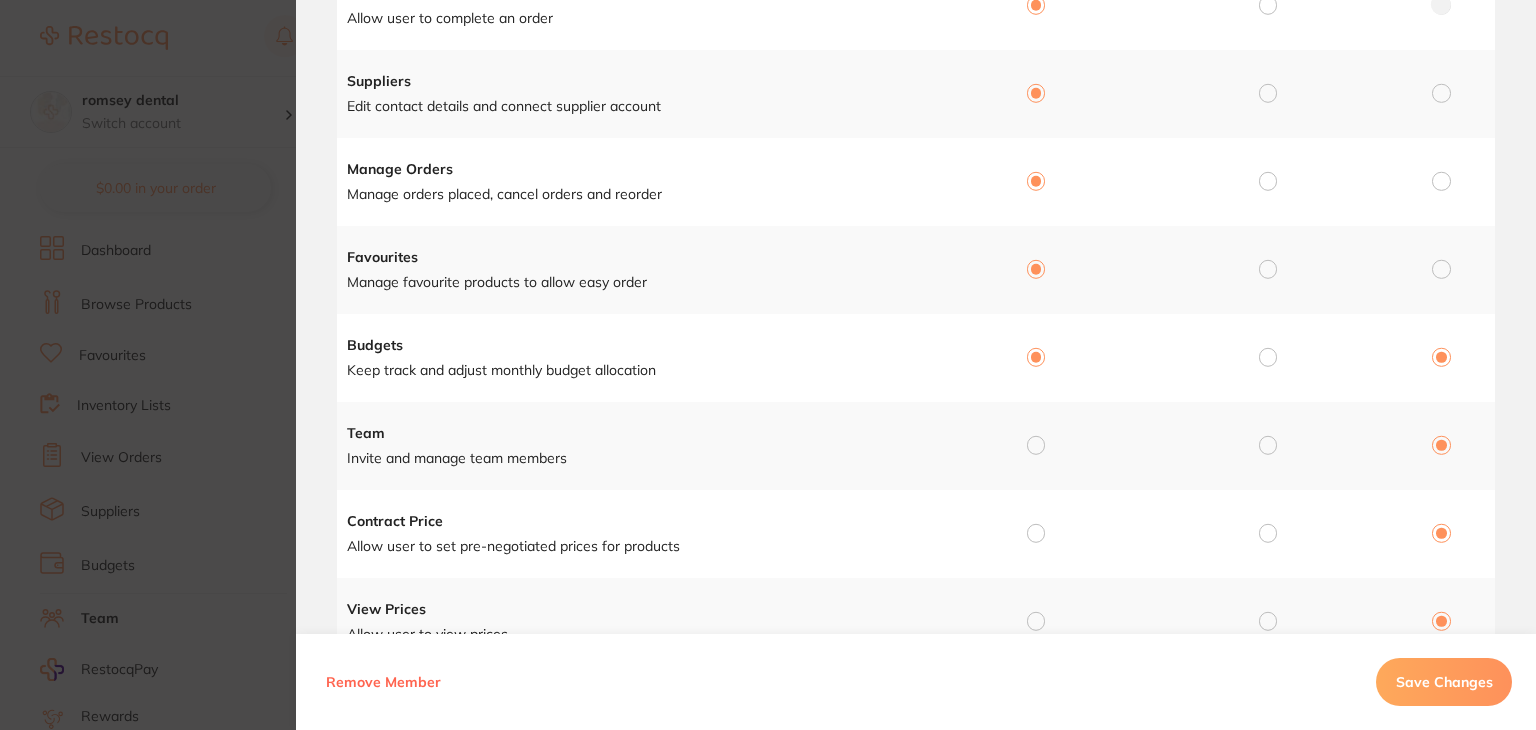 radio on "true" 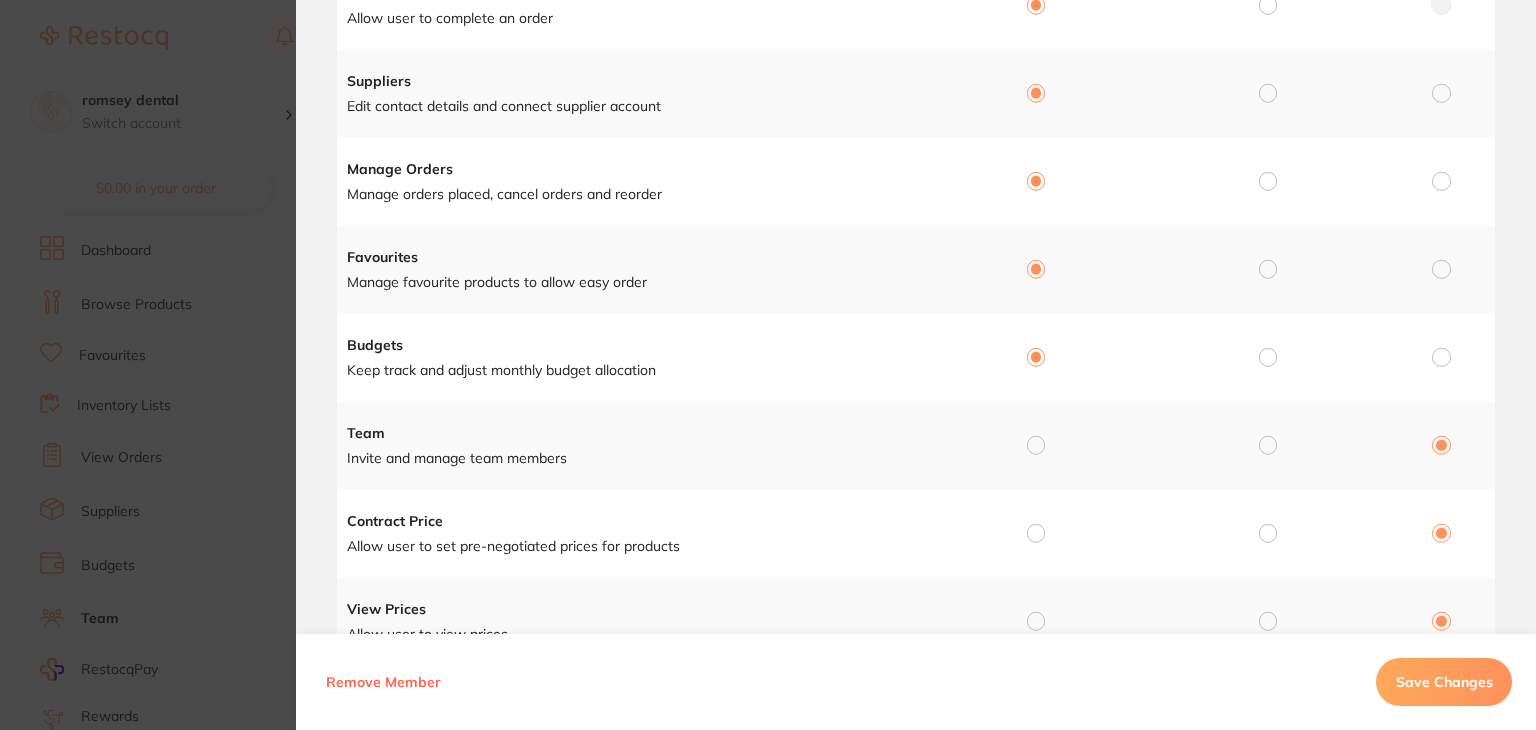 click at bounding box center (1036, 445) 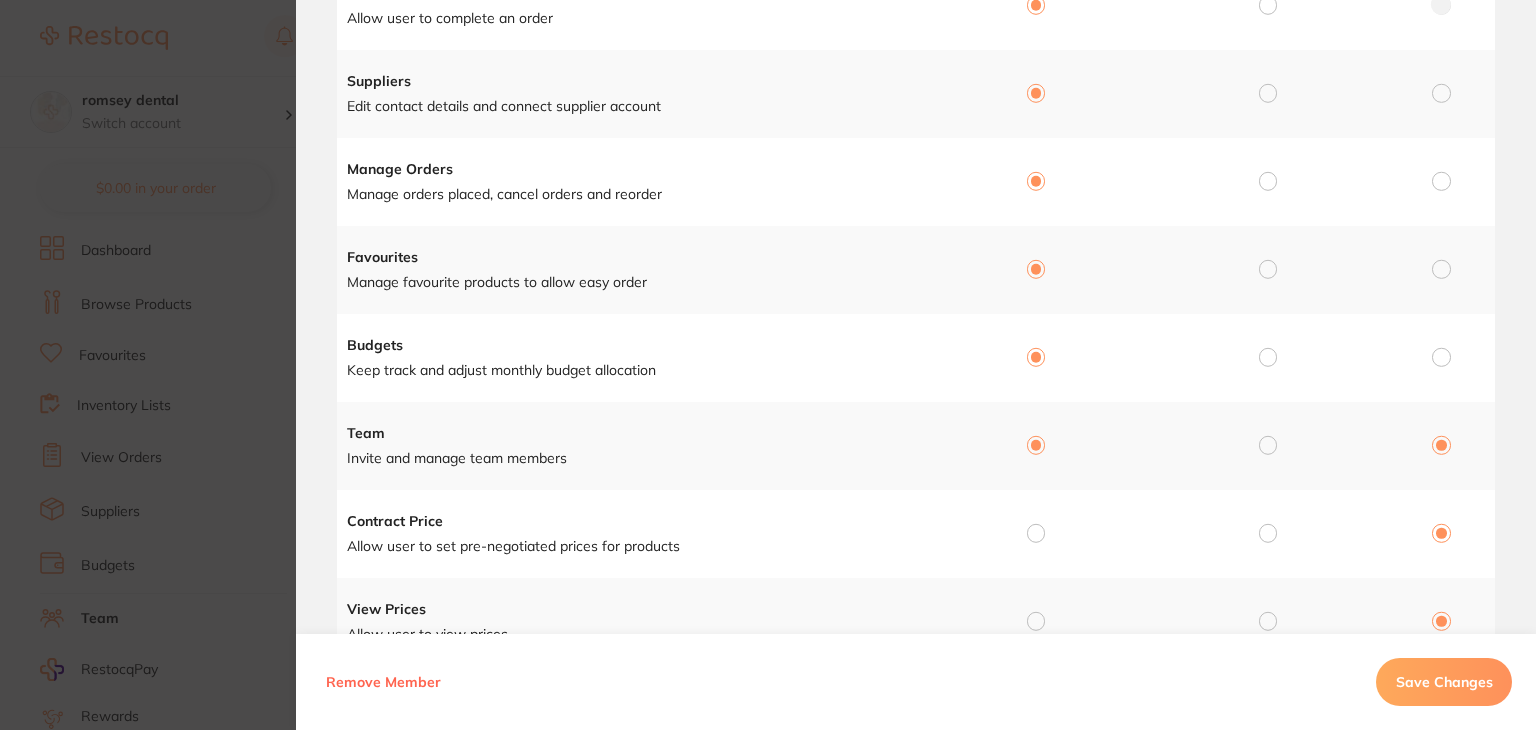 radio on "true" 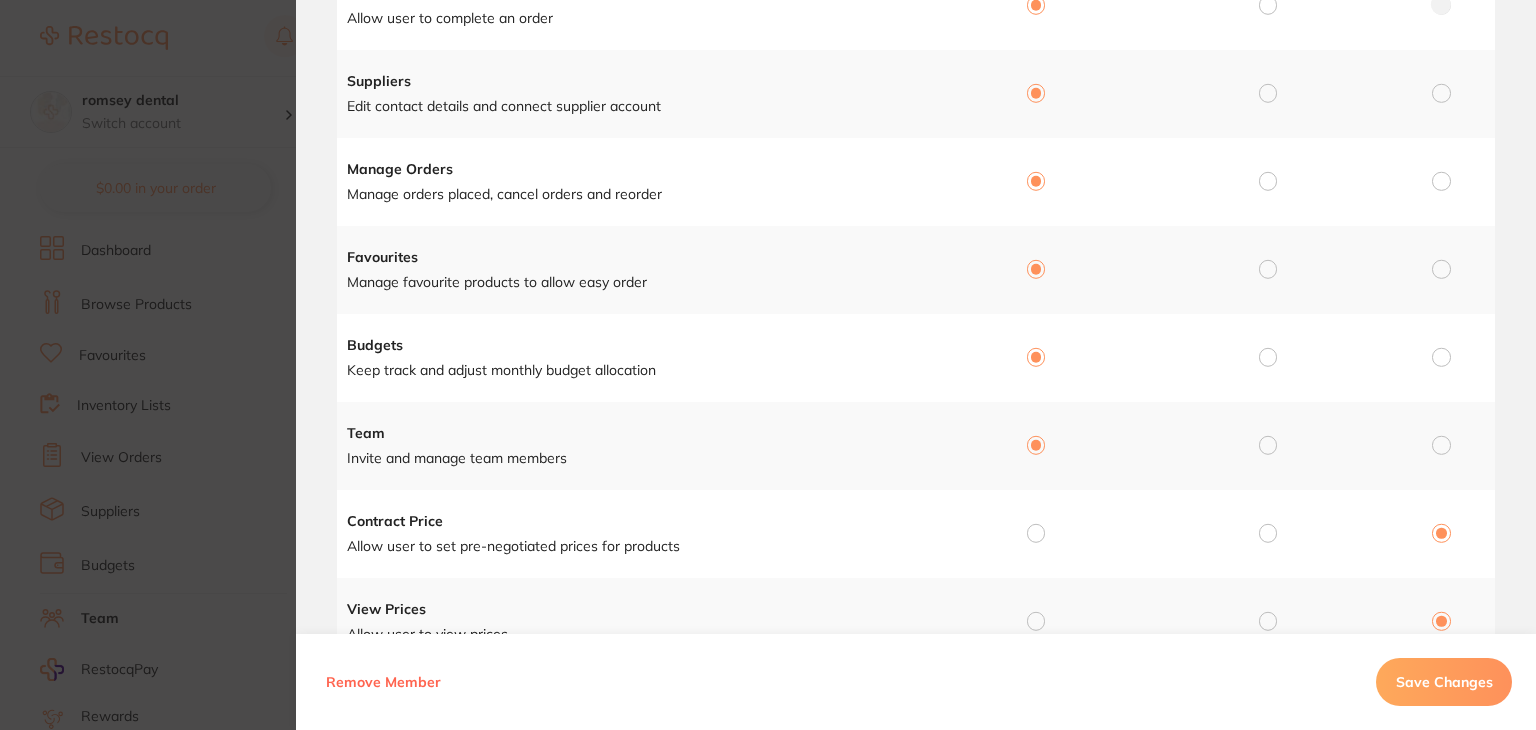 click at bounding box center [1036, 533] 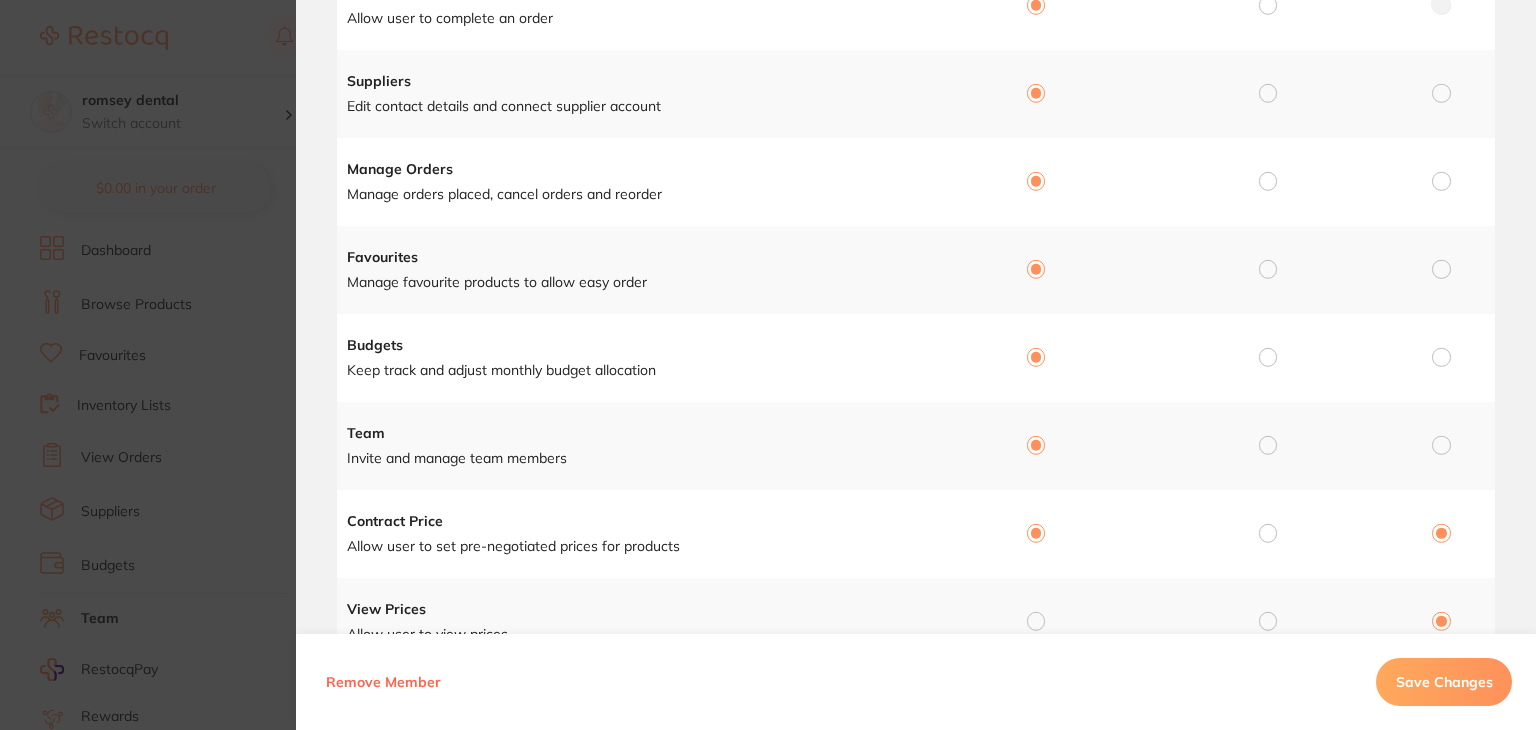 radio on "true" 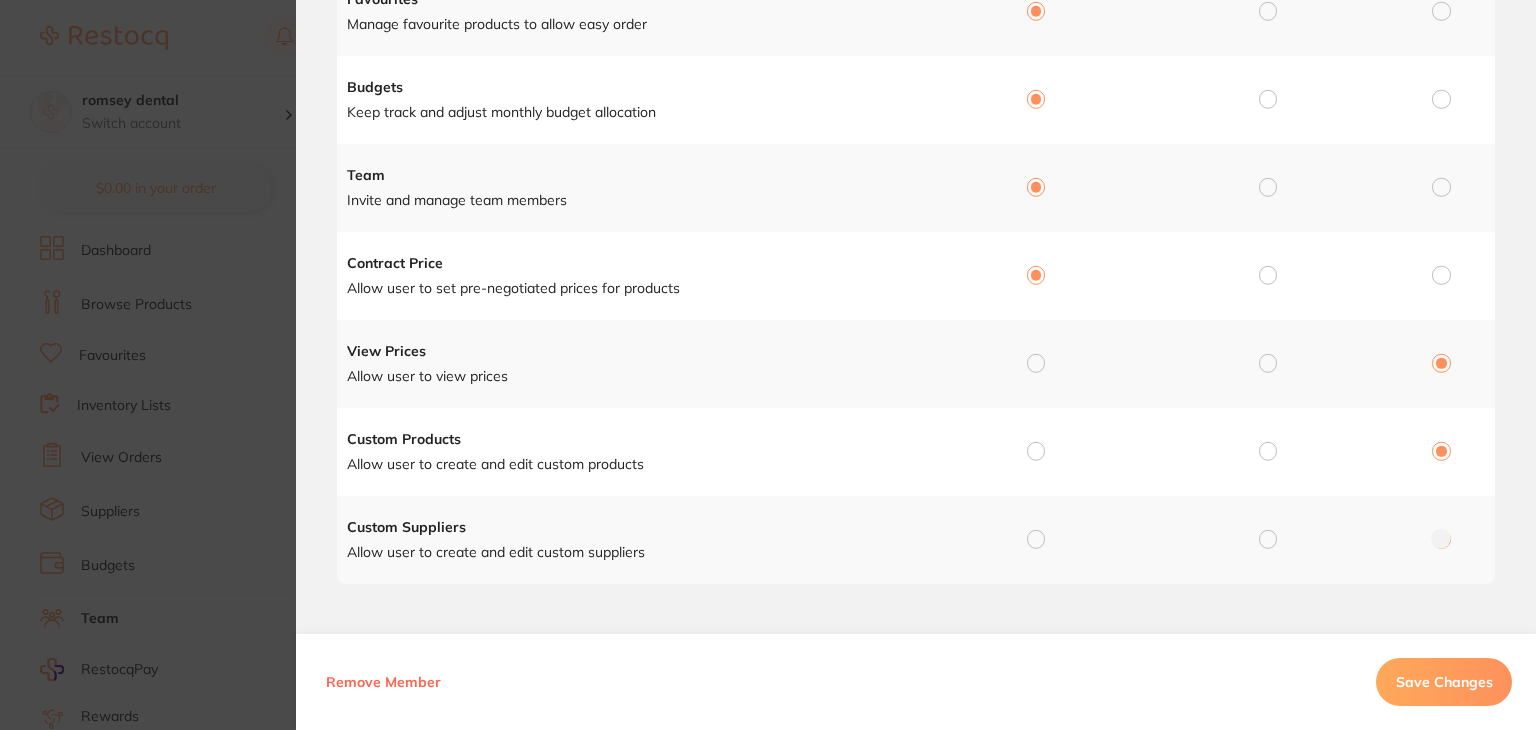 scroll, scrollTop: 562, scrollLeft: 0, axis: vertical 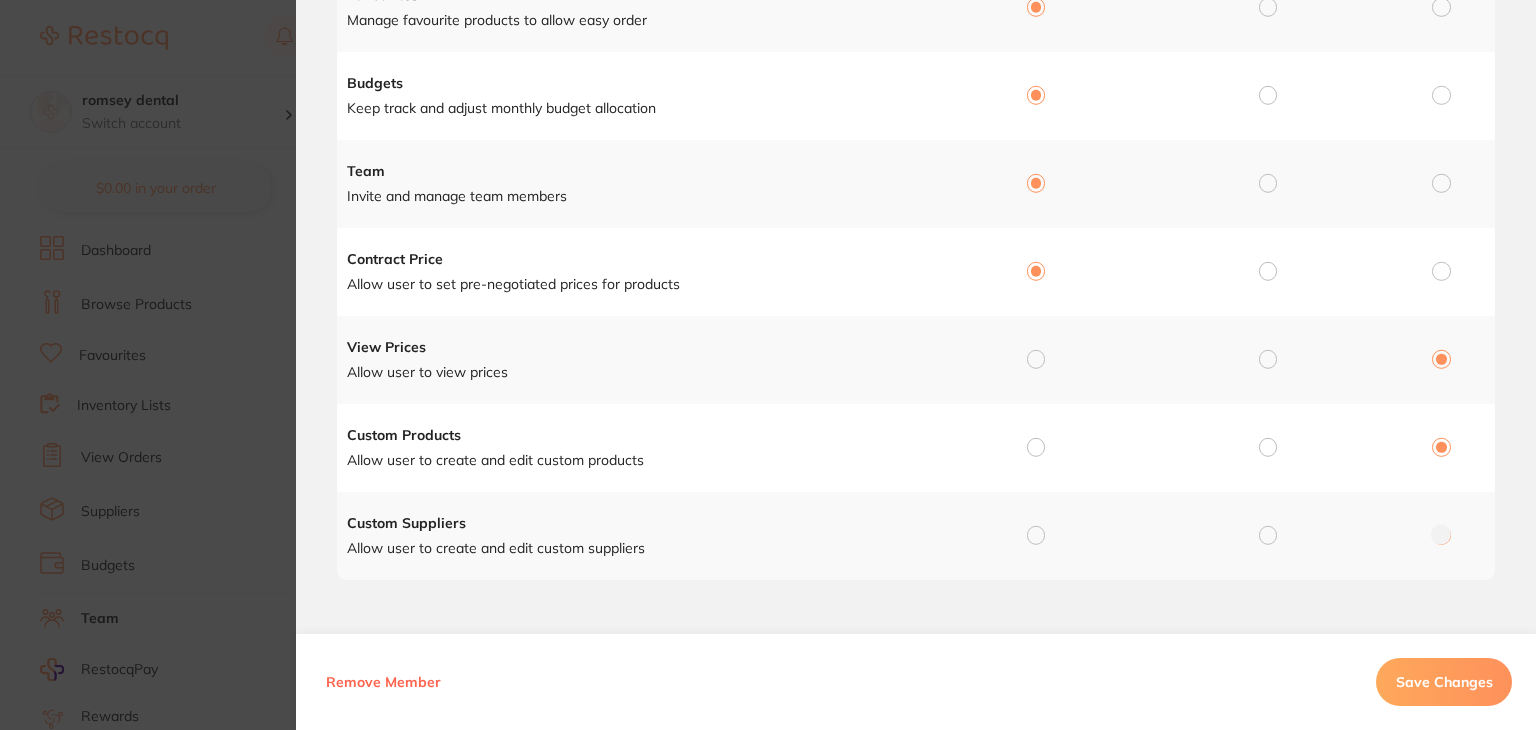 click at bounding box center (1036, 359) 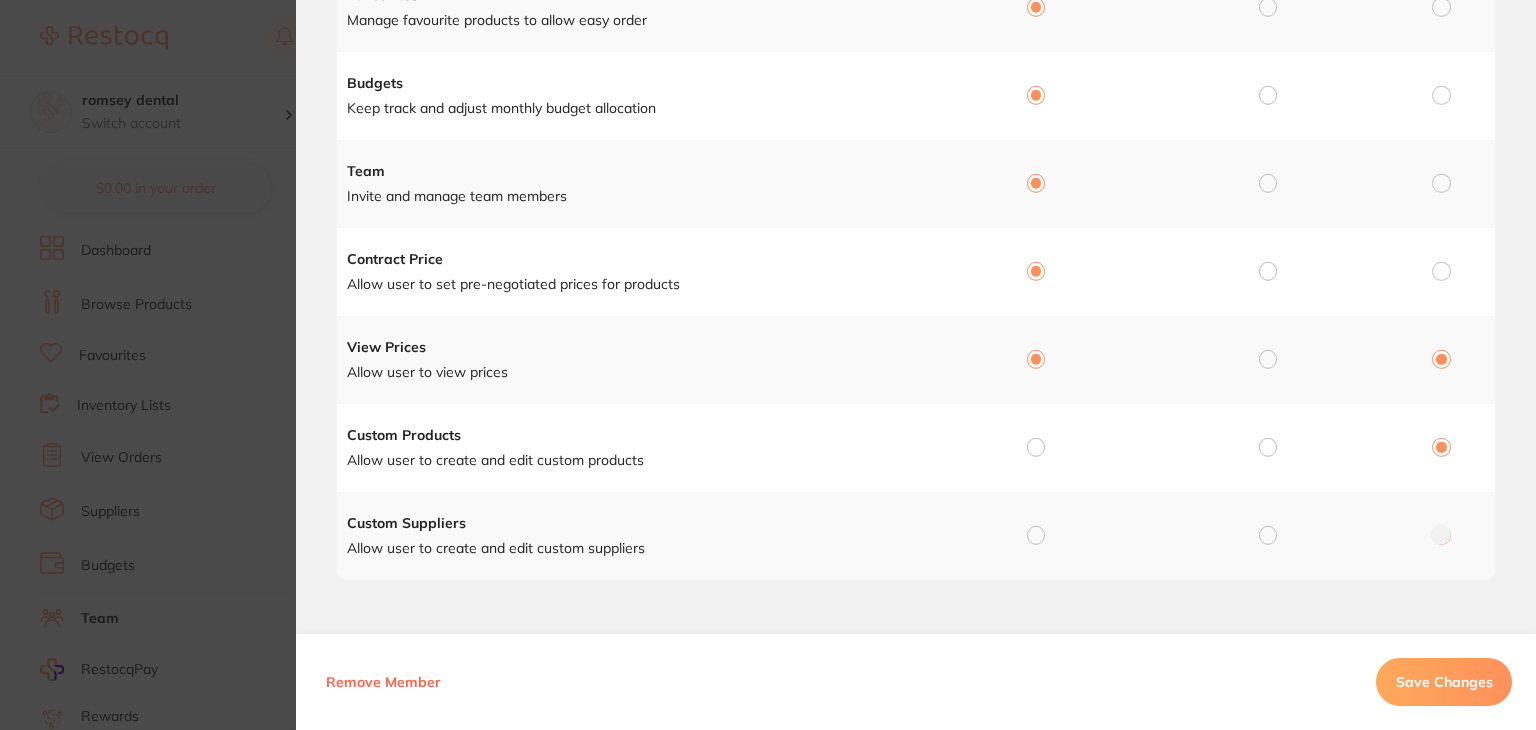 radio on "true" 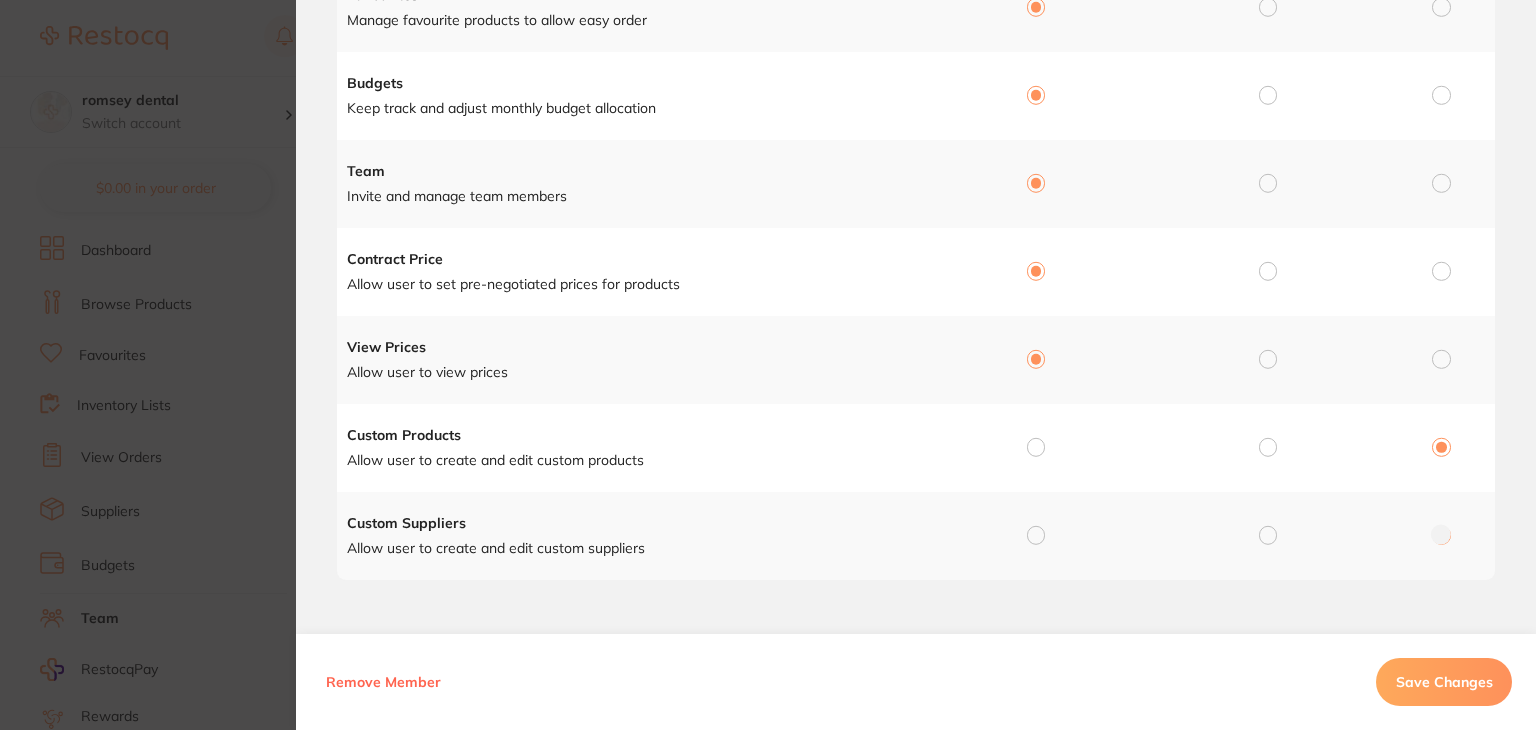 click at bounding box center [1036, 447] 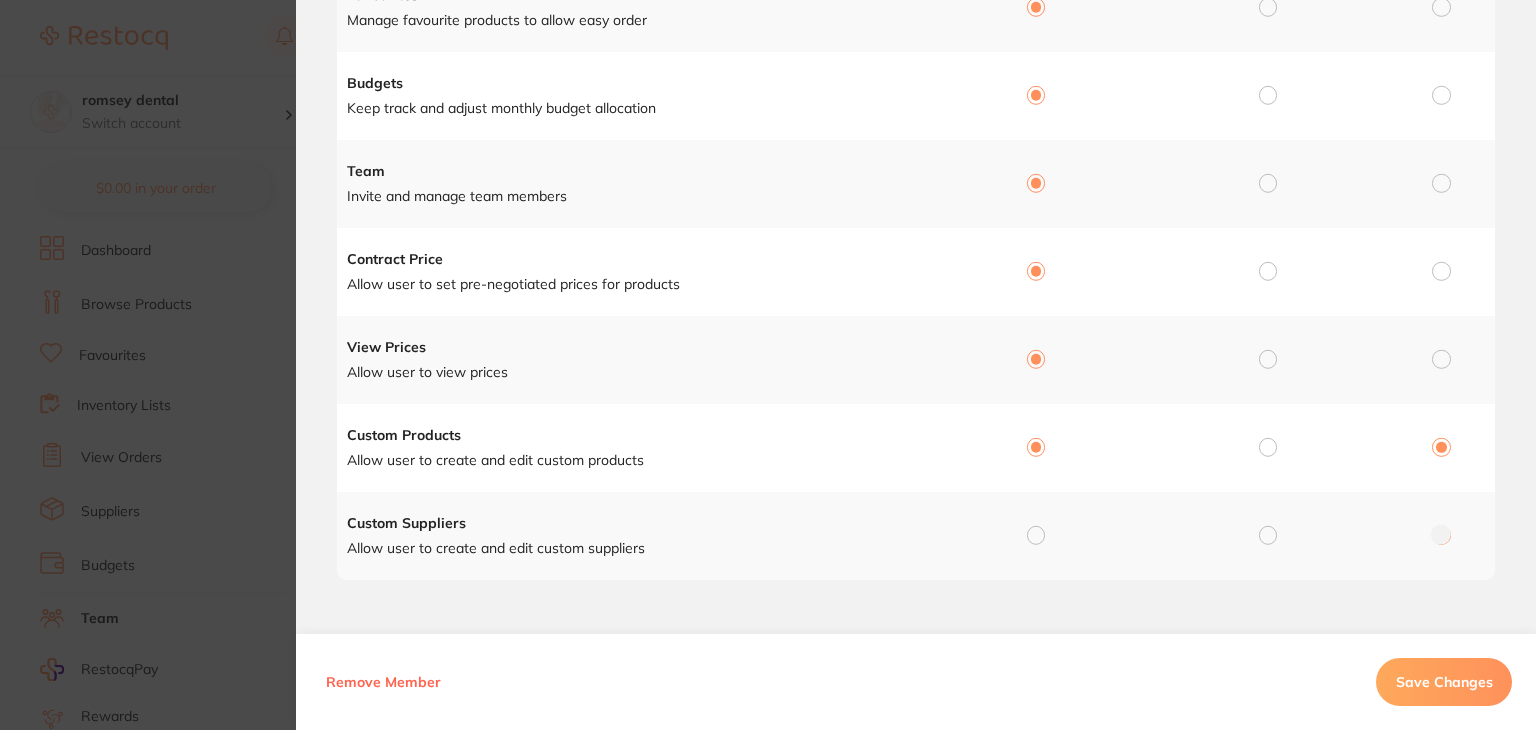 radio on "true" 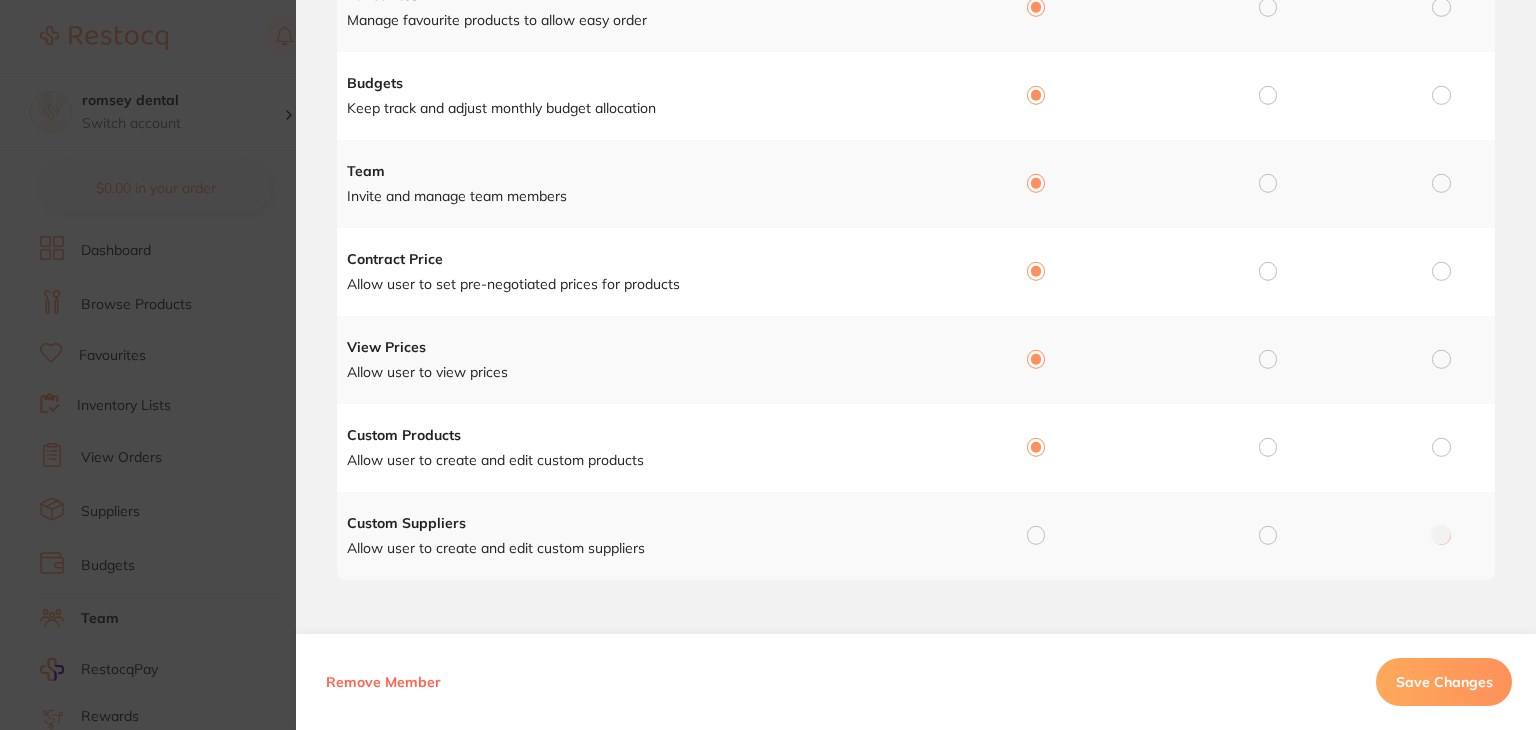 click at bounding box center (1036, 535) 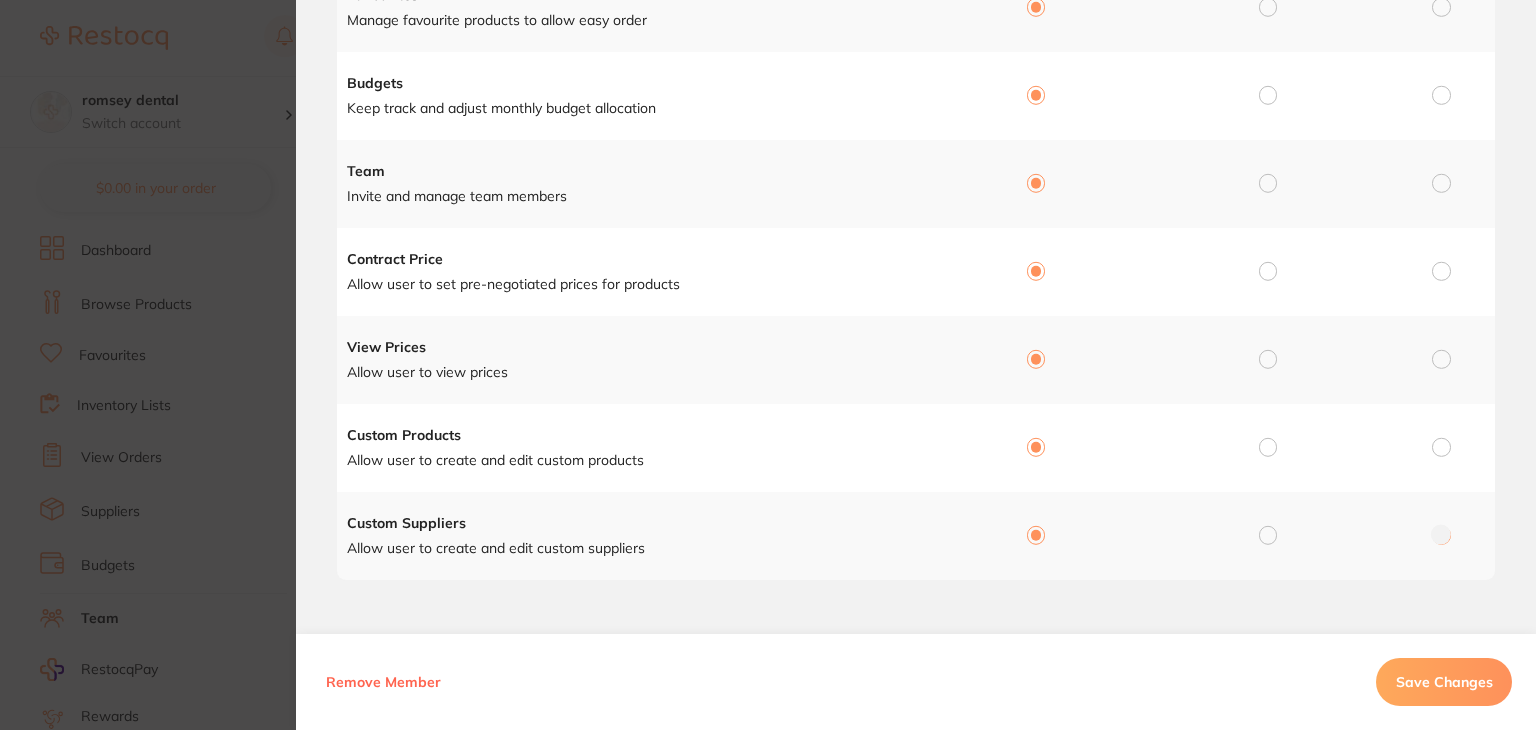 radio on "true" 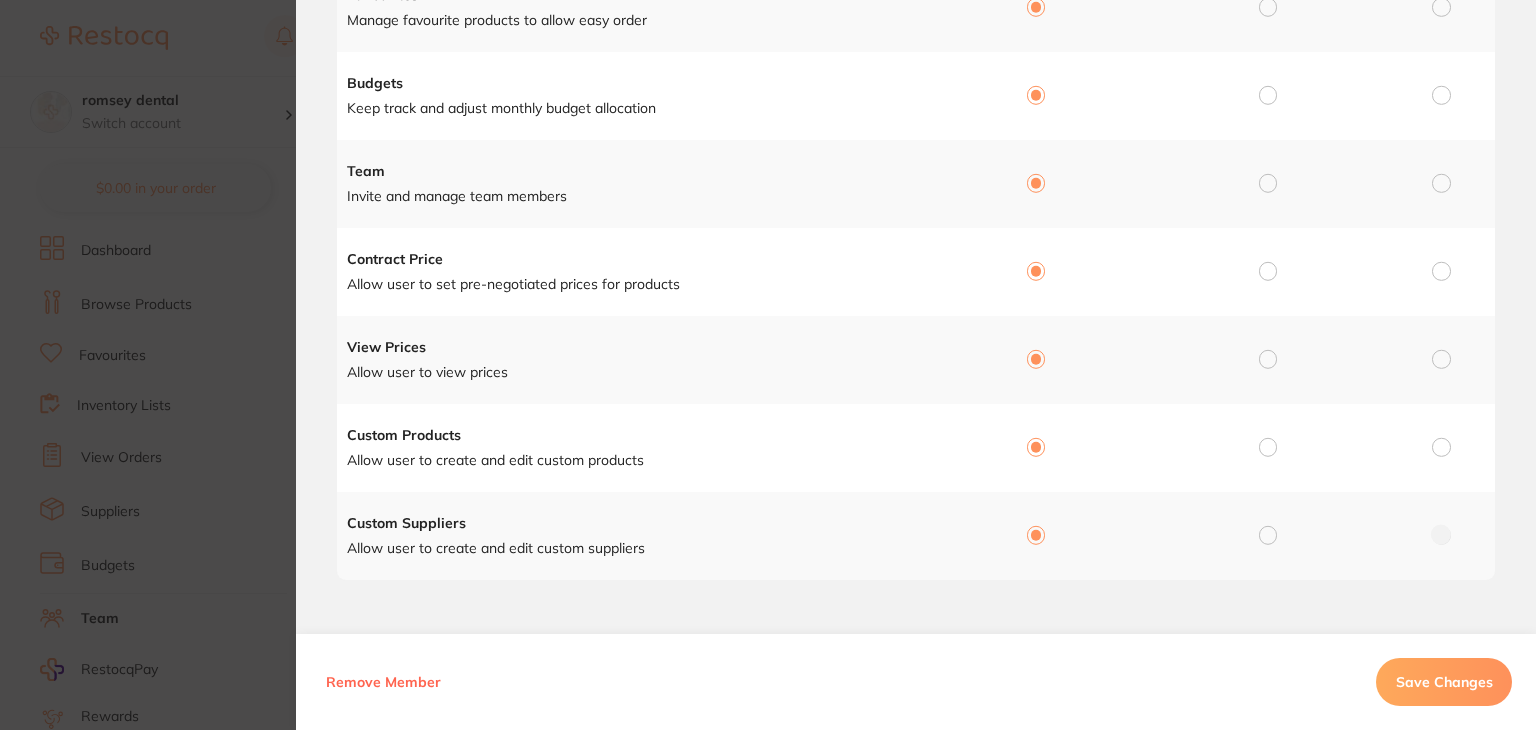 click on "Save Changes" at bounding box center (1444, 682) 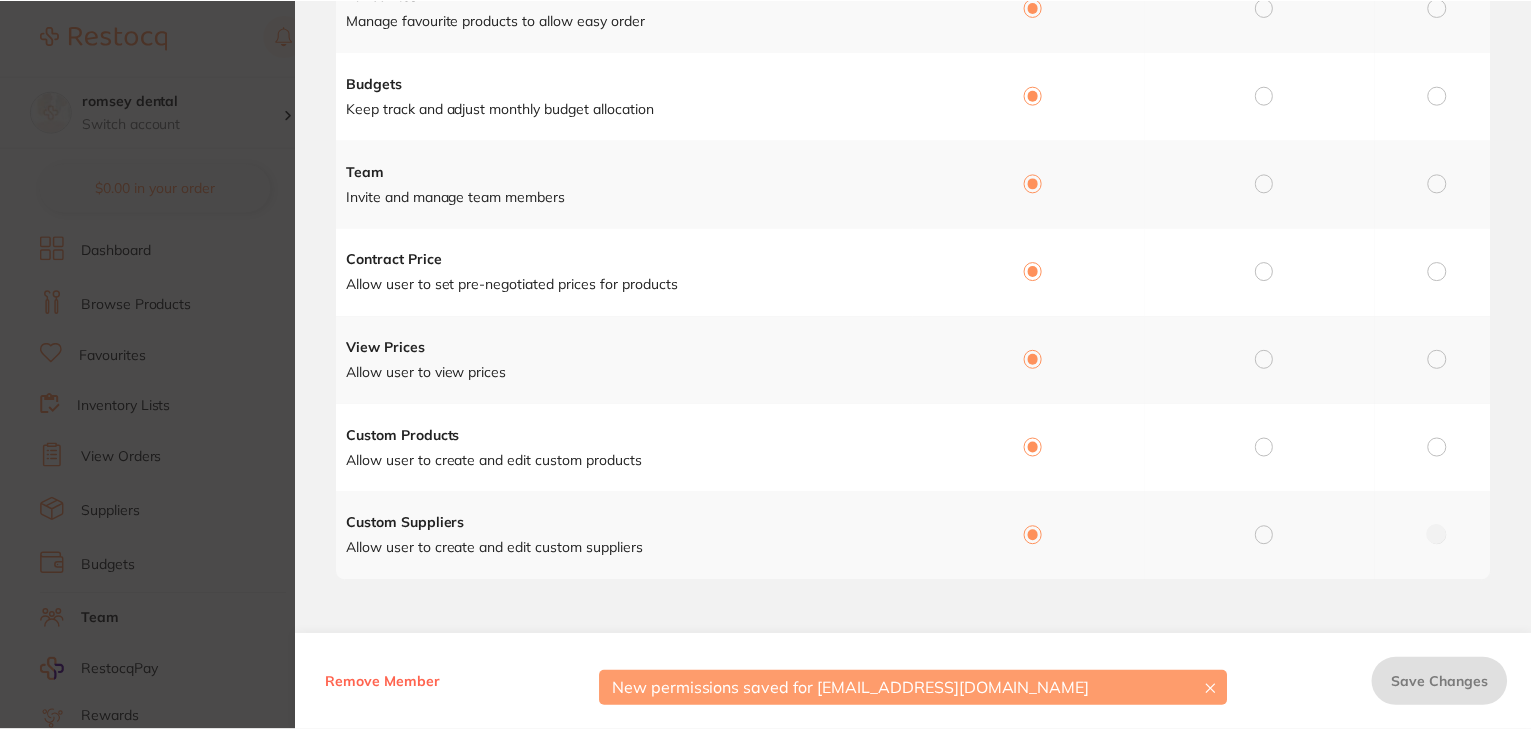 scroll, scrollTop: 0, scrollLeft: 0, axis: both 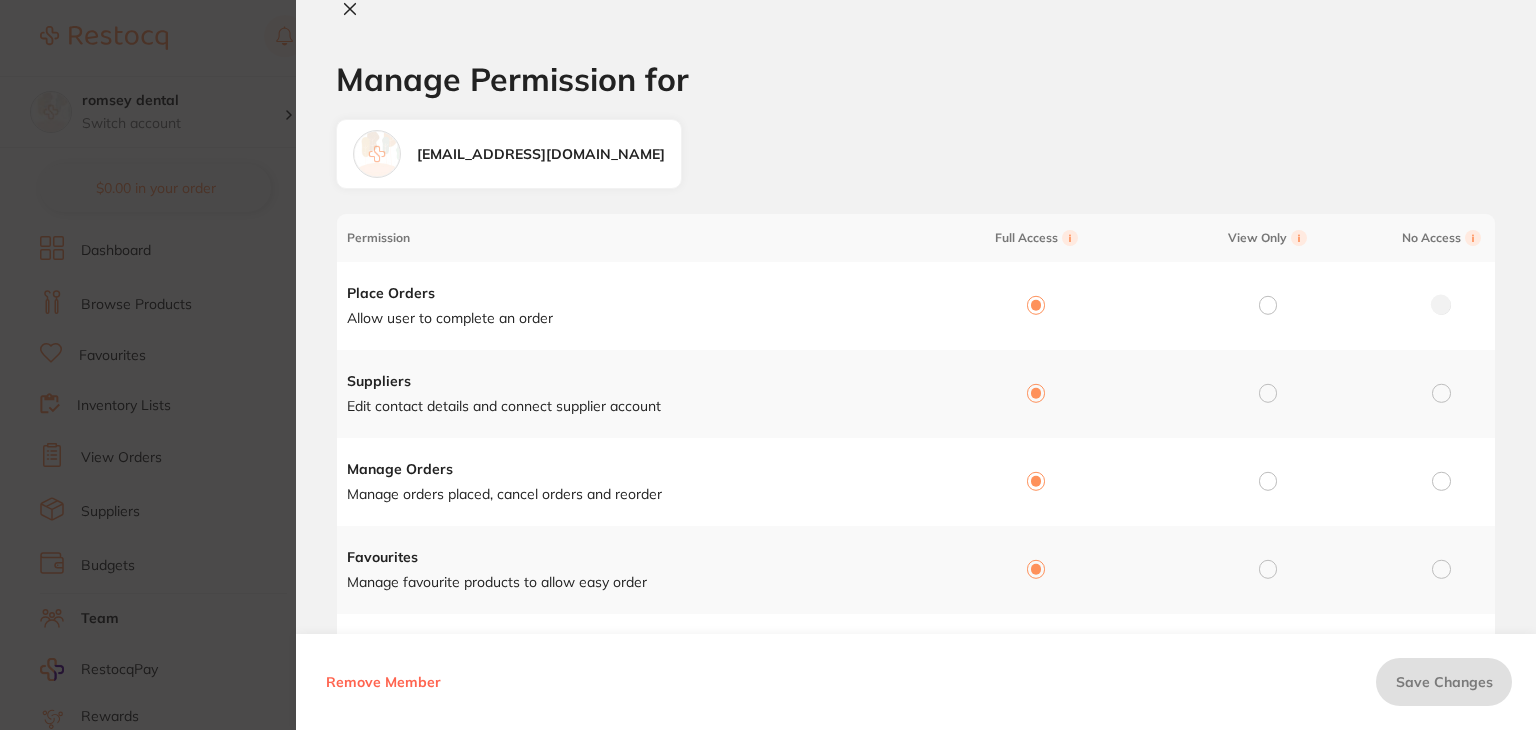 click 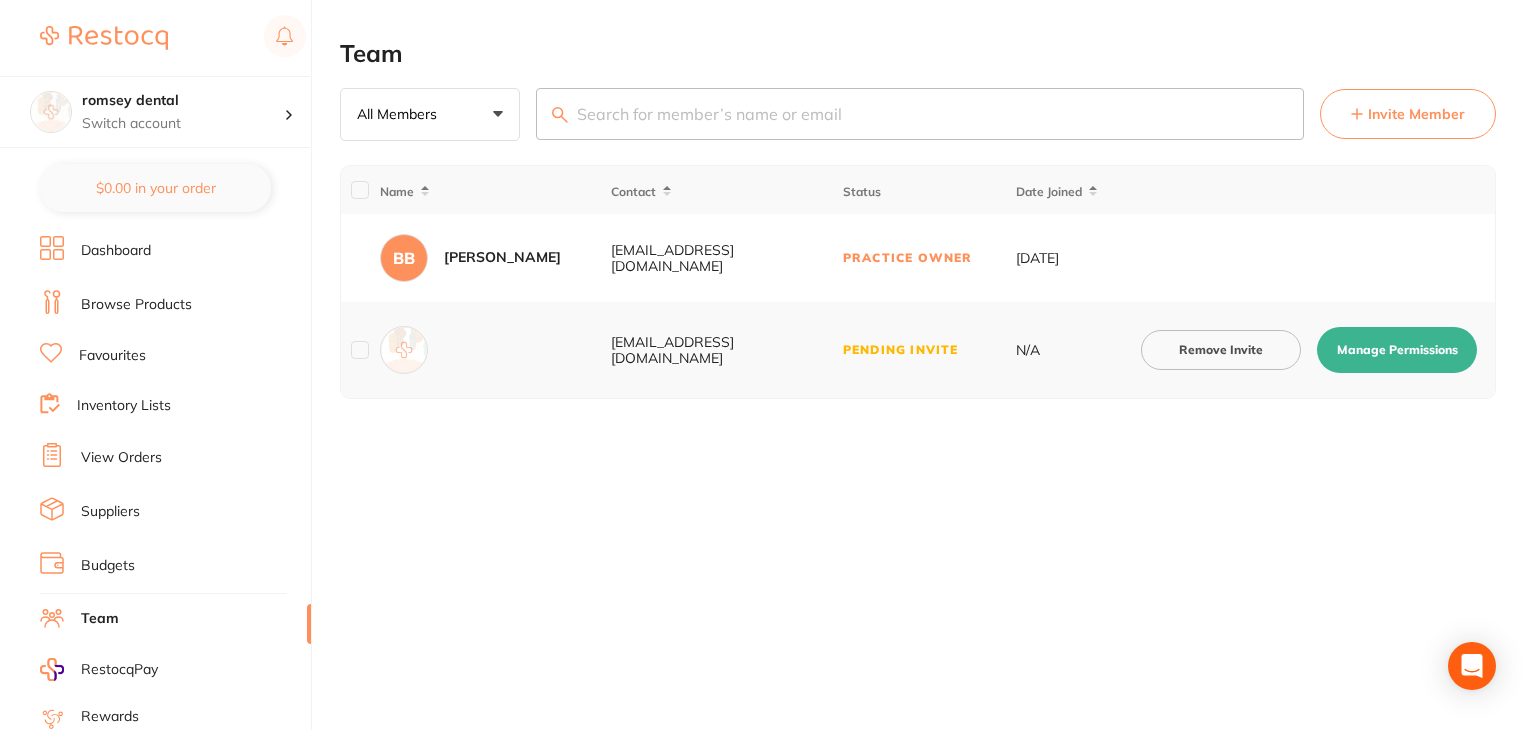 drag, startPoint x: 128, startPoint y: 509, endPoint x: 194, endPoint y: 527, distance: 68.41052 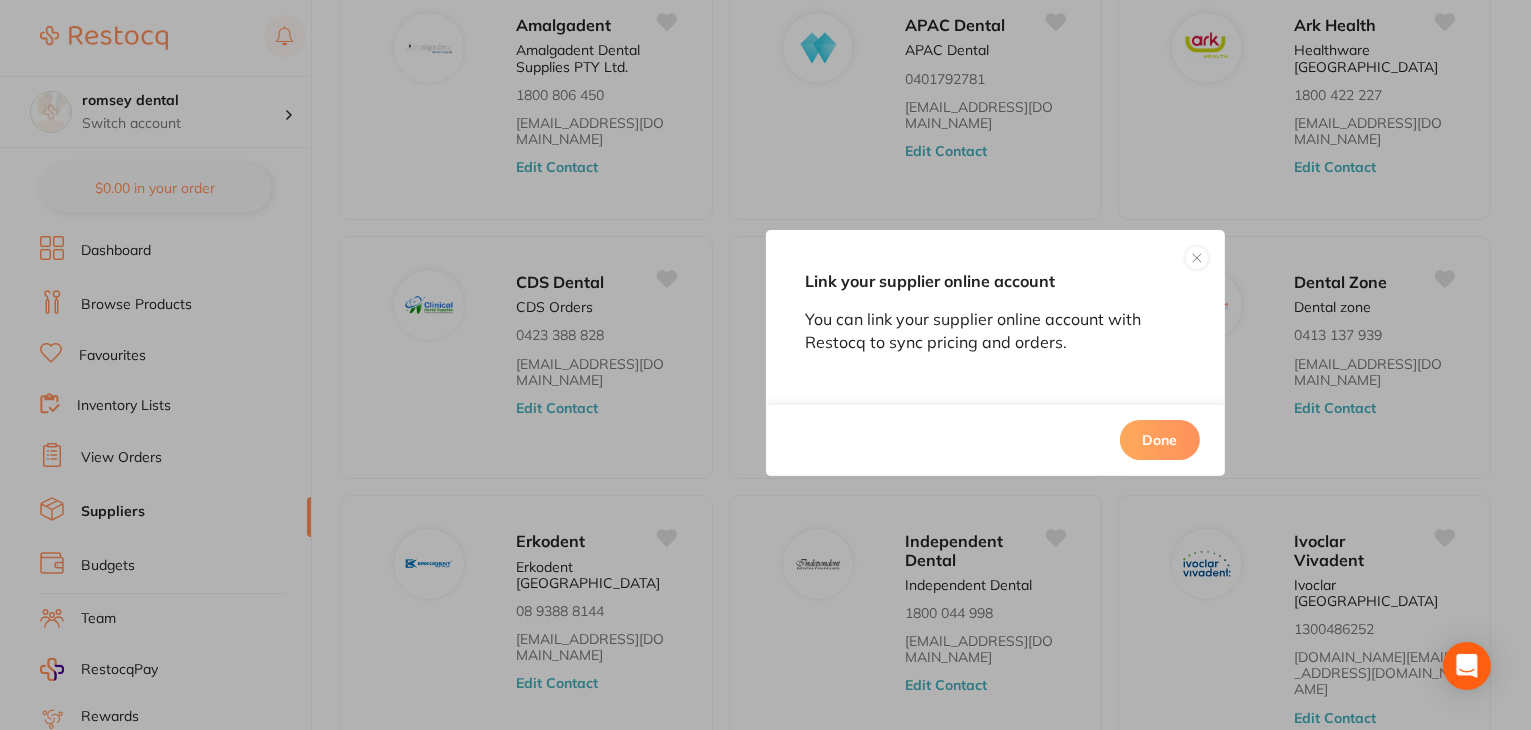 scroll, scrollTop: 743, scrollLeft: 0, axis: vertical 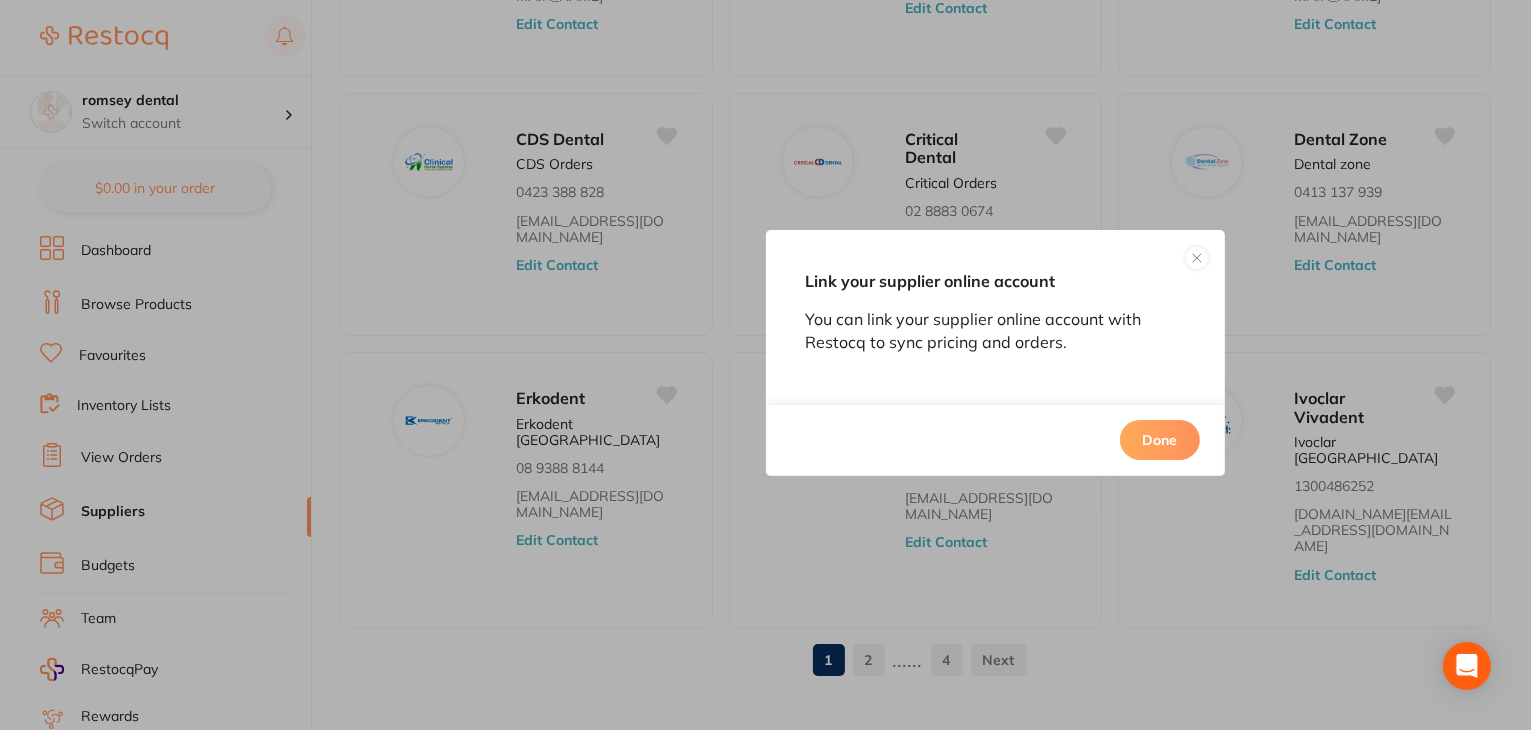 click on "Link your supplier online account You can link your supplier online account with Restocq to sync pricing and orders. Done" at bounding box center (765, 365) 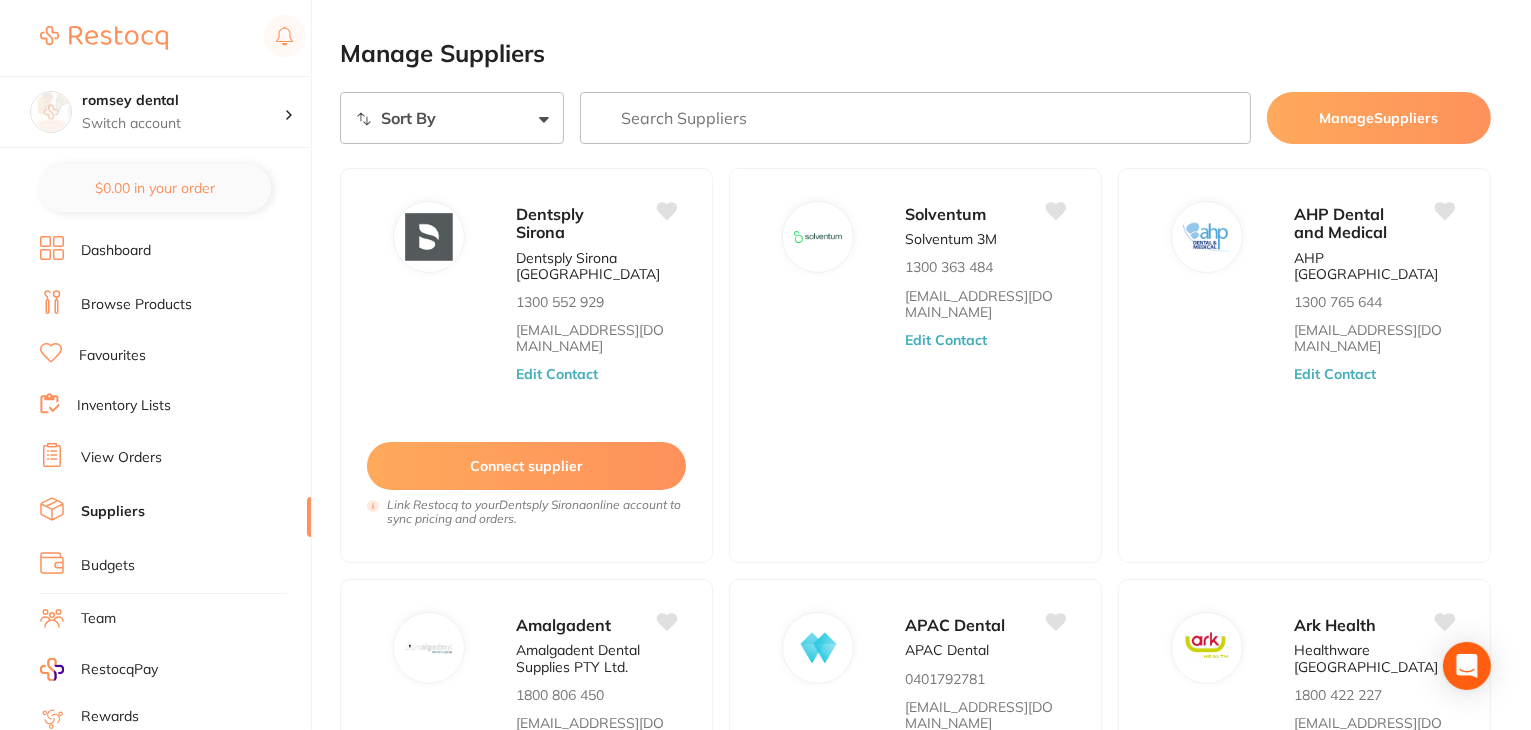 scroll, scrollTop: 201, scrollLeft: 0, axis: vertical 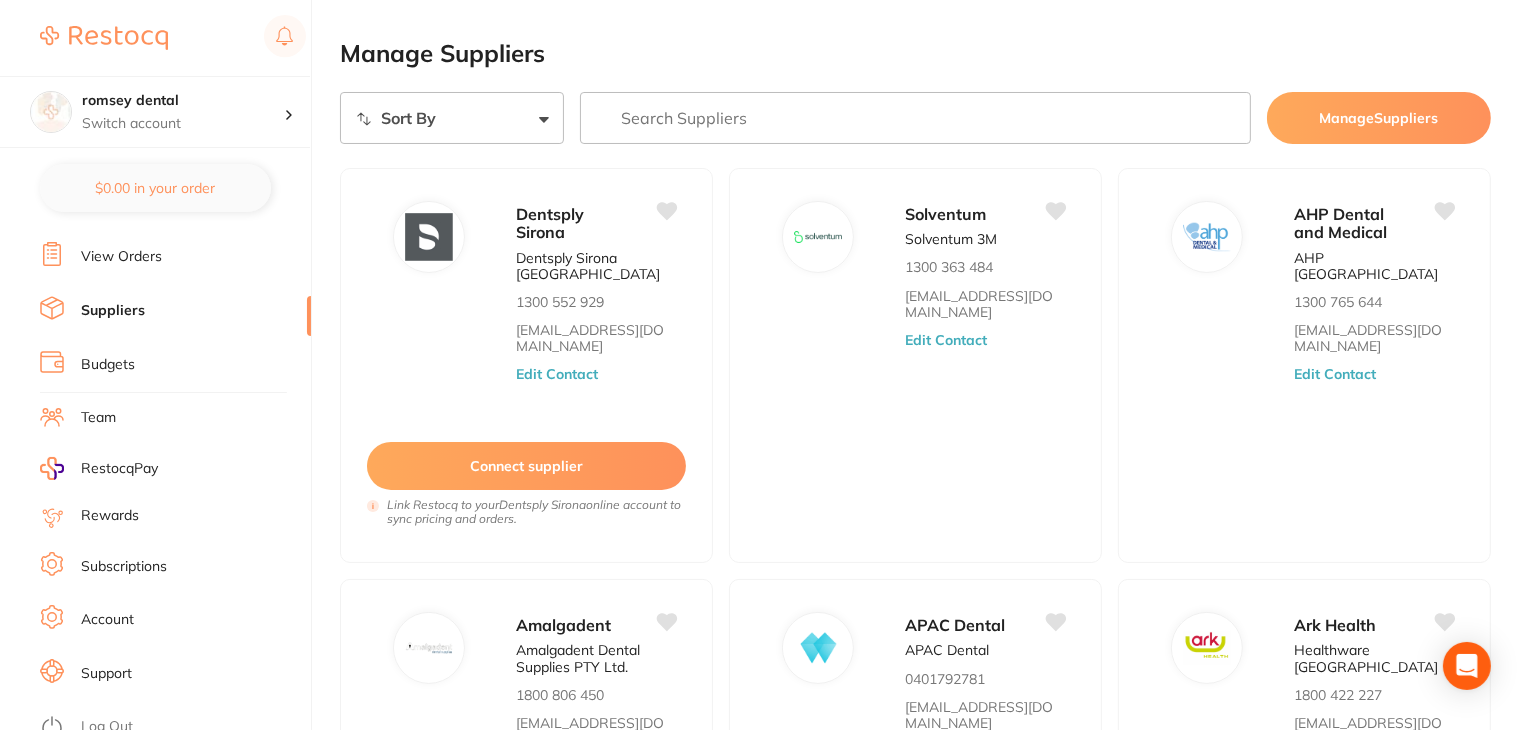 click on "Log Out" at bounding box center [107, 727] 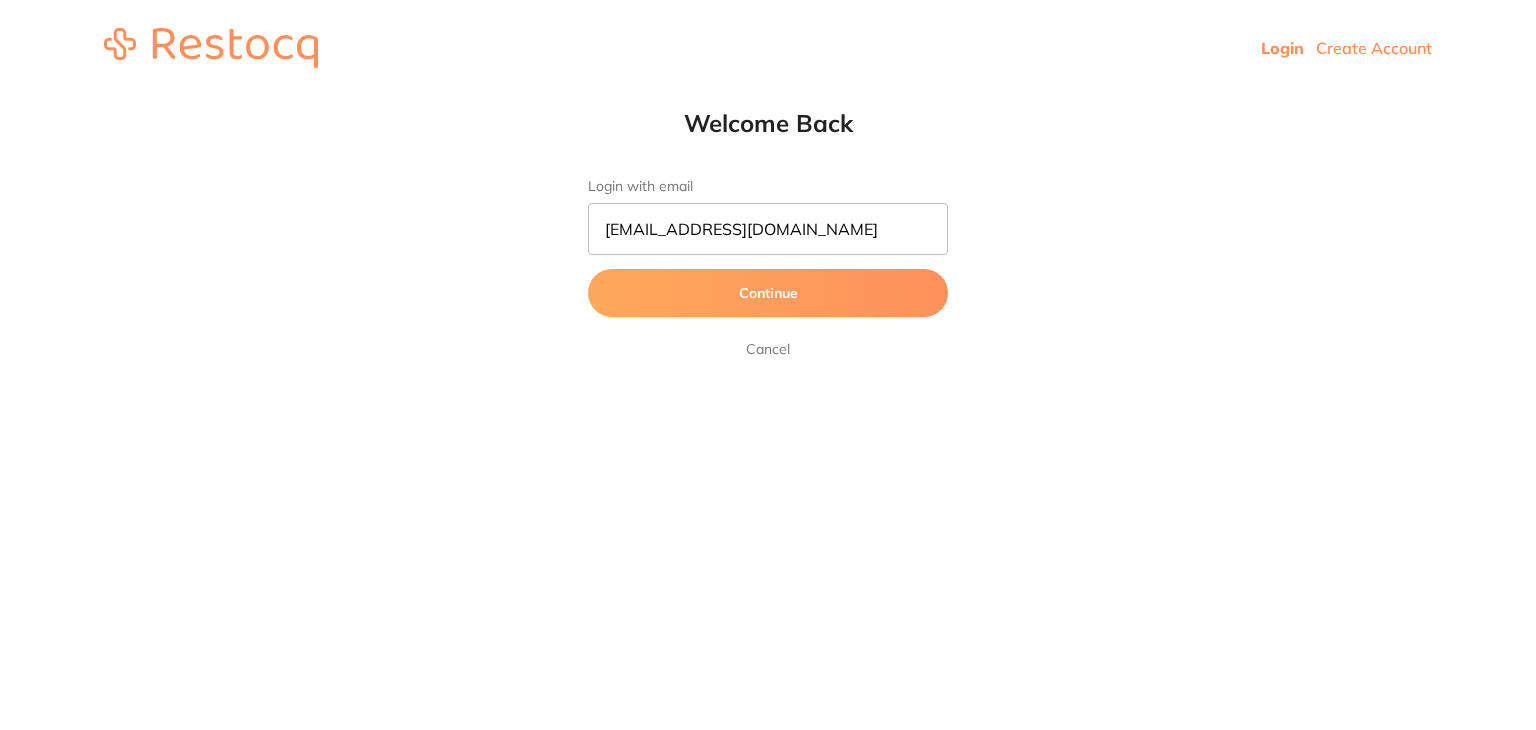 scroll, scrollTop: 0, scrollLeft: 0, axis: both 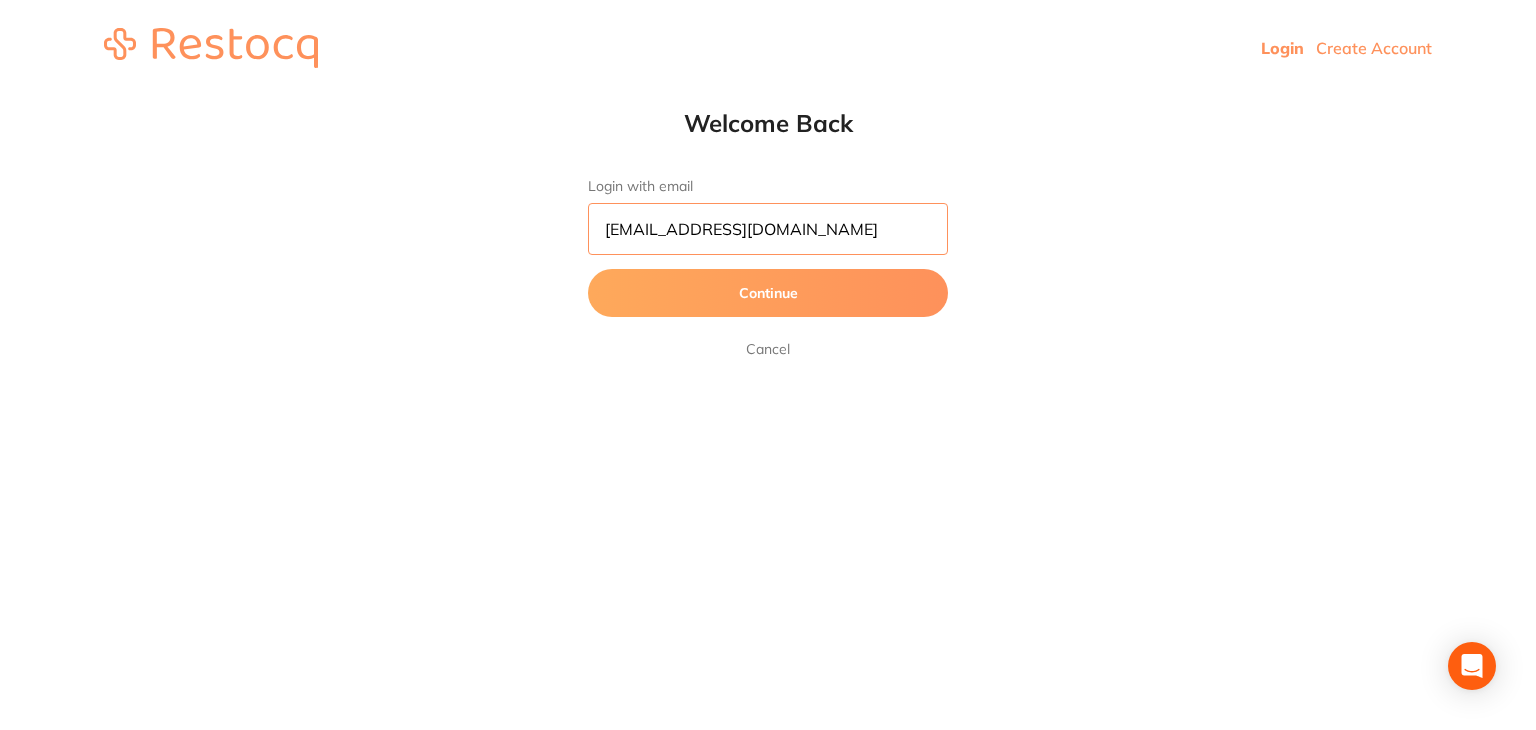 drag, startPoint x: 811, startPoint y: 232, endPoint x: 302, endPoint y: 231, distance: 509.00098 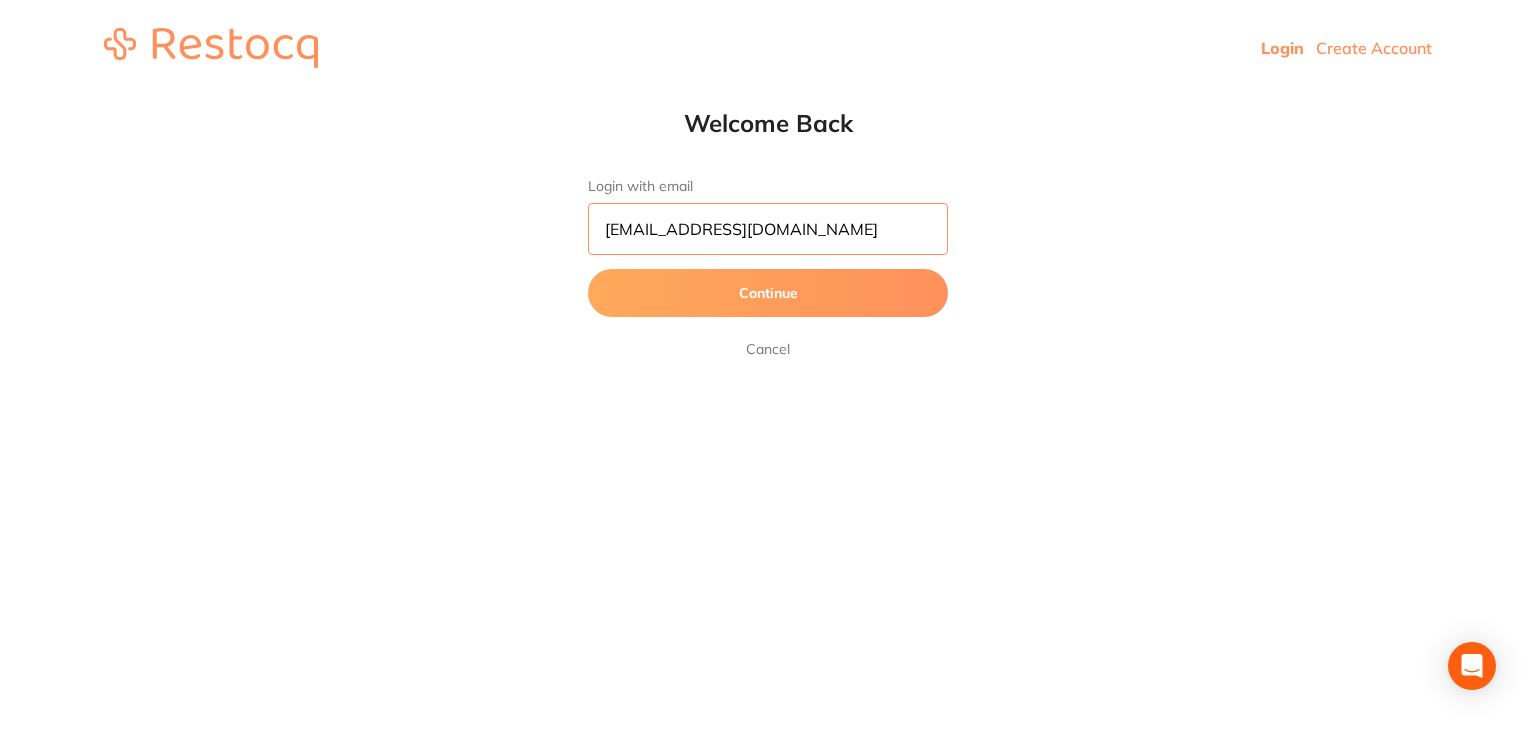 paste on "[EMAIL_ADDRESS][DOMAIN_NAME]" 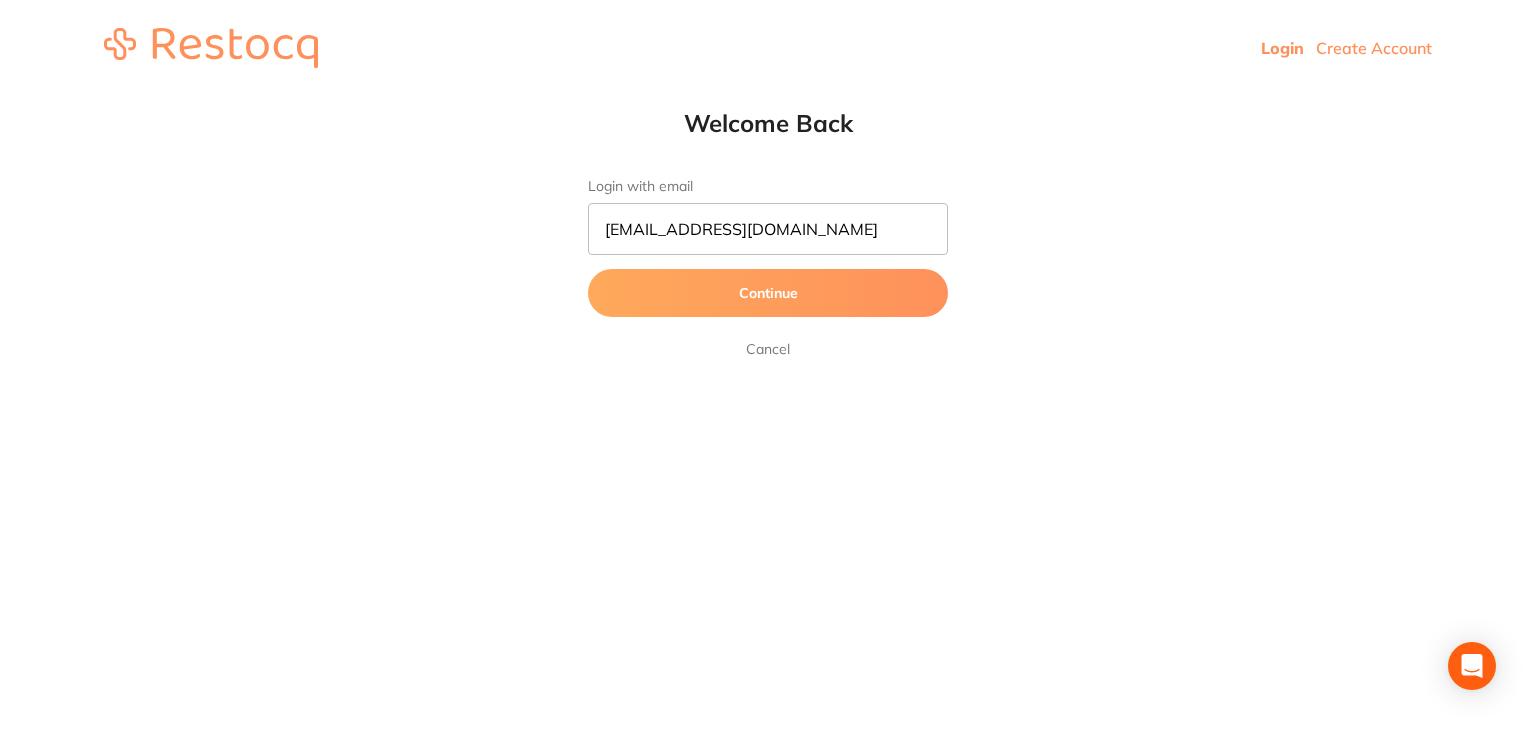 scroll, scrollTop: 0, scrollLeft: 0, axis: both 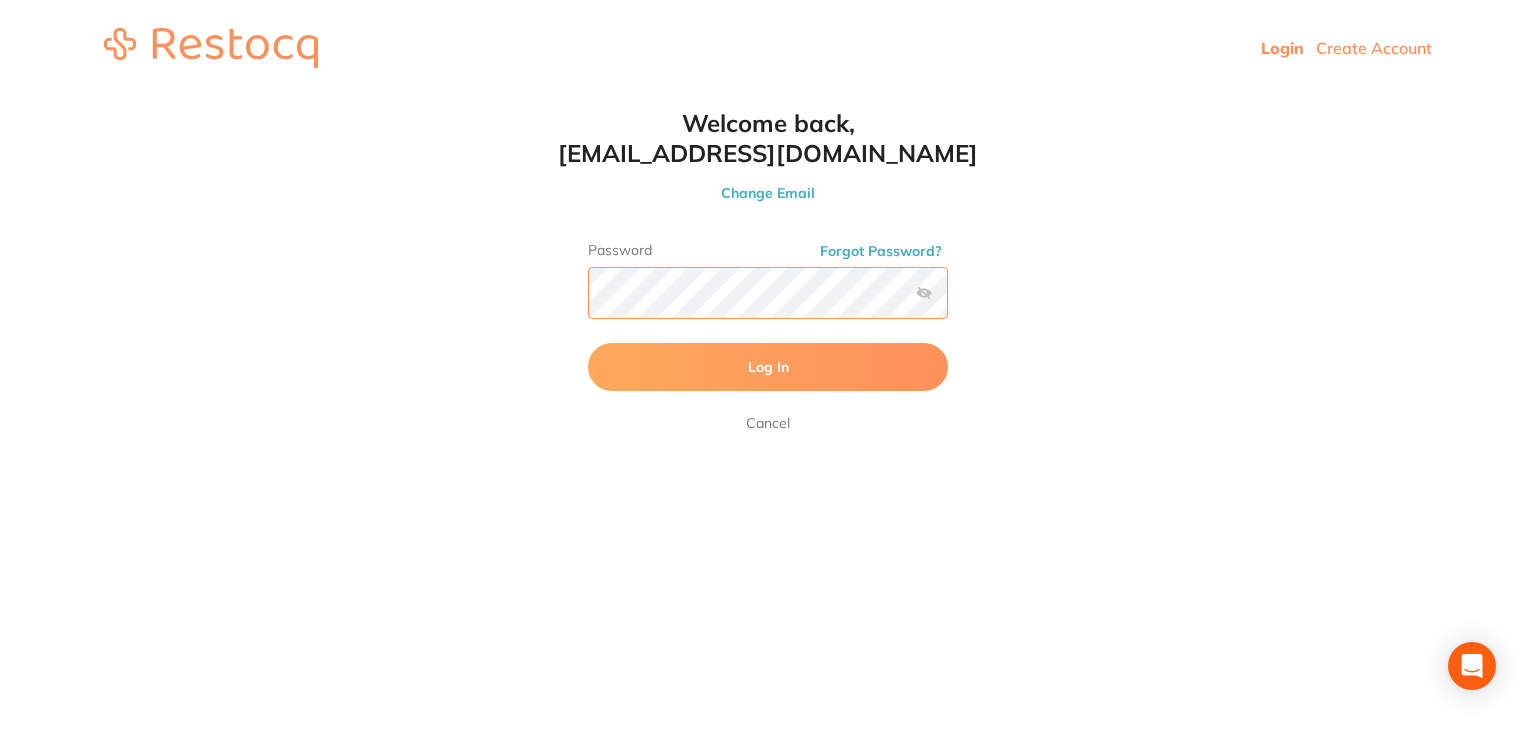 click on "Log In" at bounding box center (768, 367) 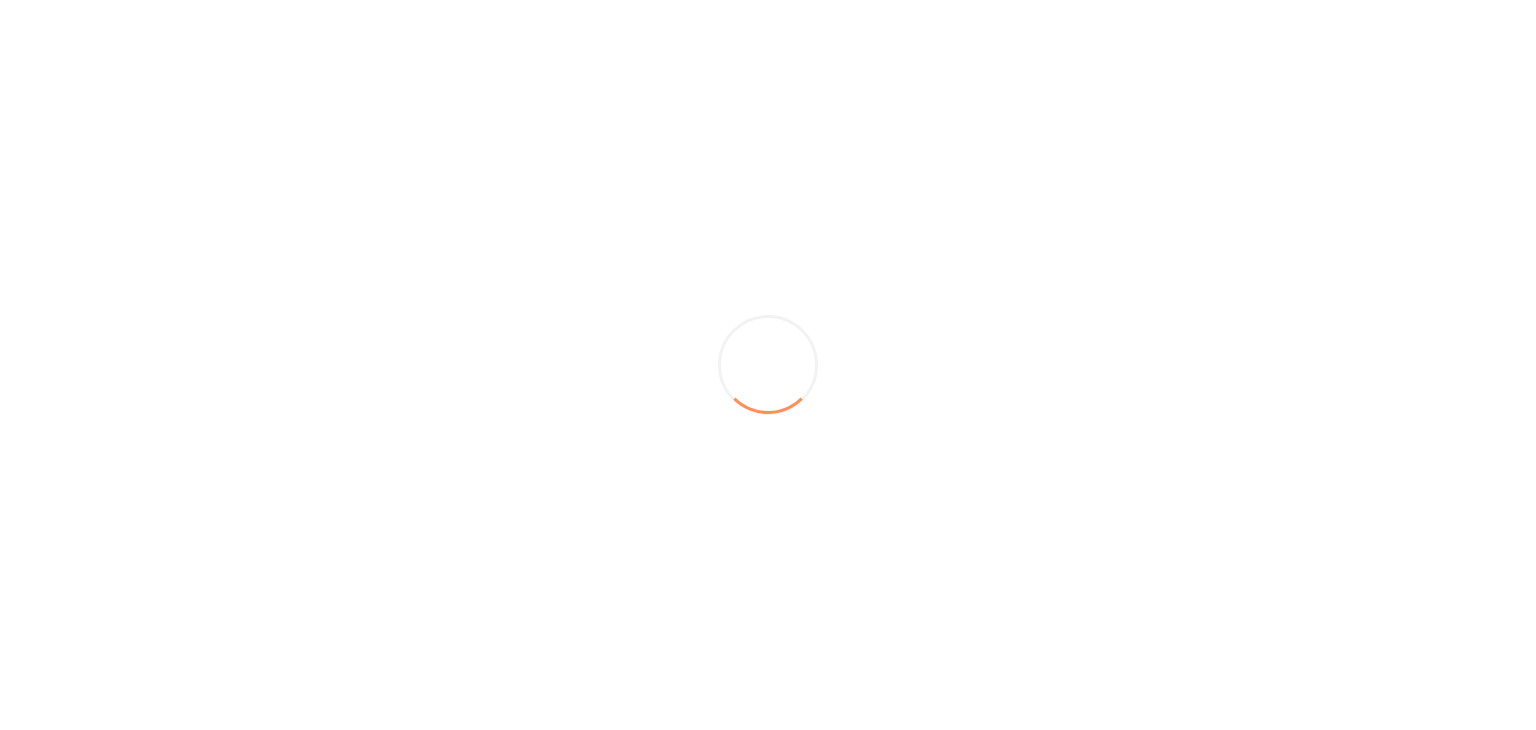 scroll, scrollTop: 0, scrollLeft: 0, axis: both 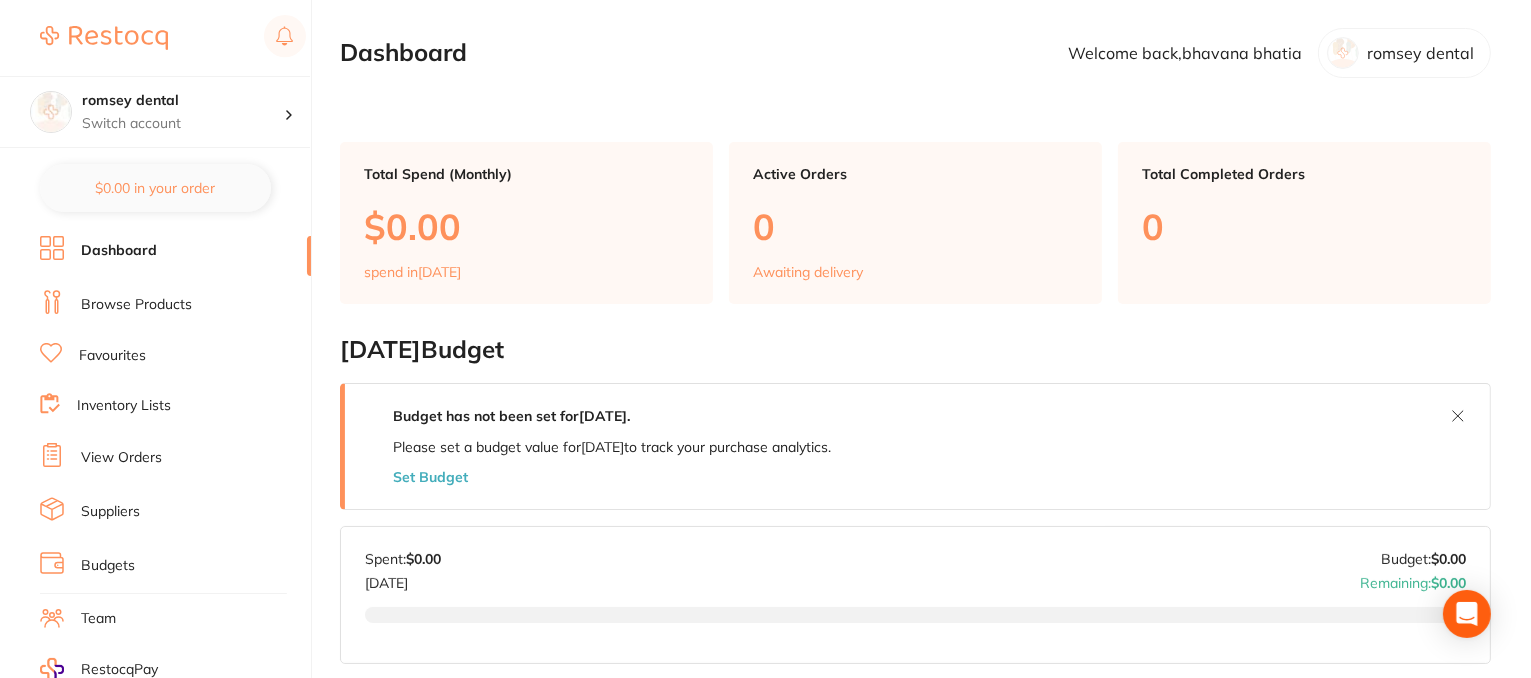 click on "Team" at bounding box center (98, 619) 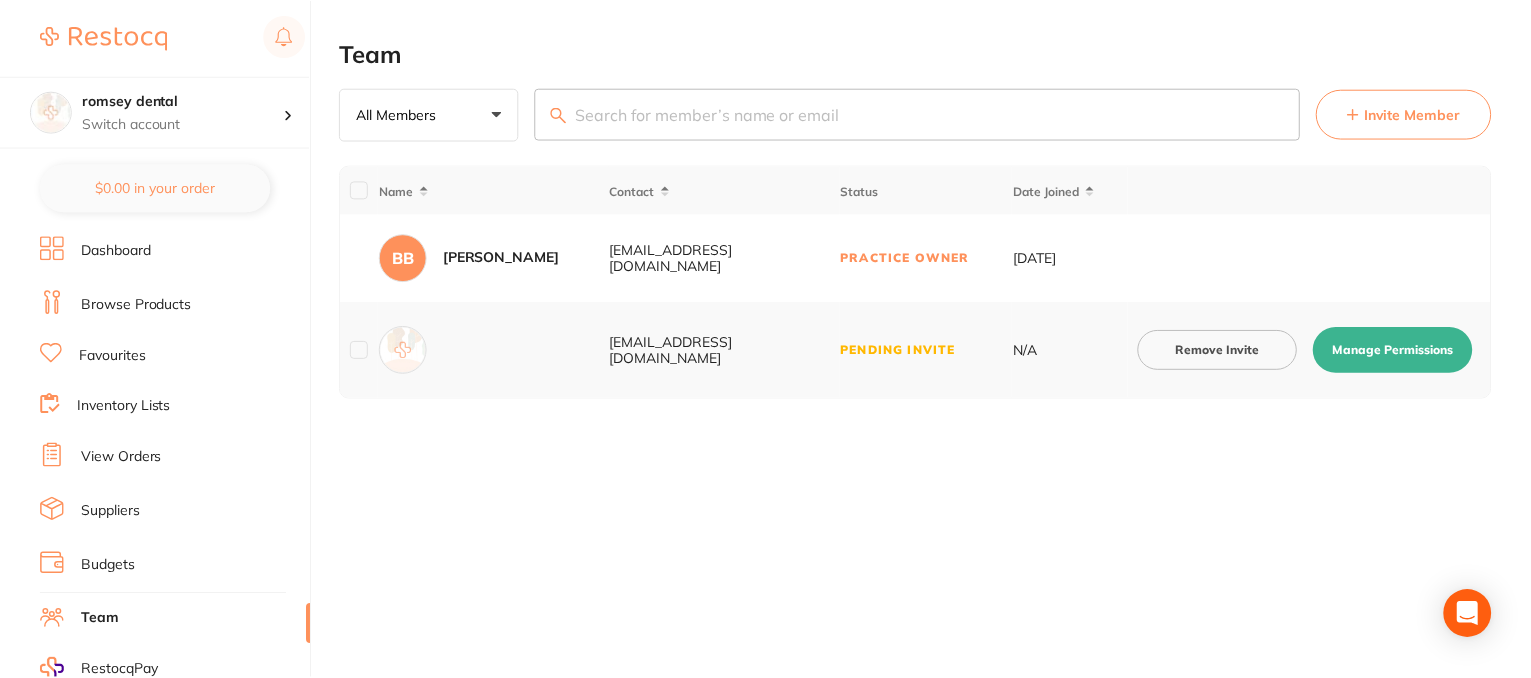 scroll, scrollTop: 200, scrollLeft: 0, axis: vertical 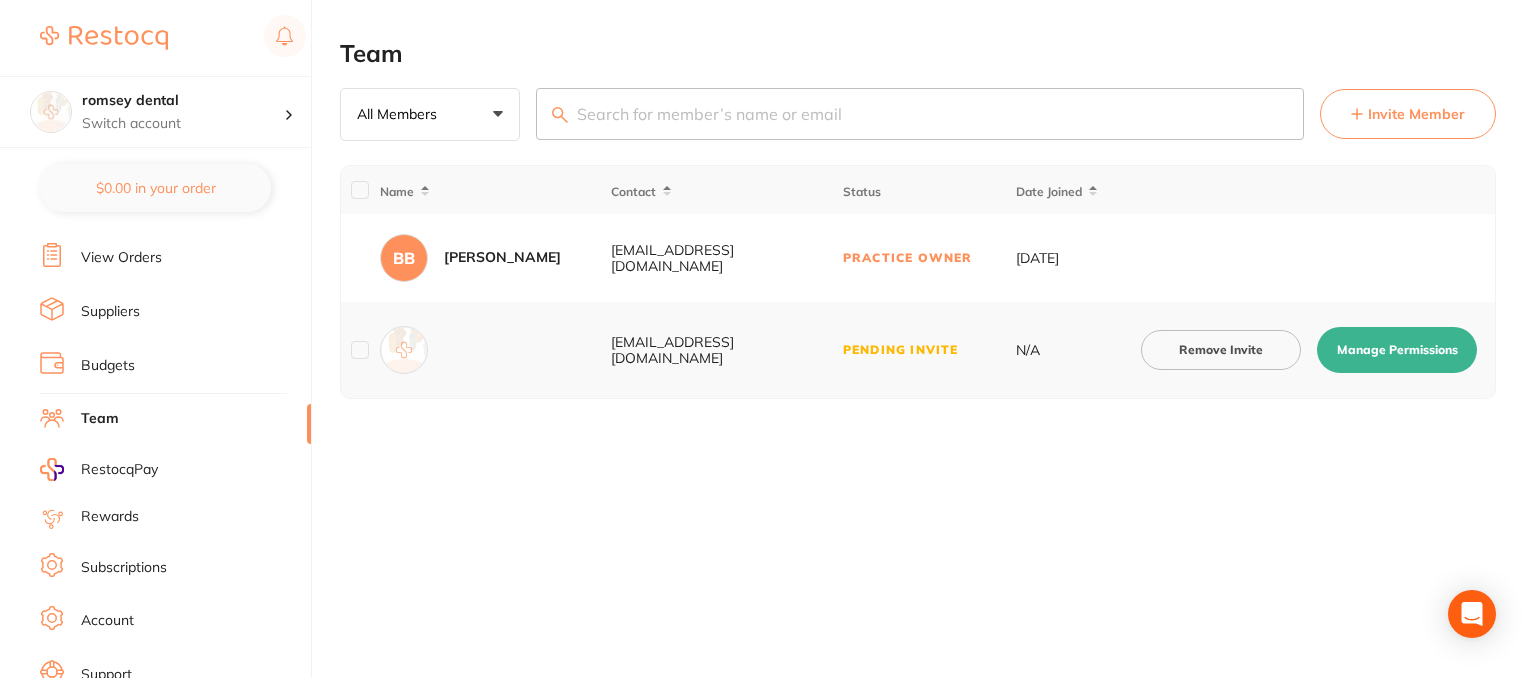 click on "Account" at bounding box center [107, 621] 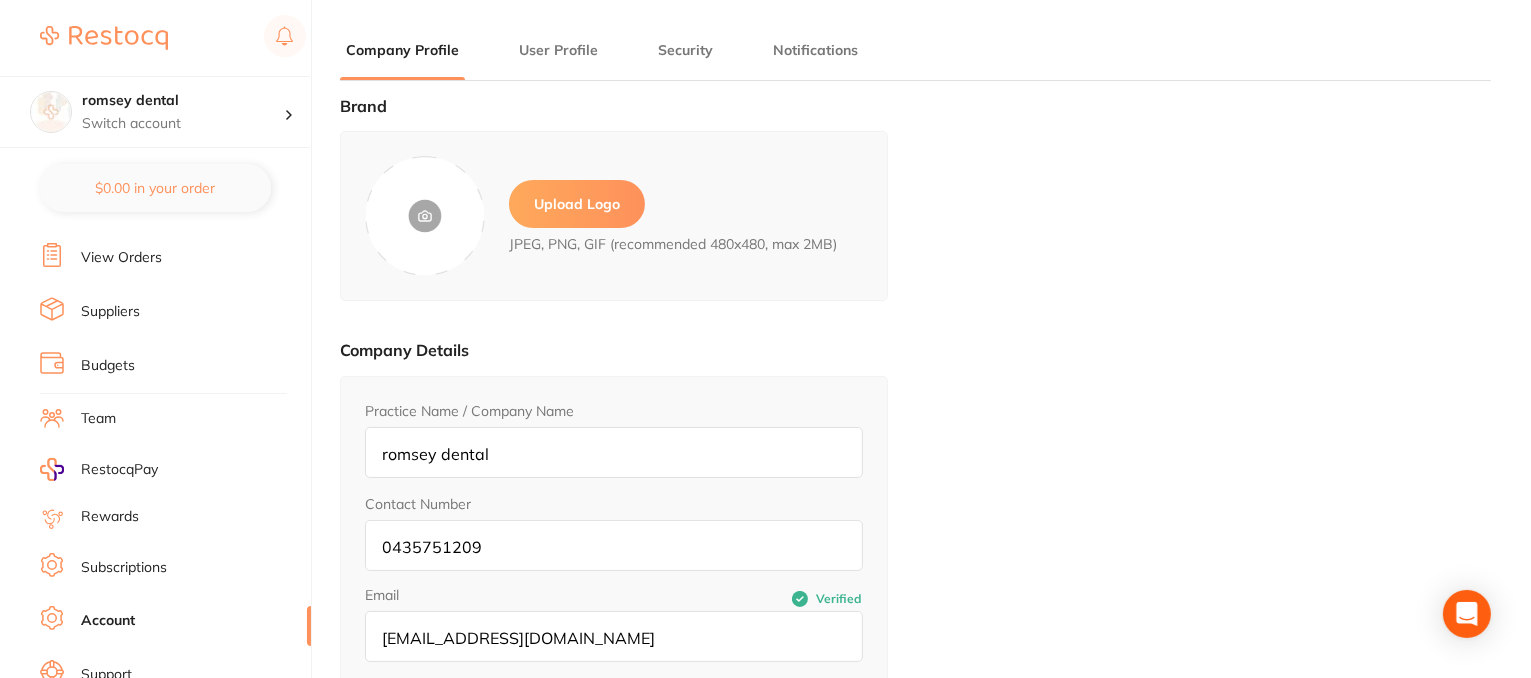 type on "bhavana" 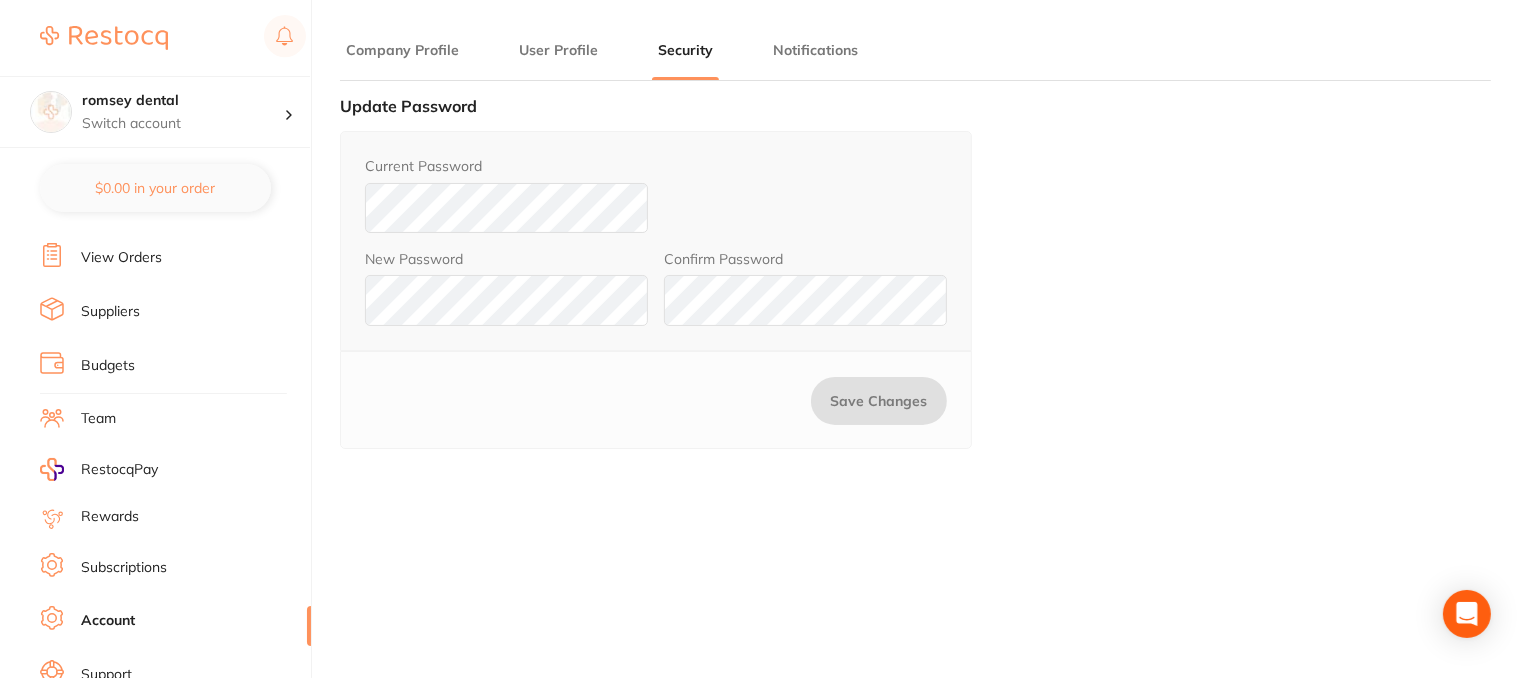 click on "Suppliers" at bounding box center [110, 312] 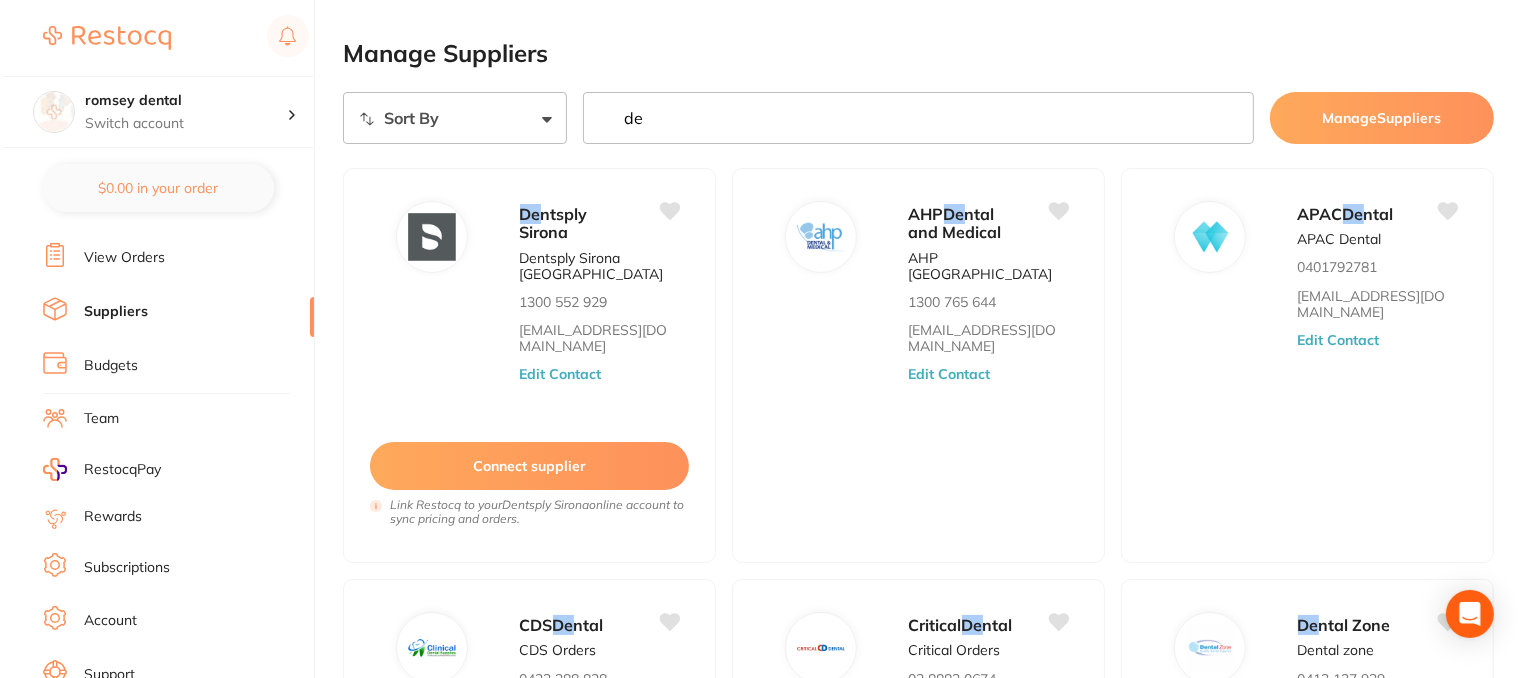scroll, scrollTop: 0, scrollLeft: 0, axis: both 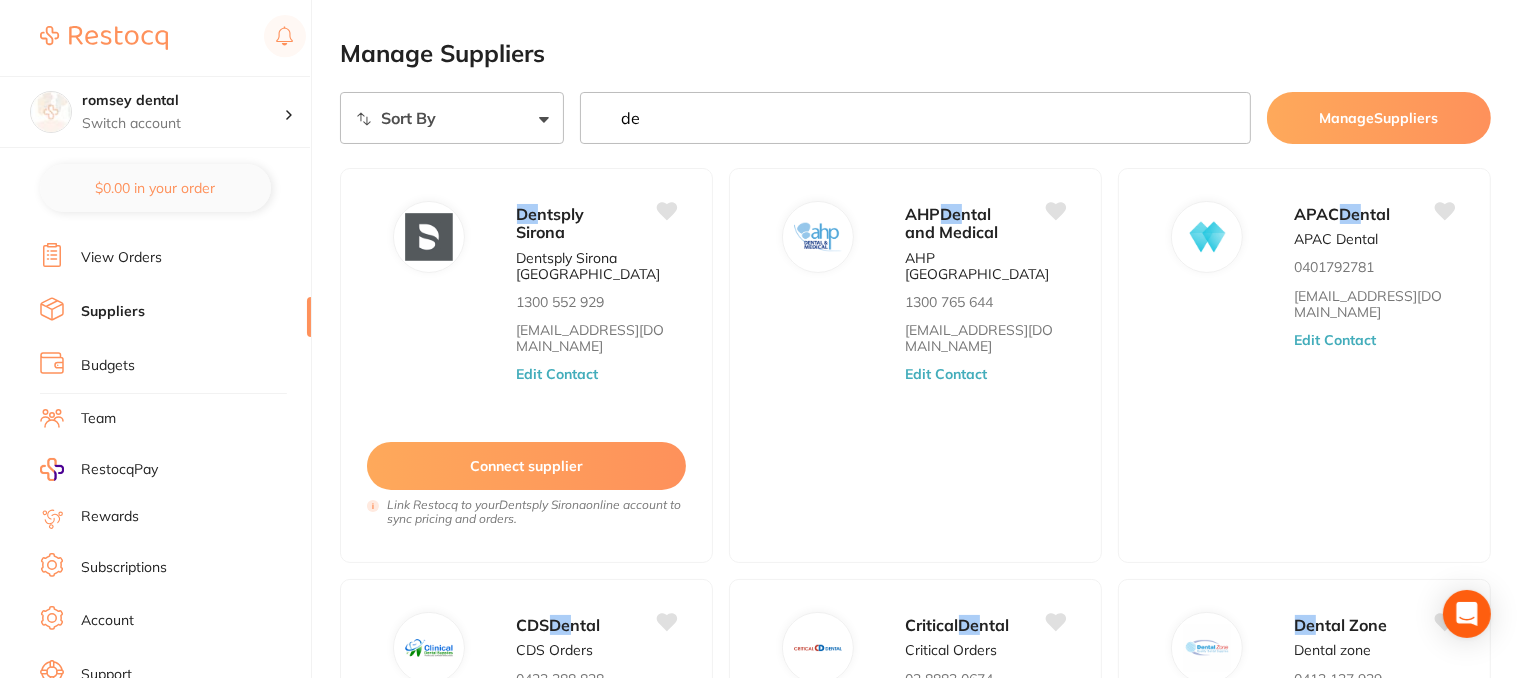 drag, startPoint x: 738, startPoint y: 137, endPoint x: 593, endPoint y: 132, distance: 145.08618 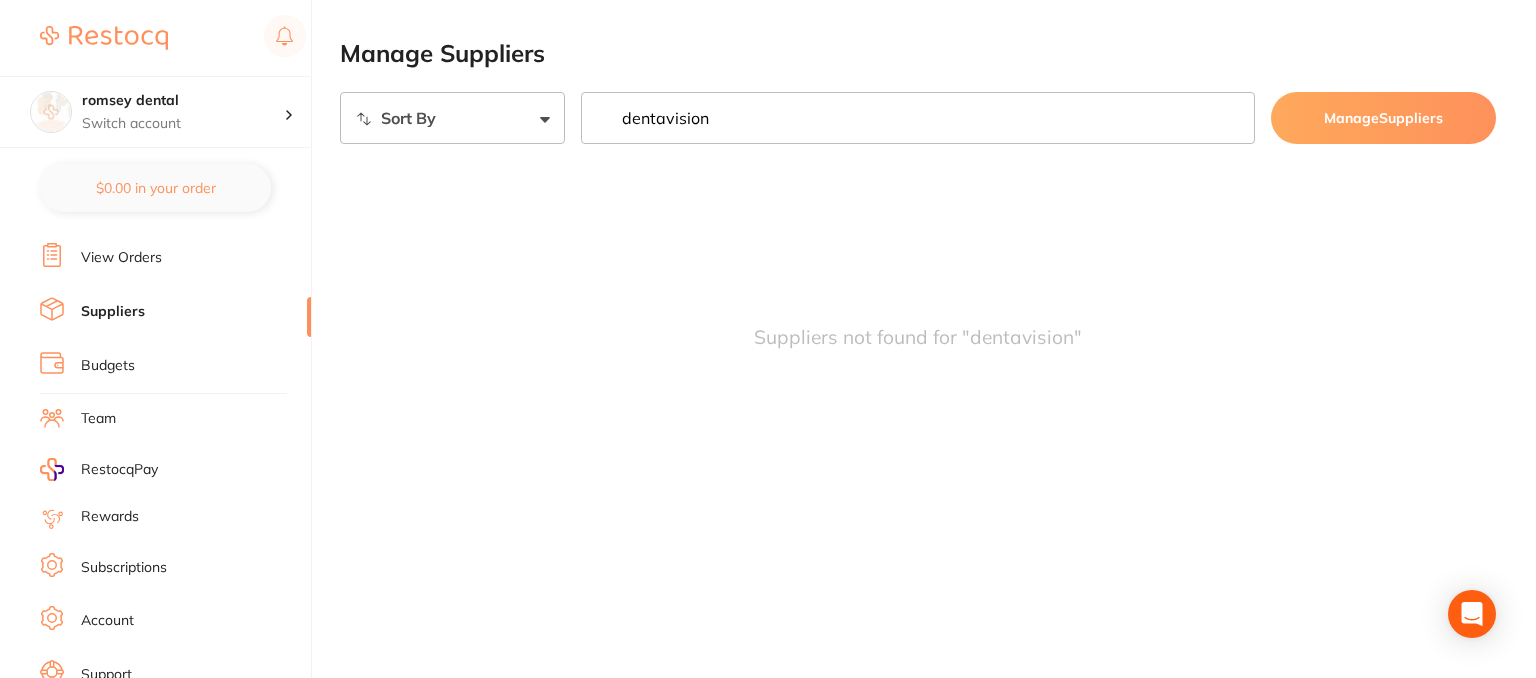 drag, startPoint x: 762, startPoint y: 121, endPoint x: 540, endPoint y: 129, distance: 222.1441 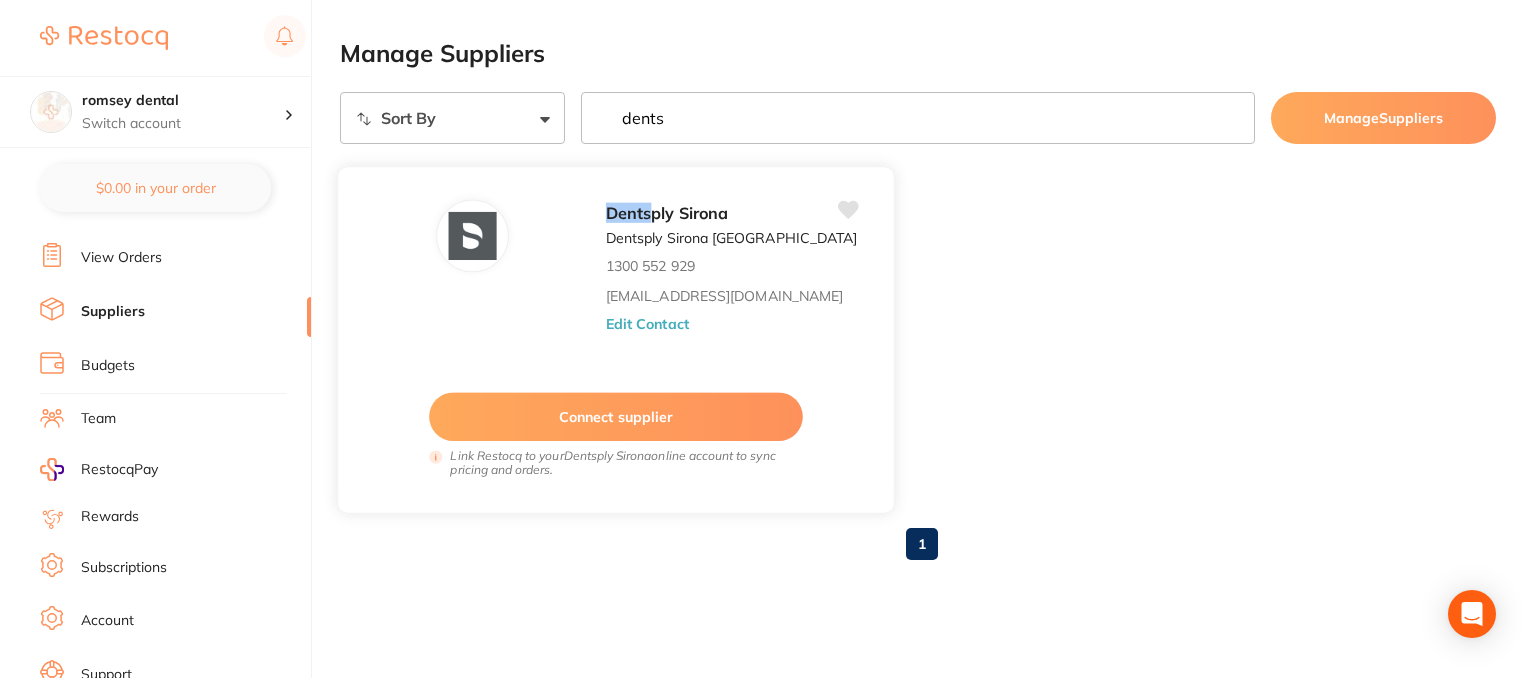 type on "dents" 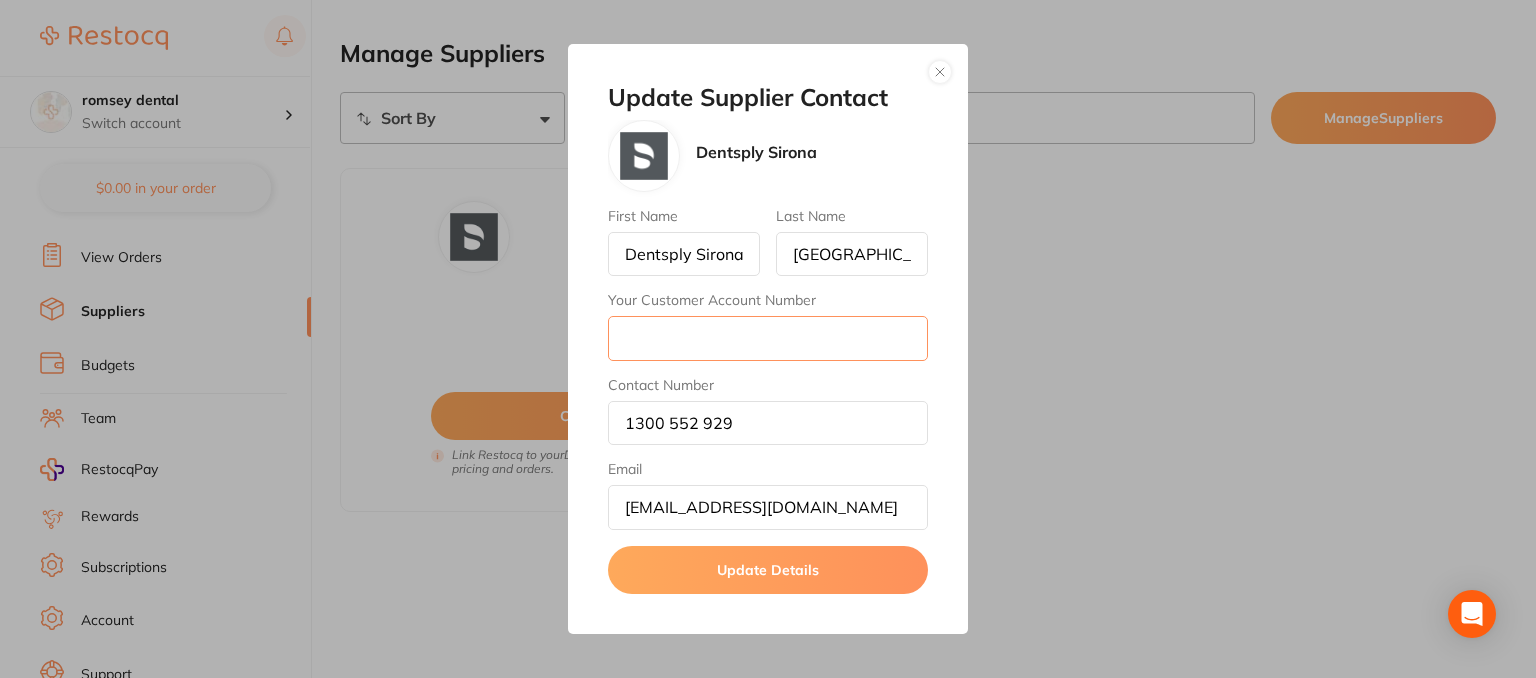 click on "Your Customer Account Number" at bounding box center [768, 338] 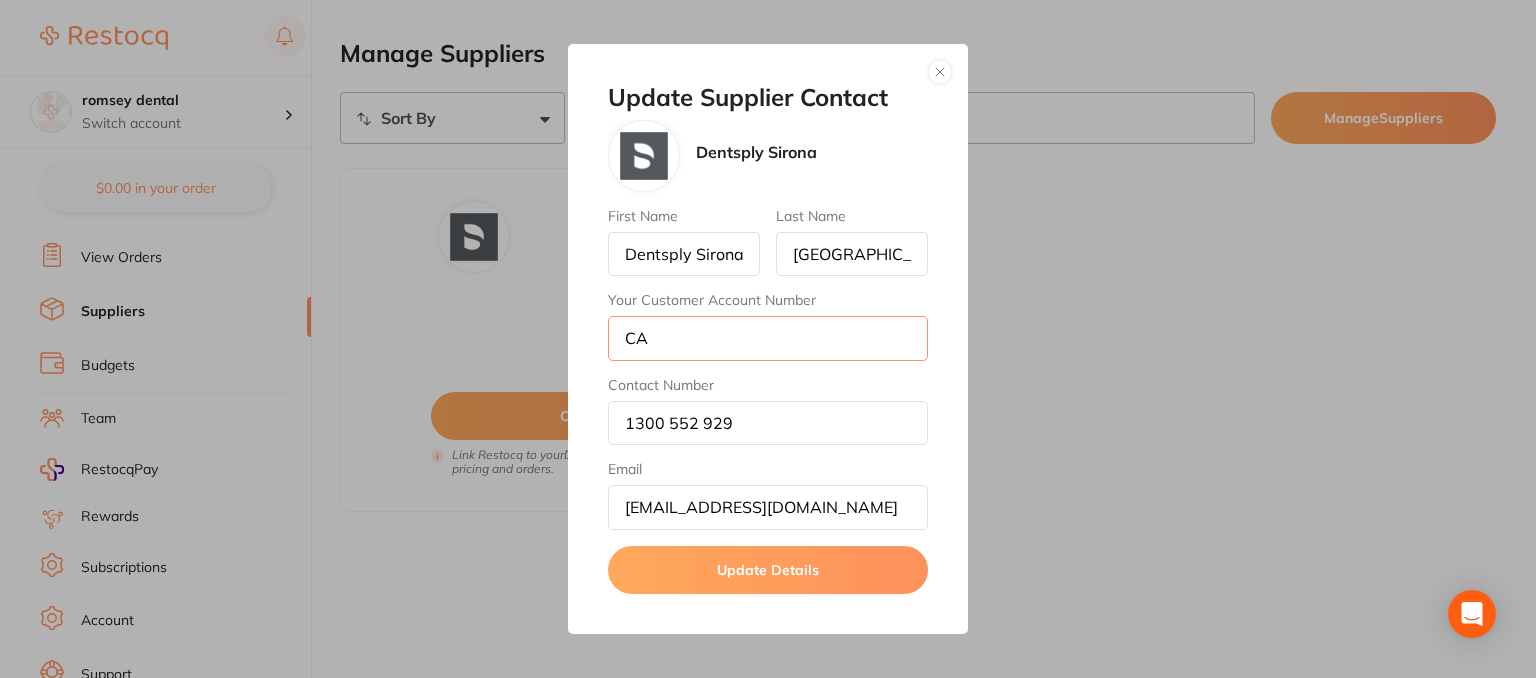 type on "C" 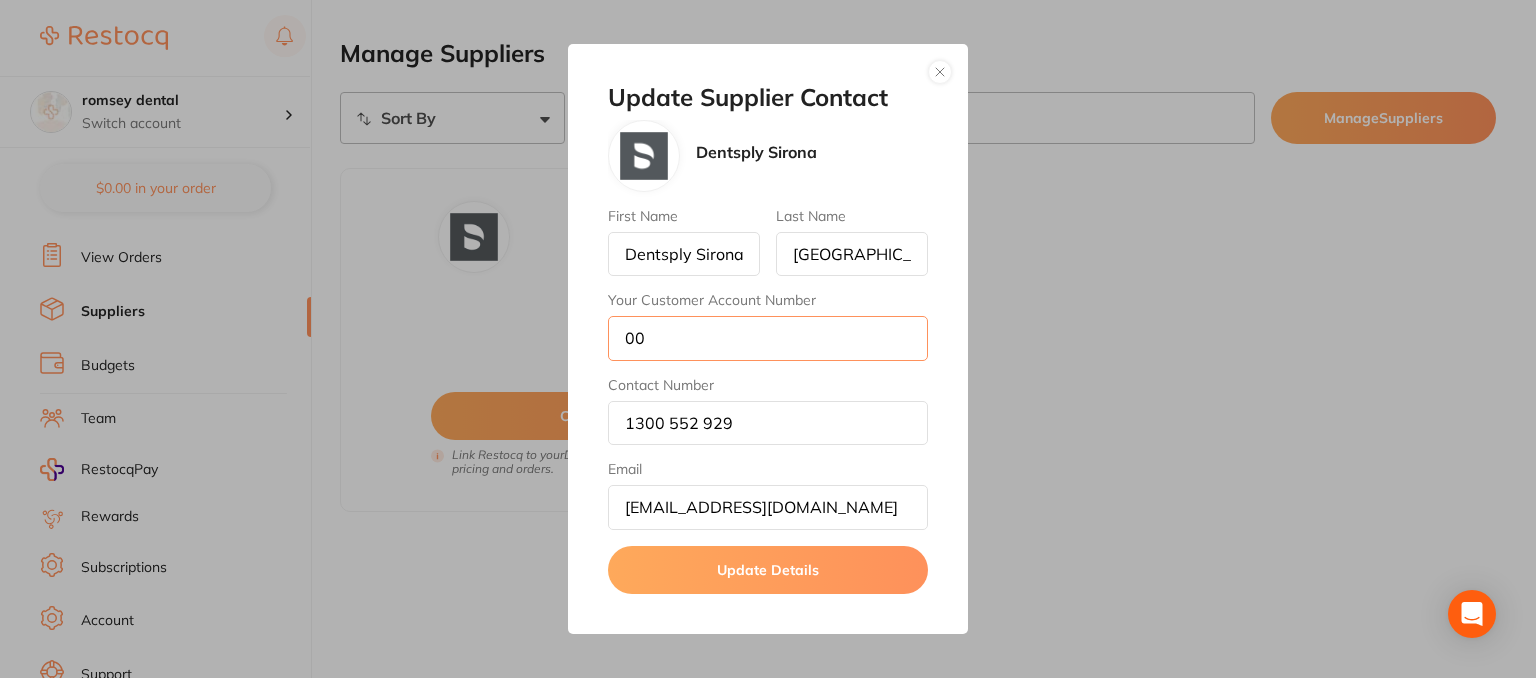 type on "0" 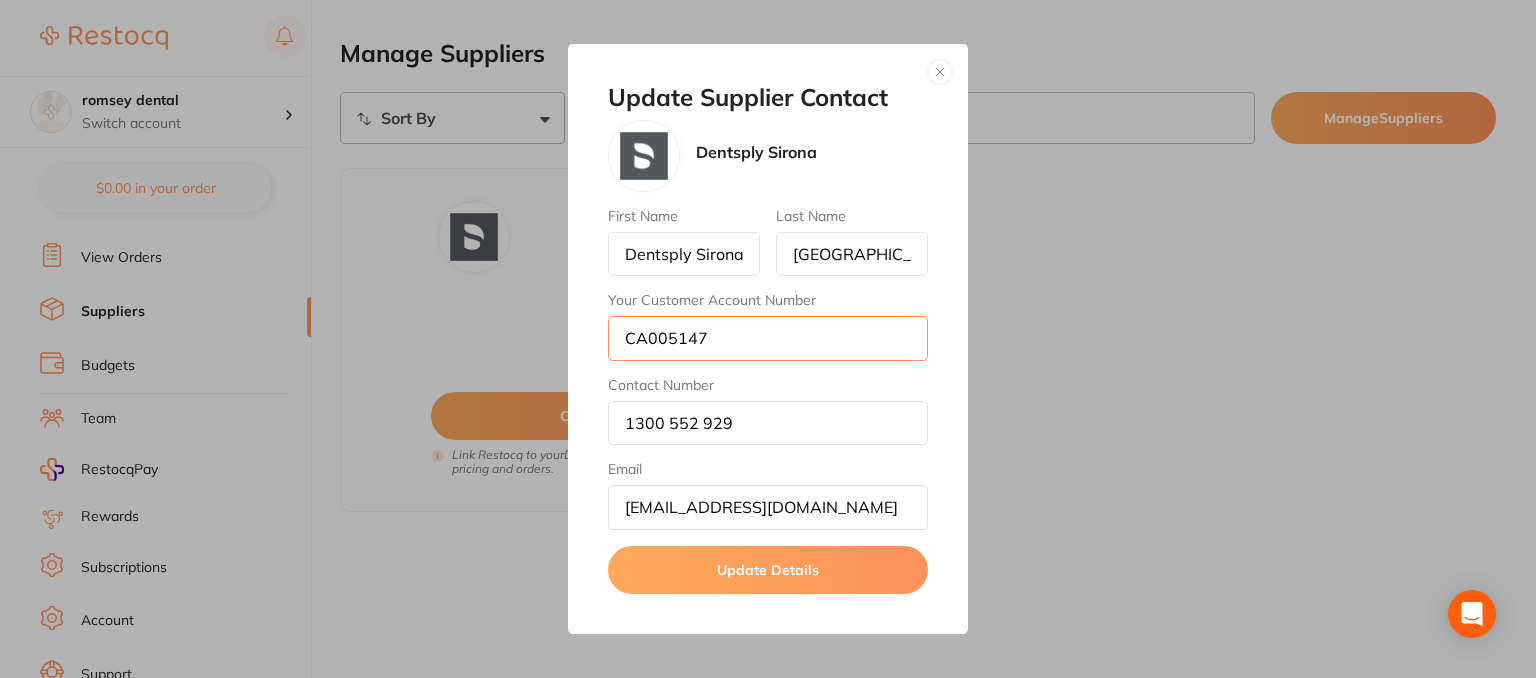 type on "CA005147" 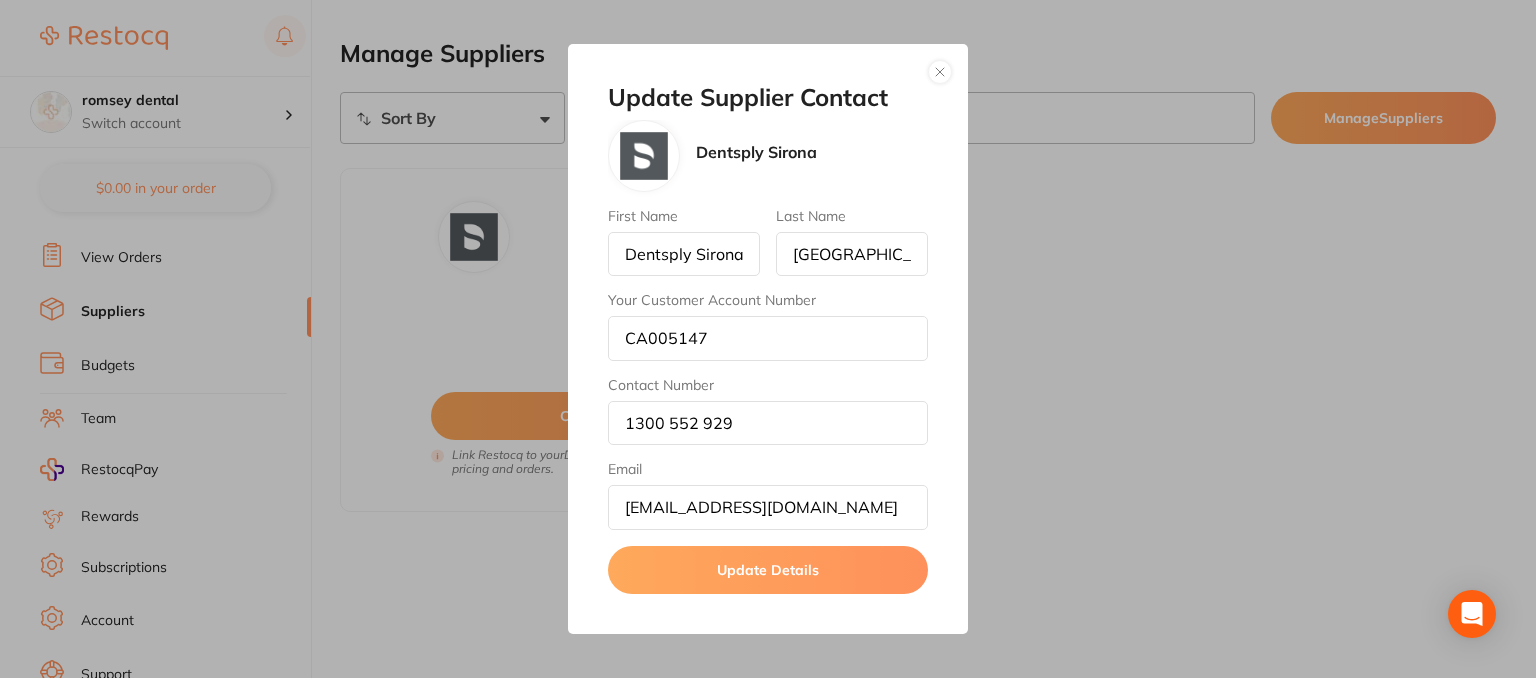 click on "Update Details" at bounding box center [768, 570] 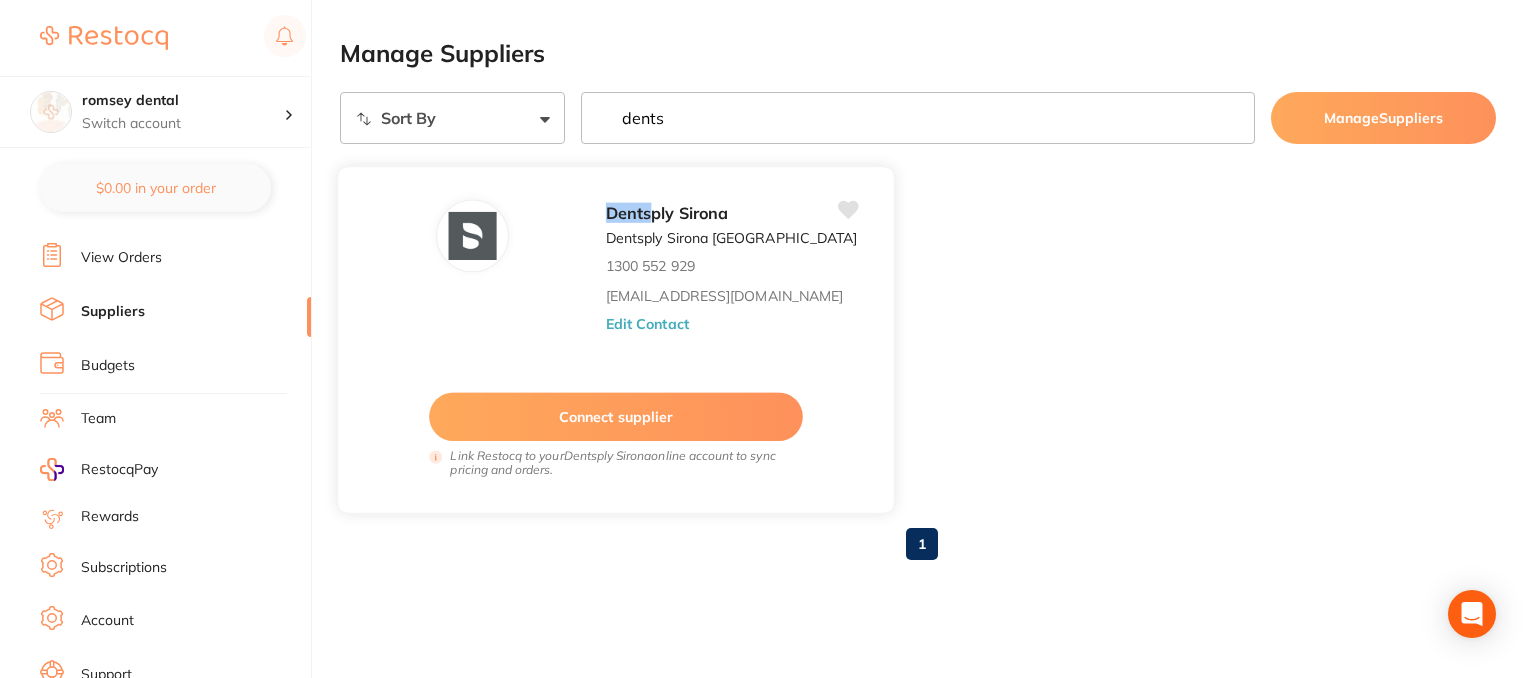 click on "Connect supplier" at bounding box center (616, 416) 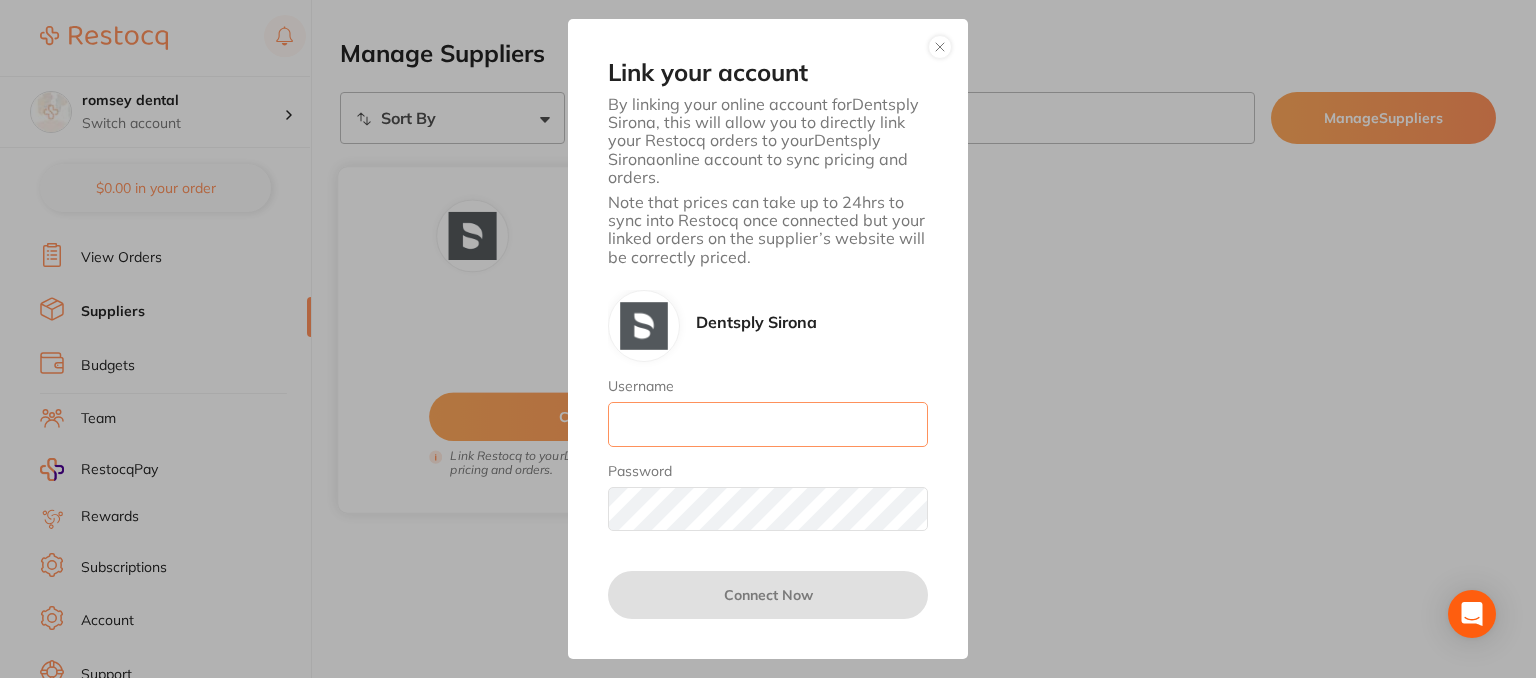 type on "skan3067@gmail.com" 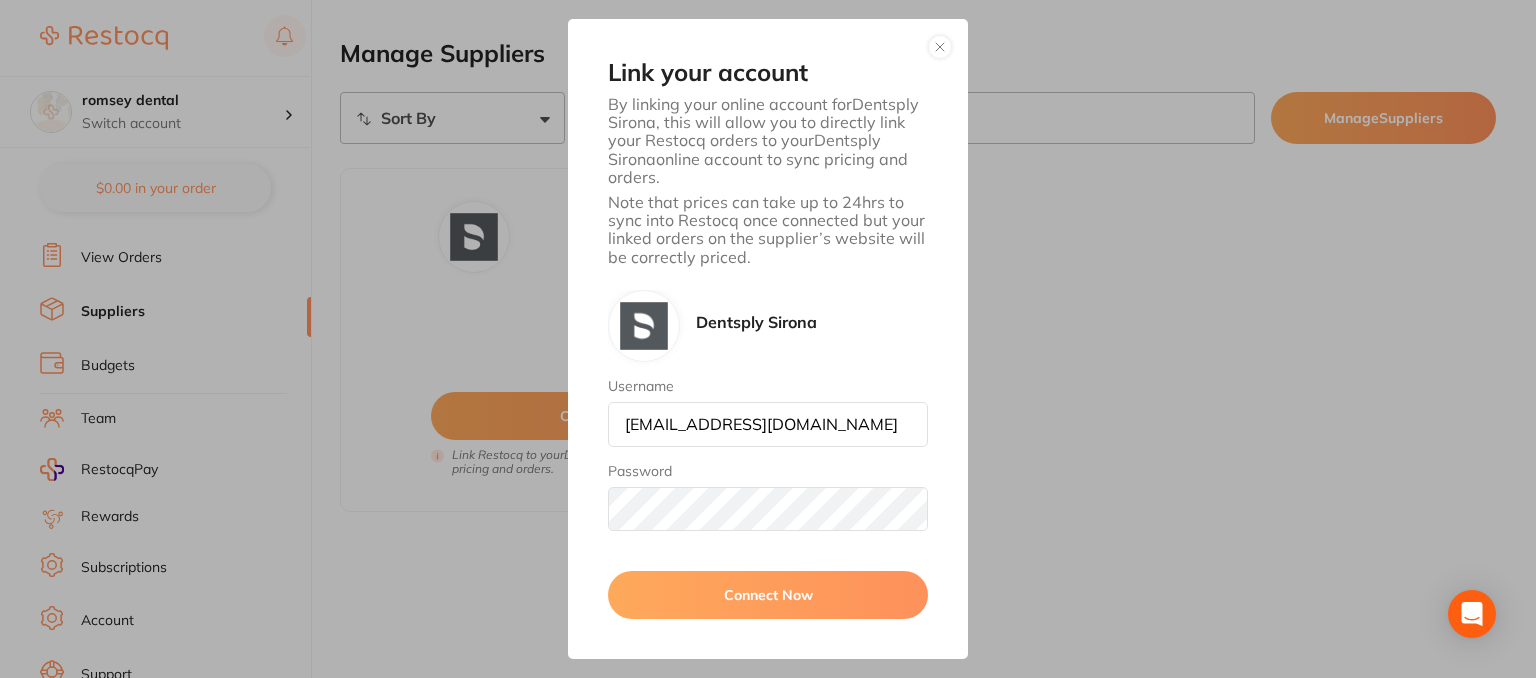 click at bounding box center [940, 47] 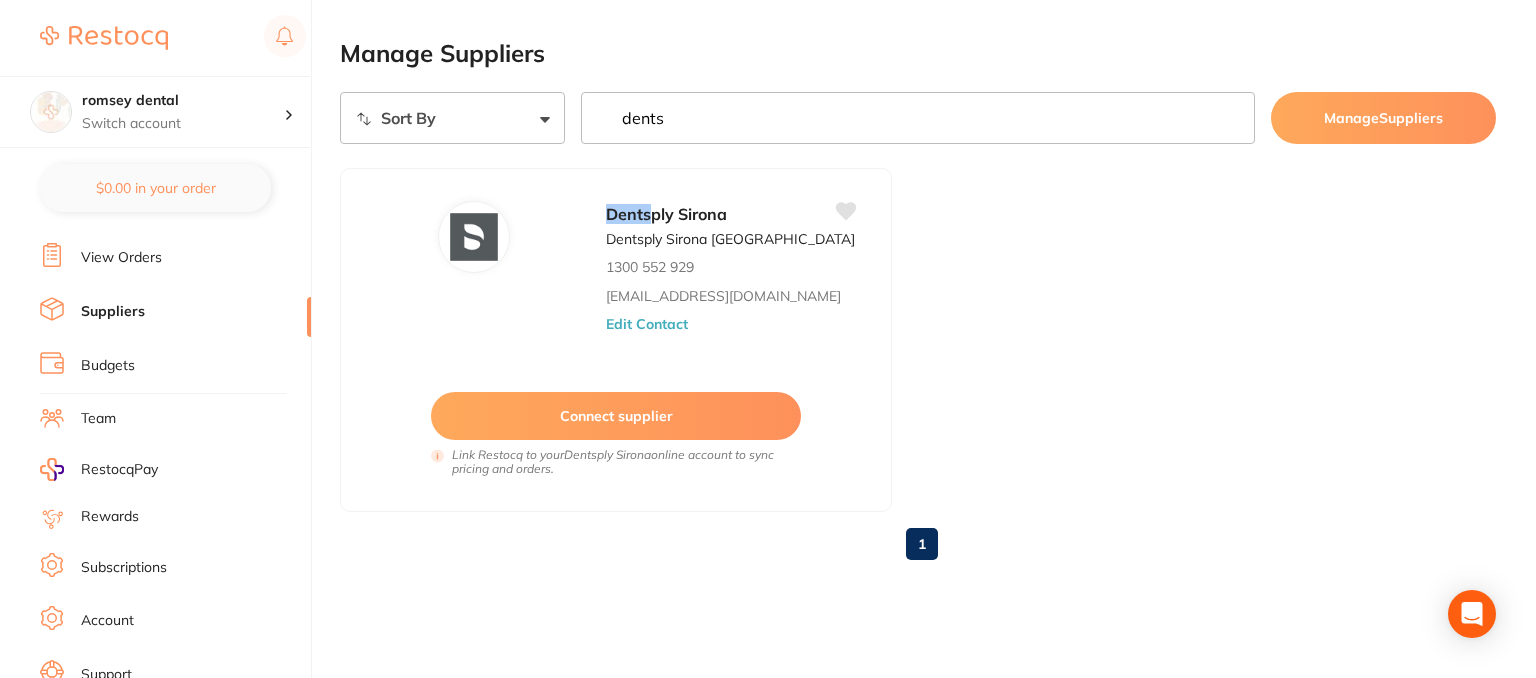 drag, startPoint x: 744, startPoint y: 113, endPoint x: 480, endPoint y: 113, distance: 264 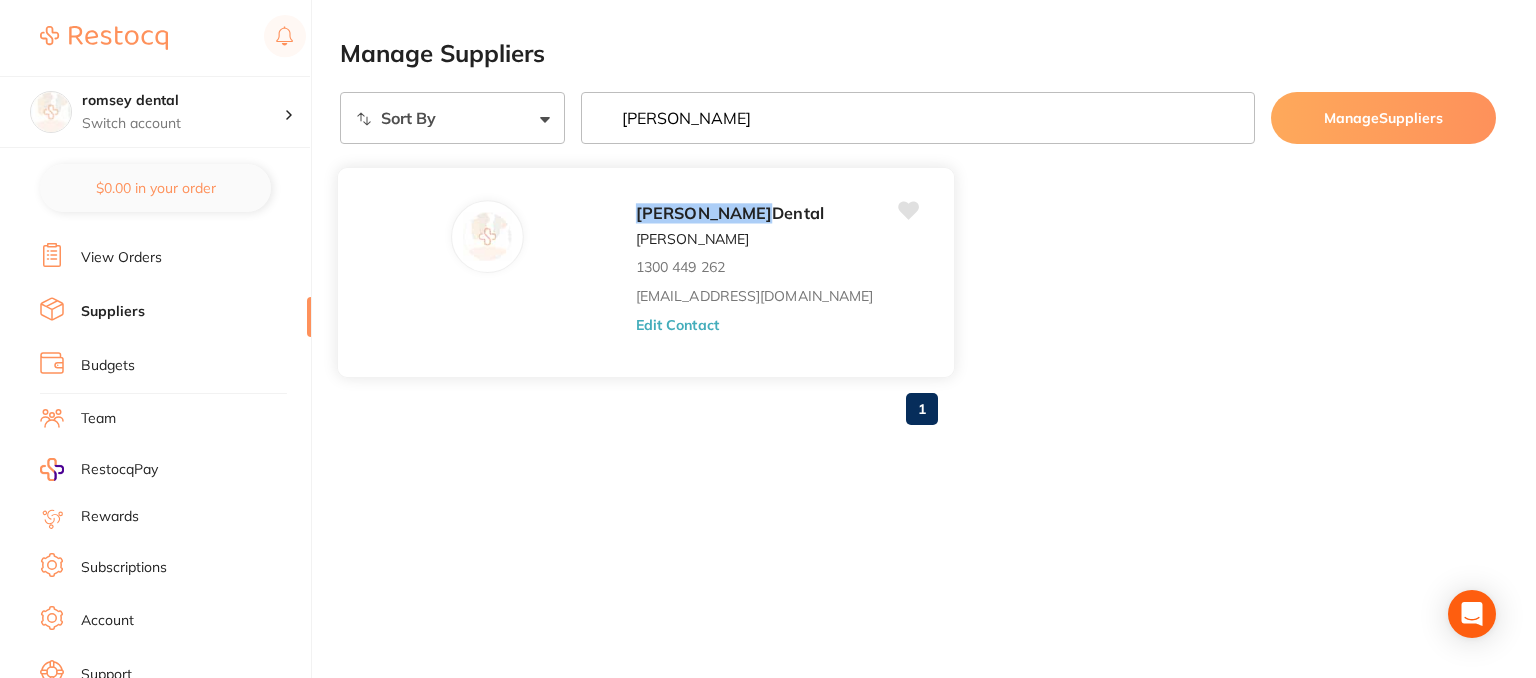 type on "[PERSON_NAME]" 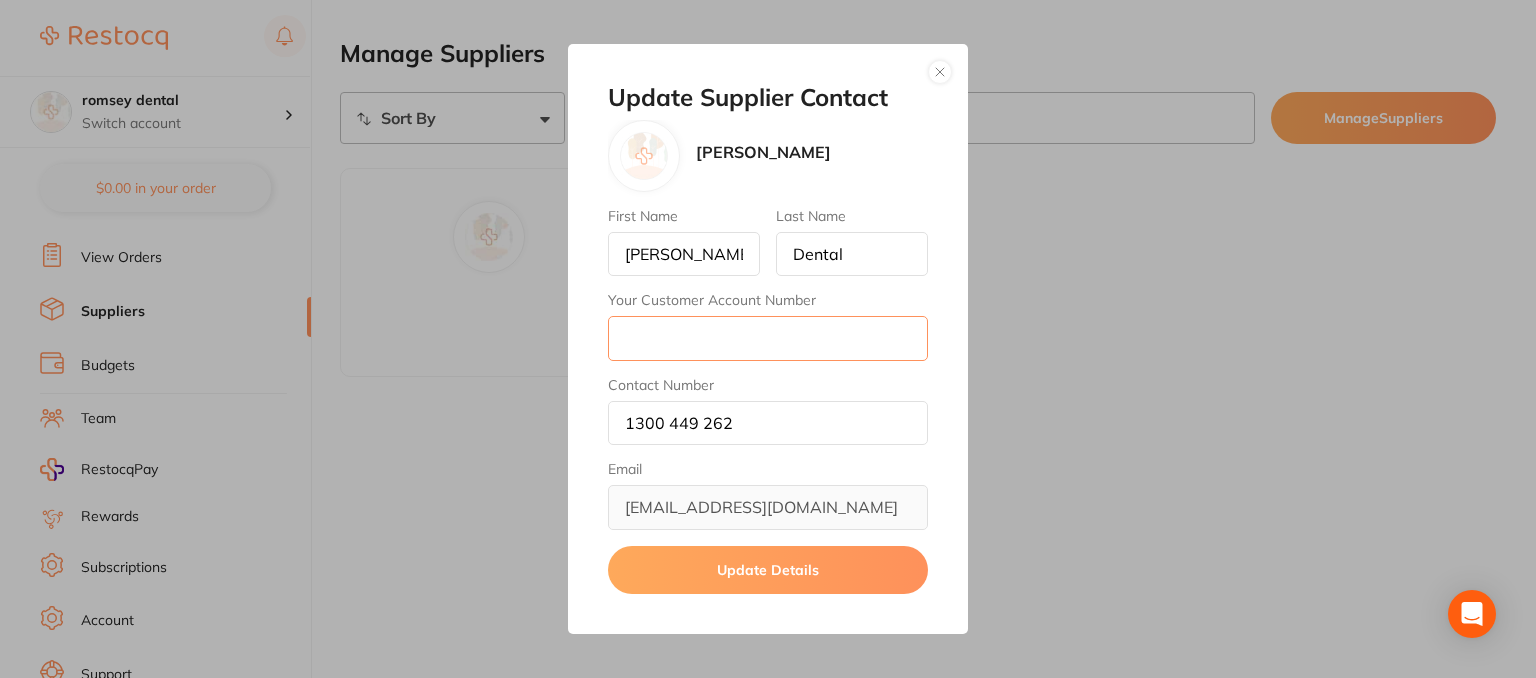 click on "Your Customer Account Number" at bounding box center (768, 338) 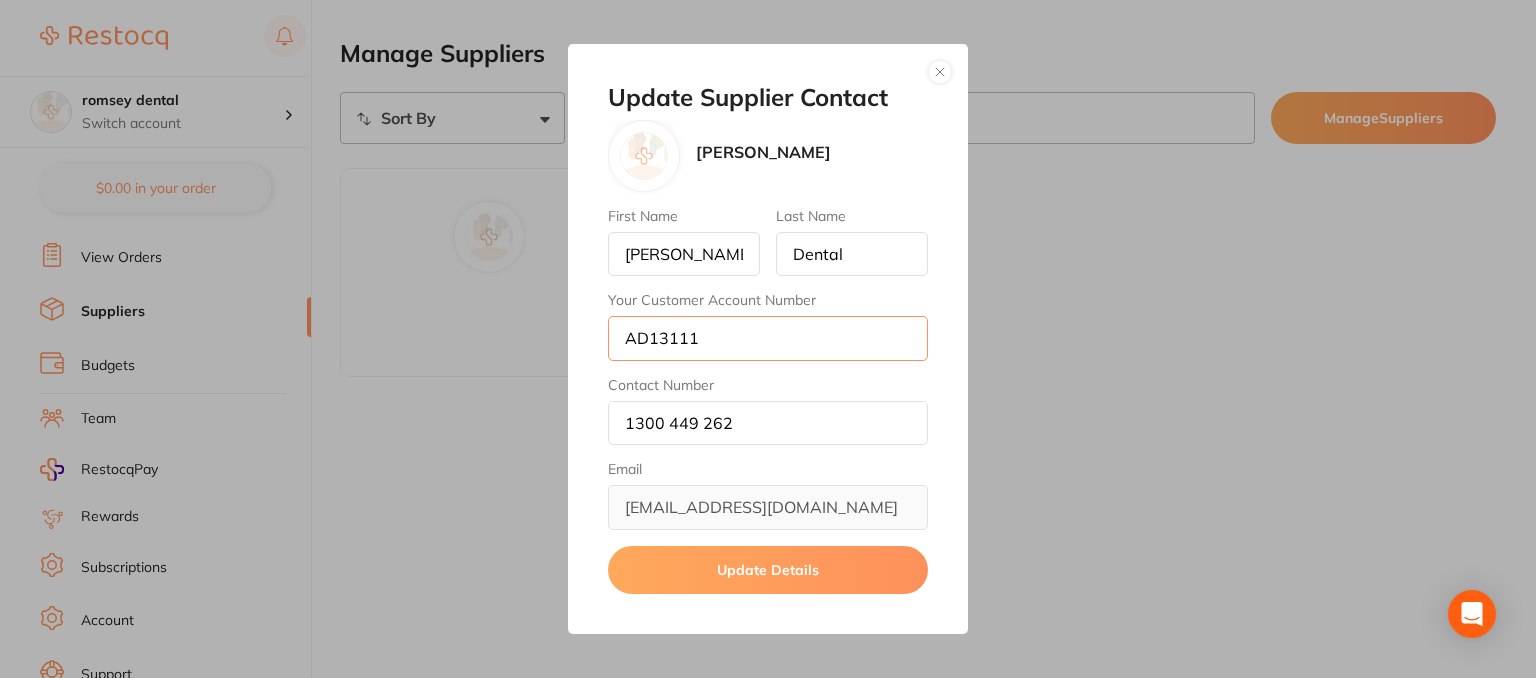 type on "AD13111" 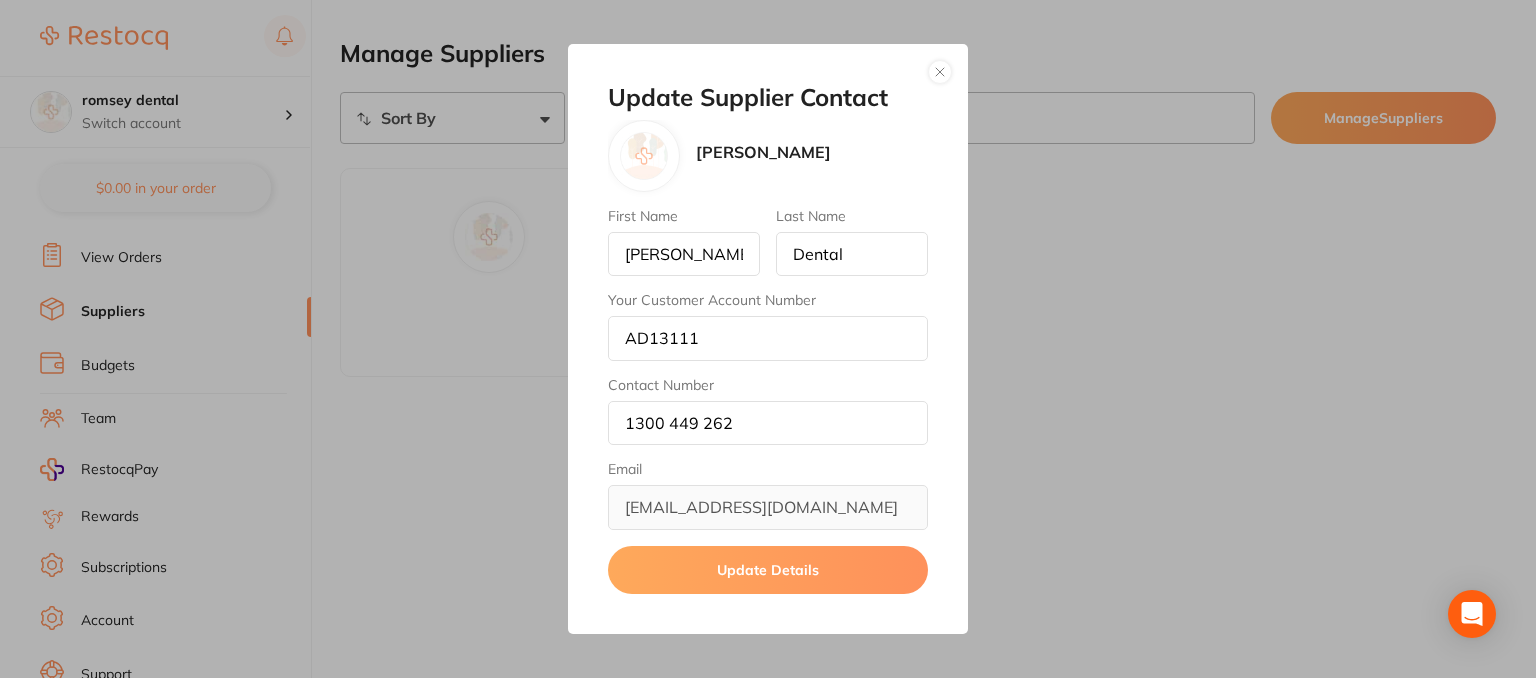 click on "Update Details" at bounding box center (768, 570) 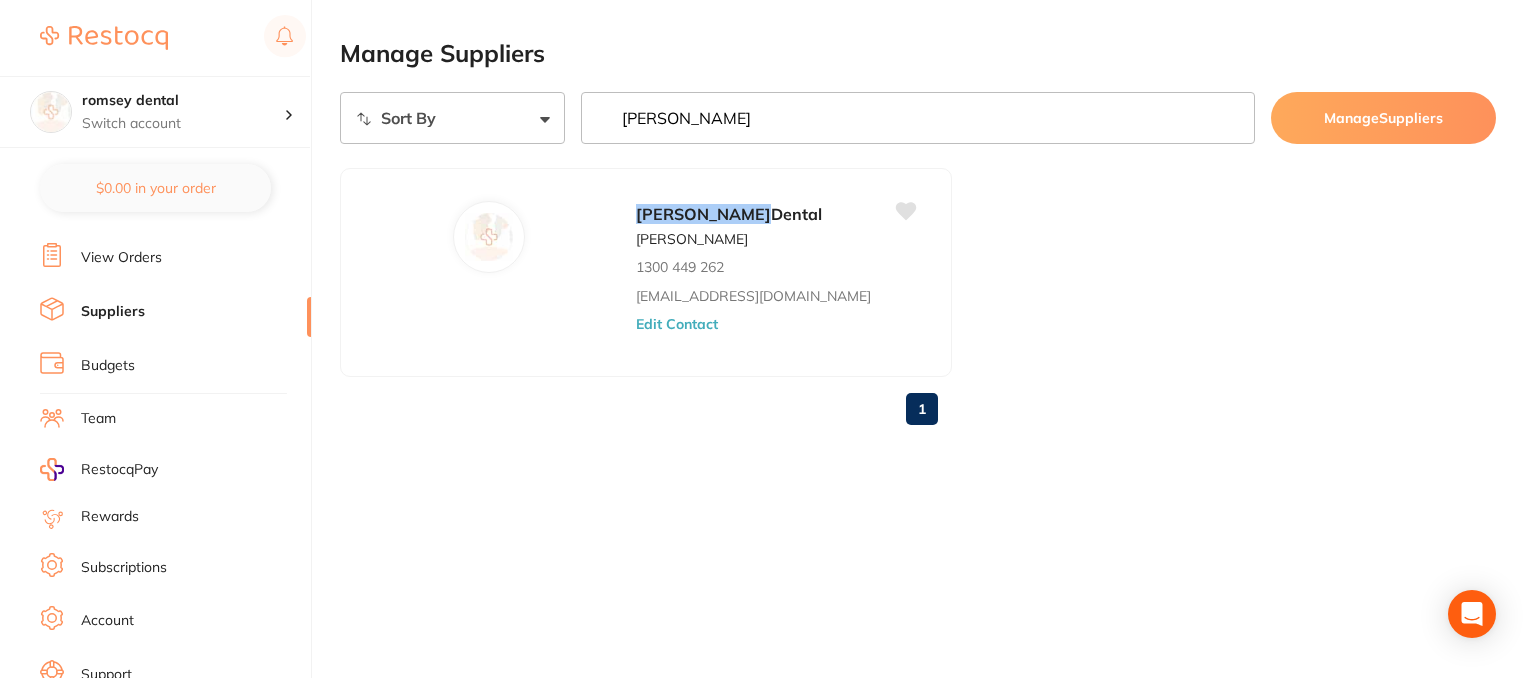 drag, startPoint x: 717, startPoint y: 121, endPoint x: 600, endPoint y: 93, distance: 120.30378 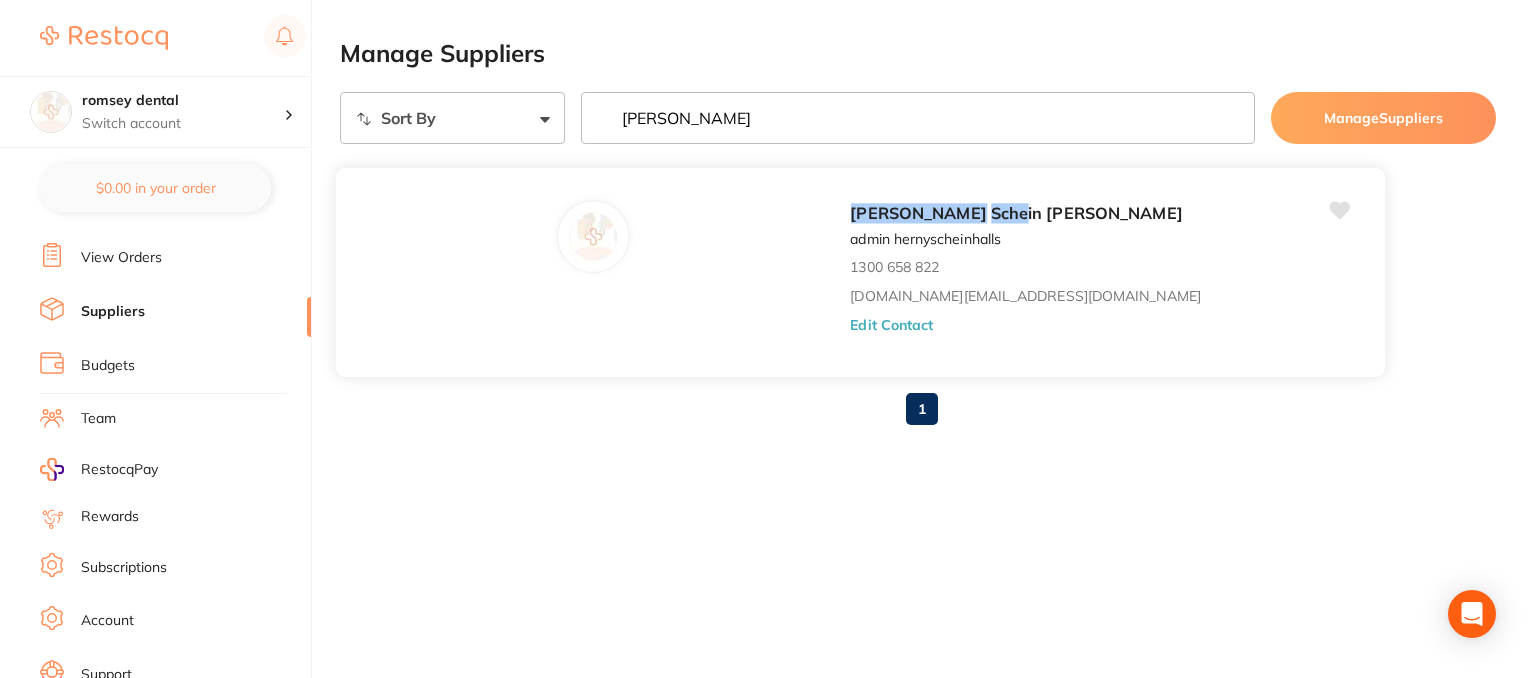 type on "Henry sche" 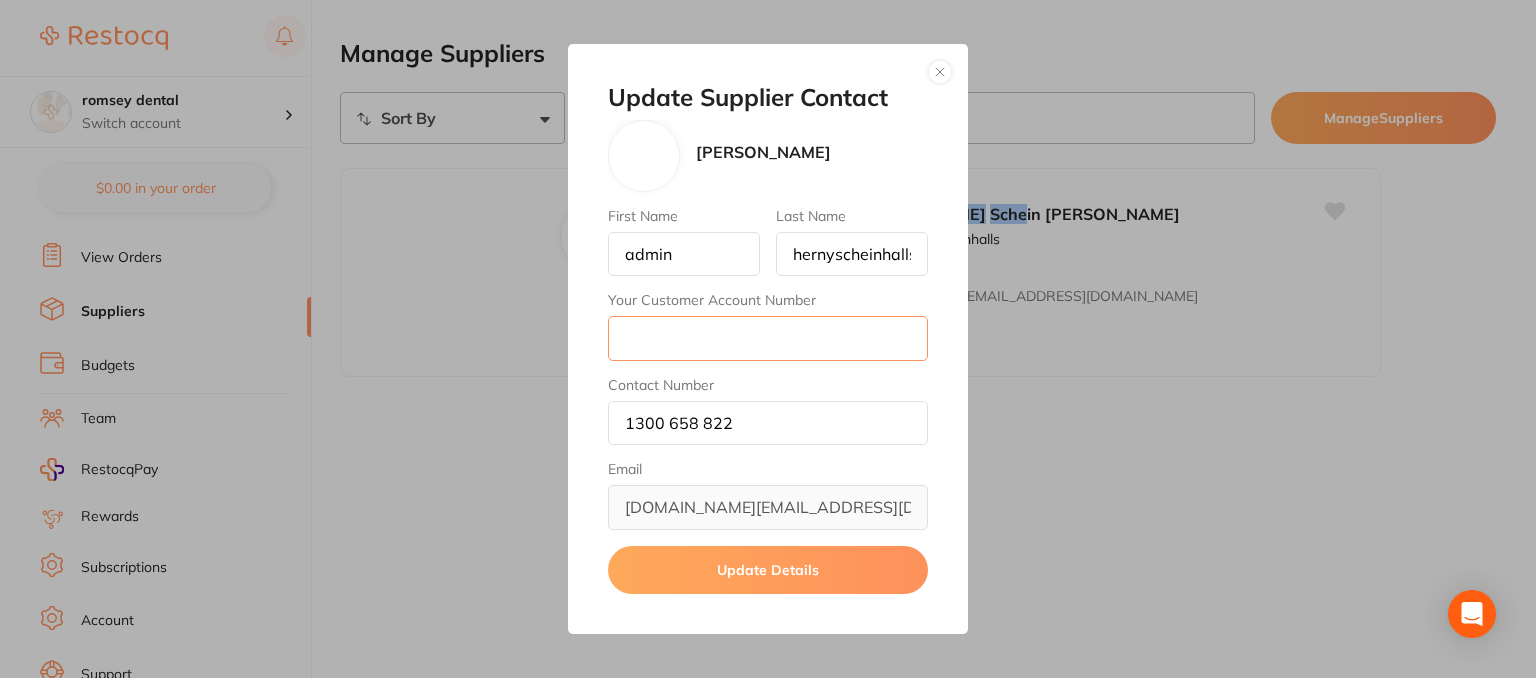 click on "Your Customer Account Number" at bounding box center [768, 338] 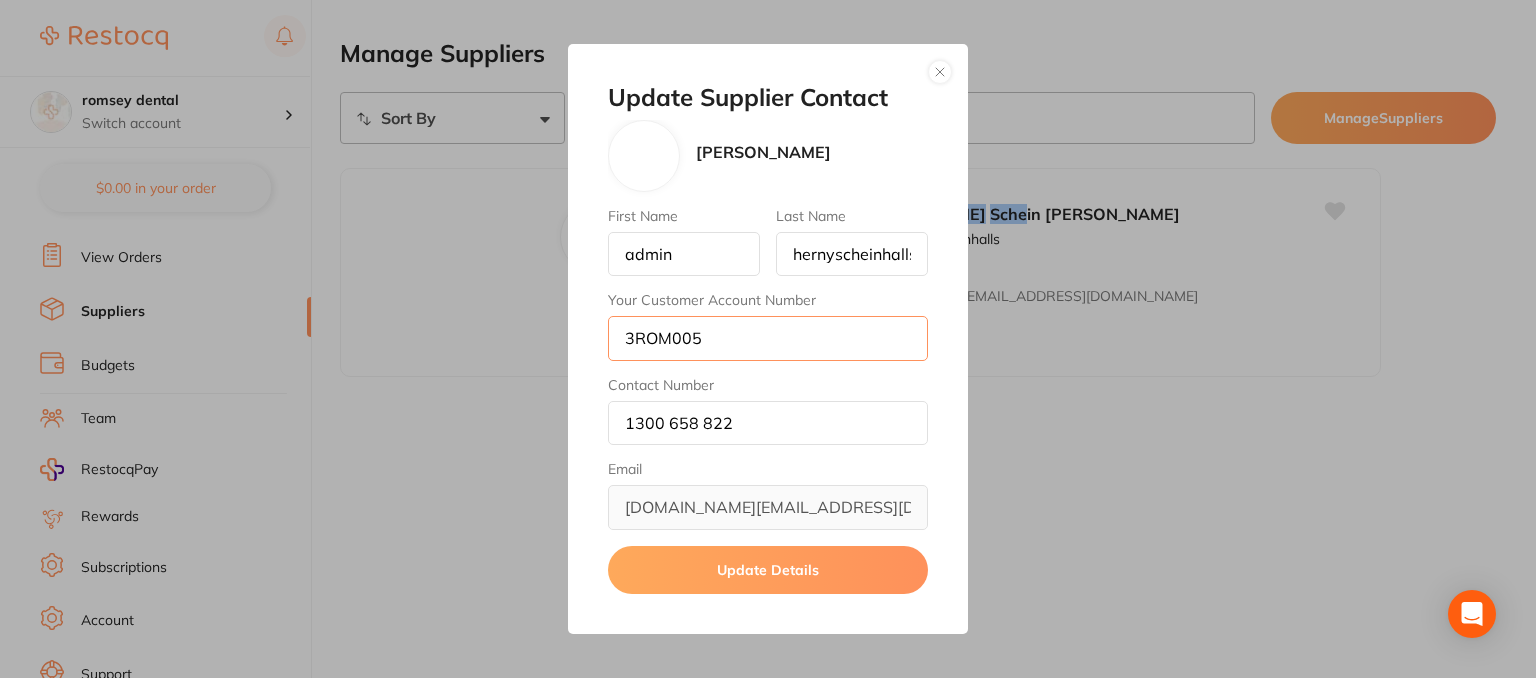type on "3ROM005" 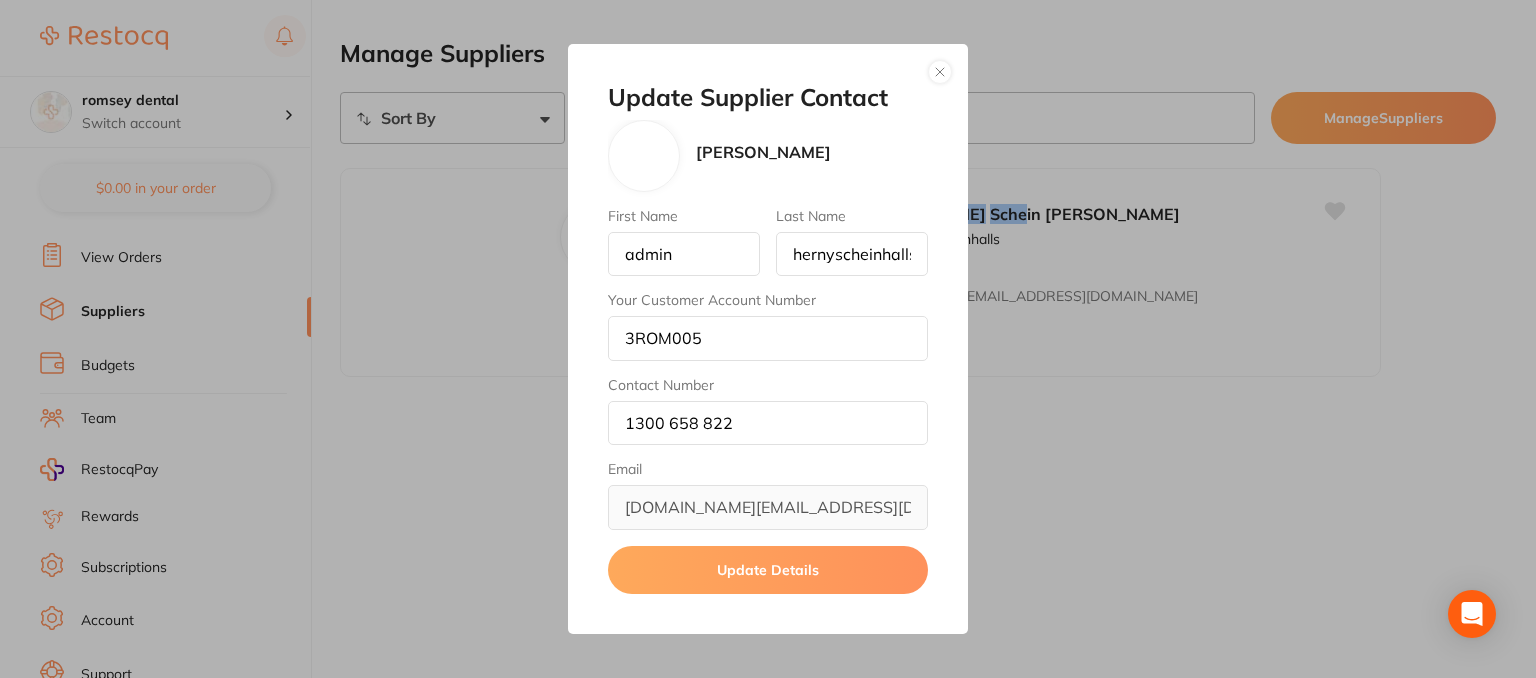 click on "Update Details" at bounding box center (768, 570) 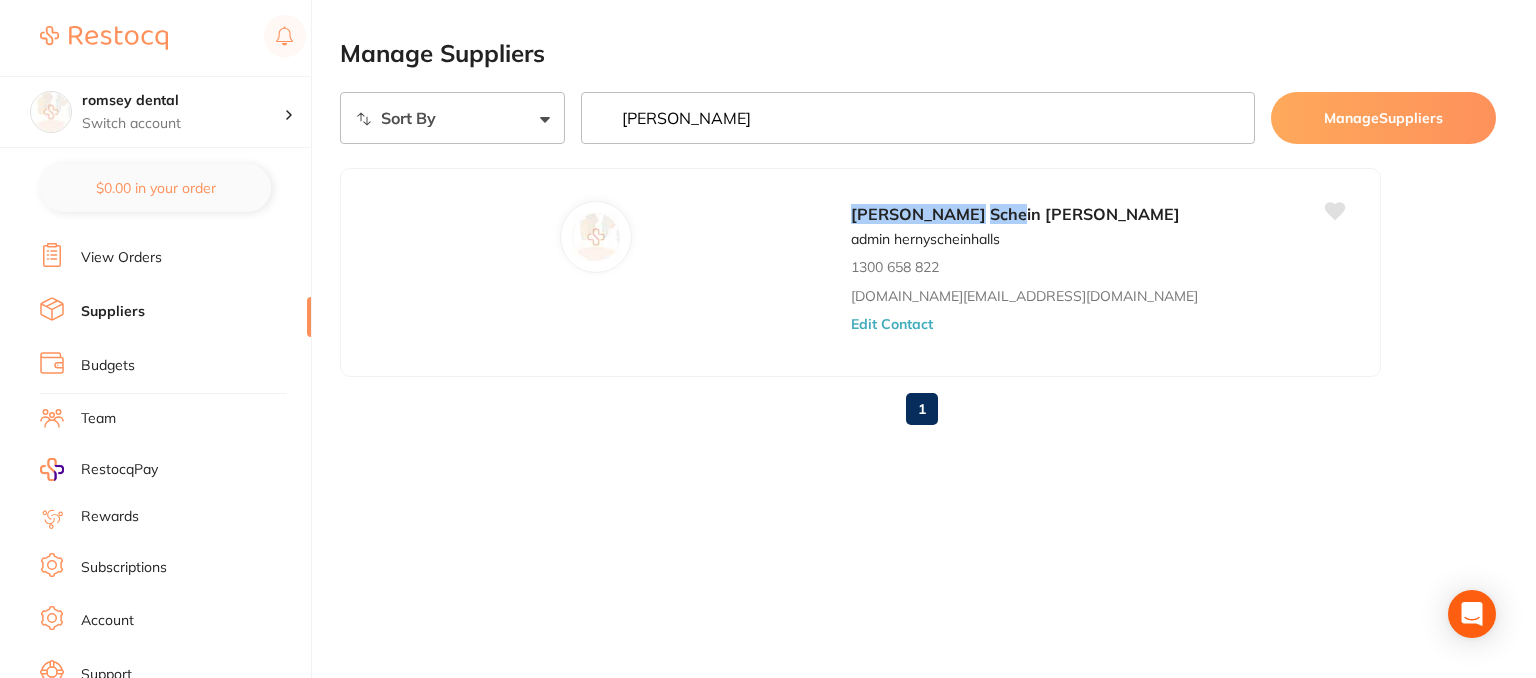 drag, startPoint x: 688, startPoint y: 122, endPoint x: 584, endPoint y: 120, distance: 104.019226 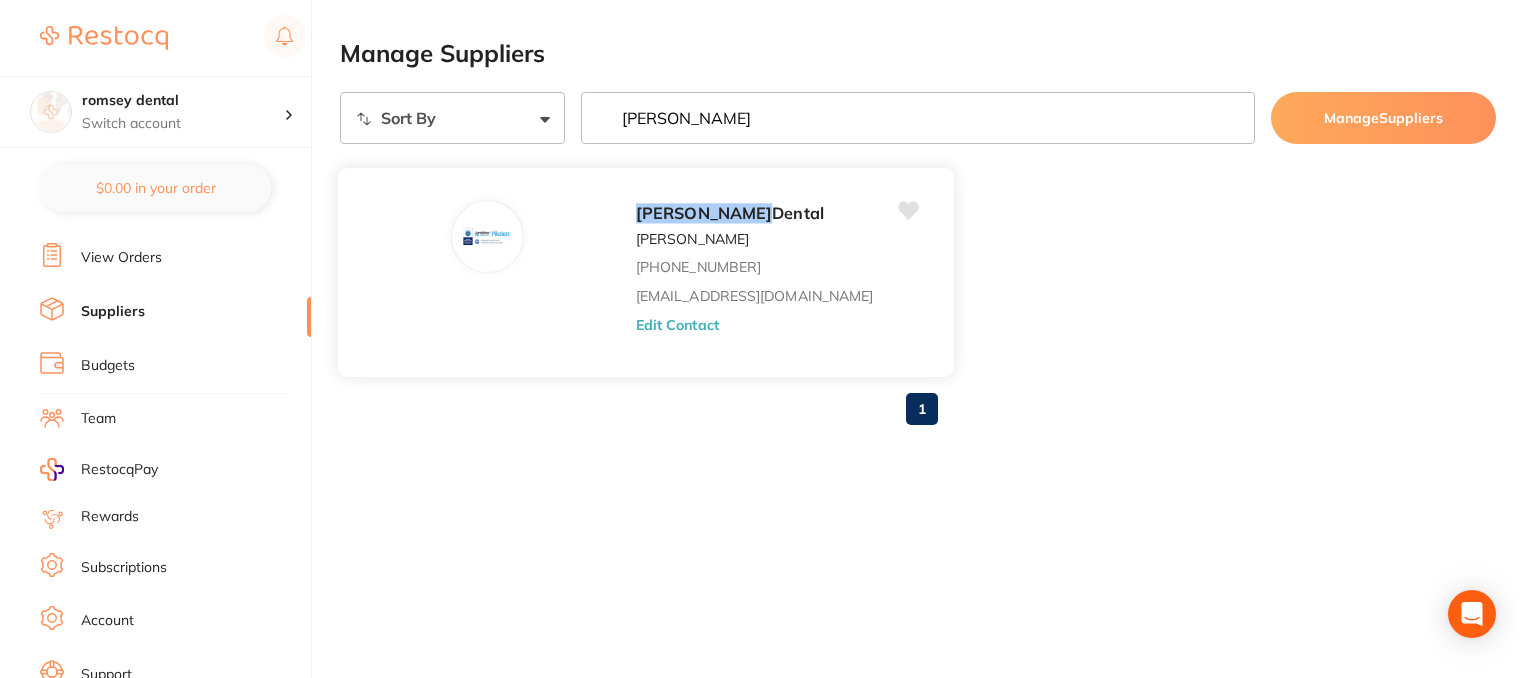 type on "erskine" 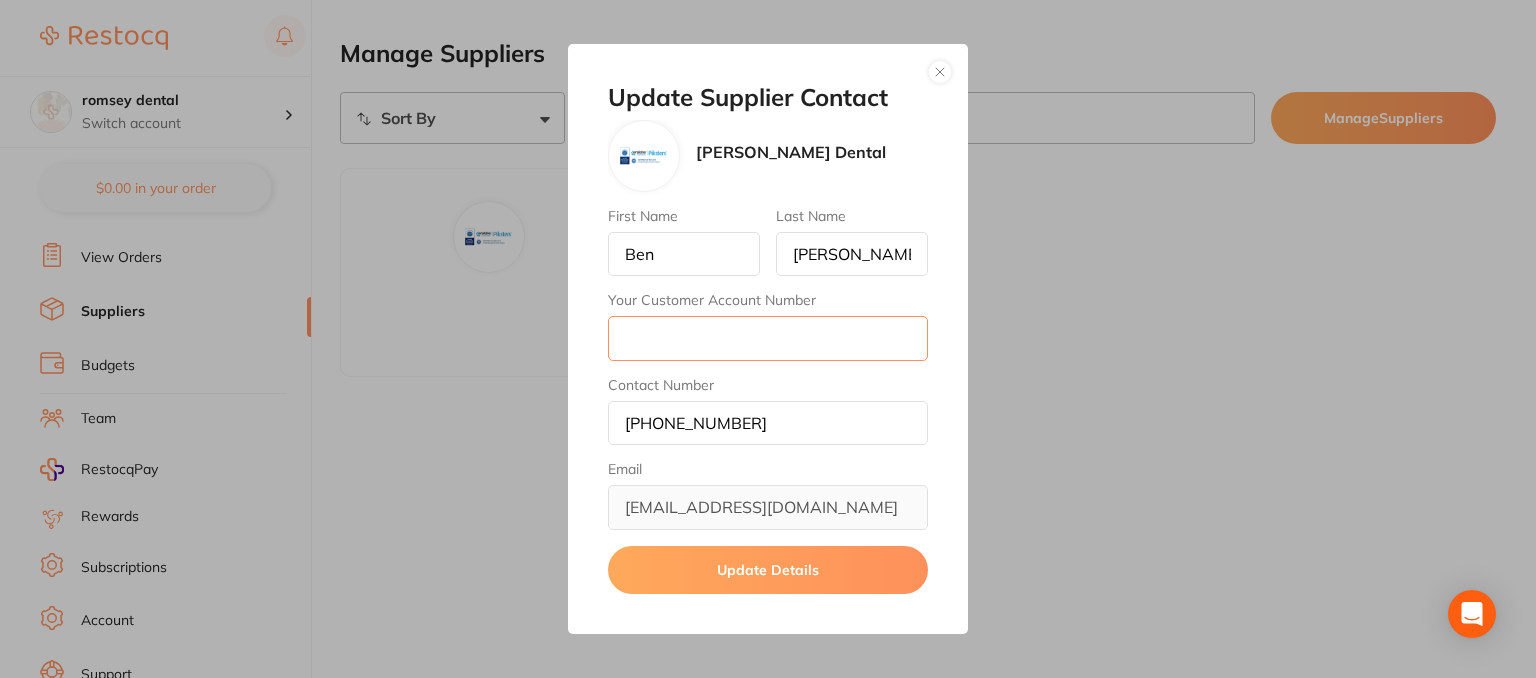 click on "Your Customer Account Number" at bounding box center (768, 338) 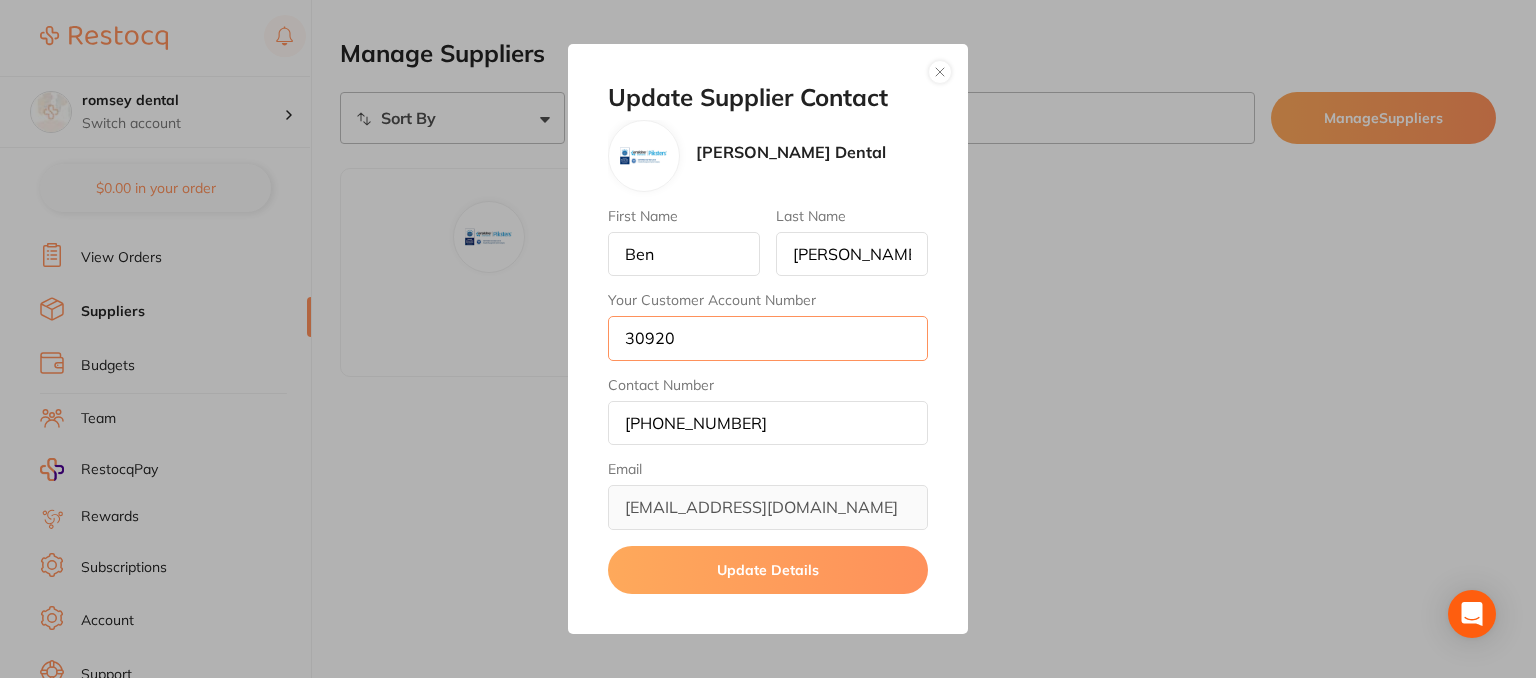 type on "30920" 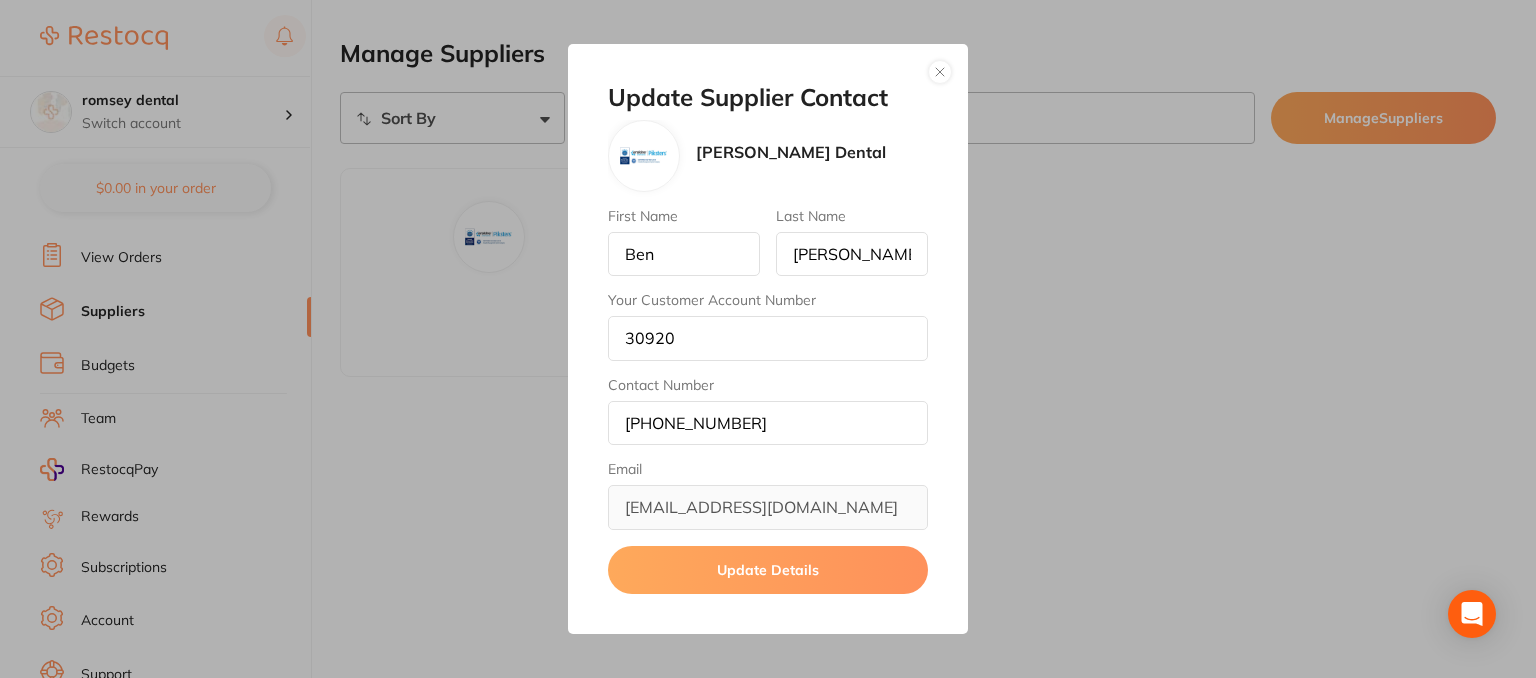 click on "Update Details" at bounding box center (768, 570) 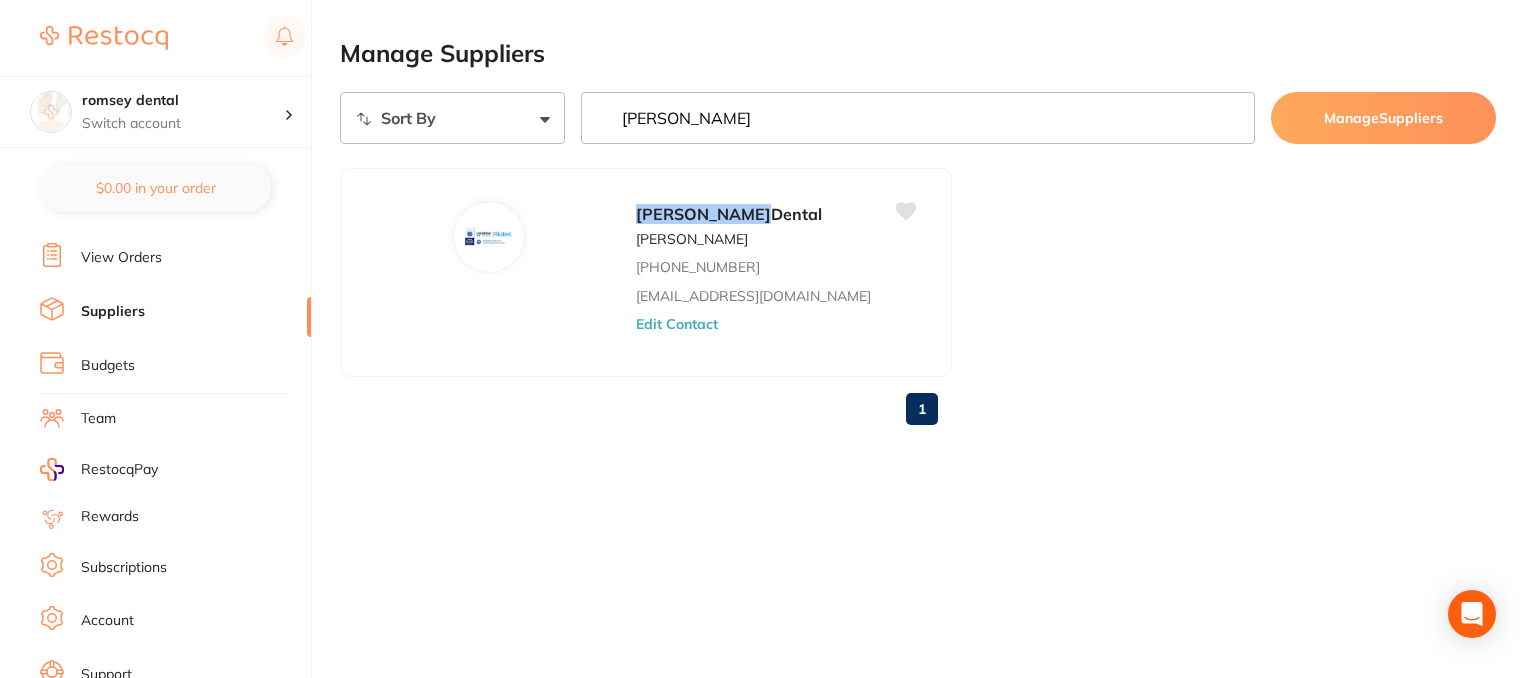 scroll, scrollTop: 0, scrollLeft: 0, axis: both 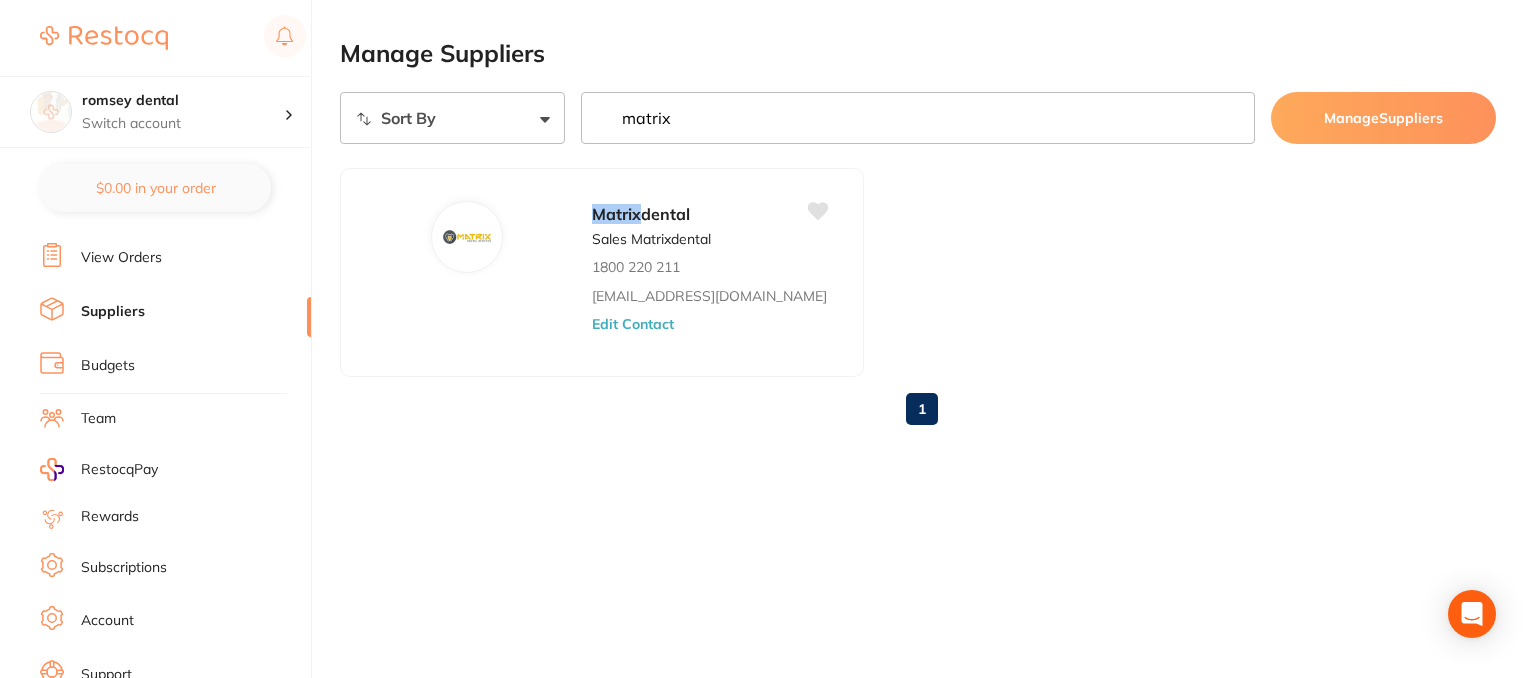 type on "matrix" 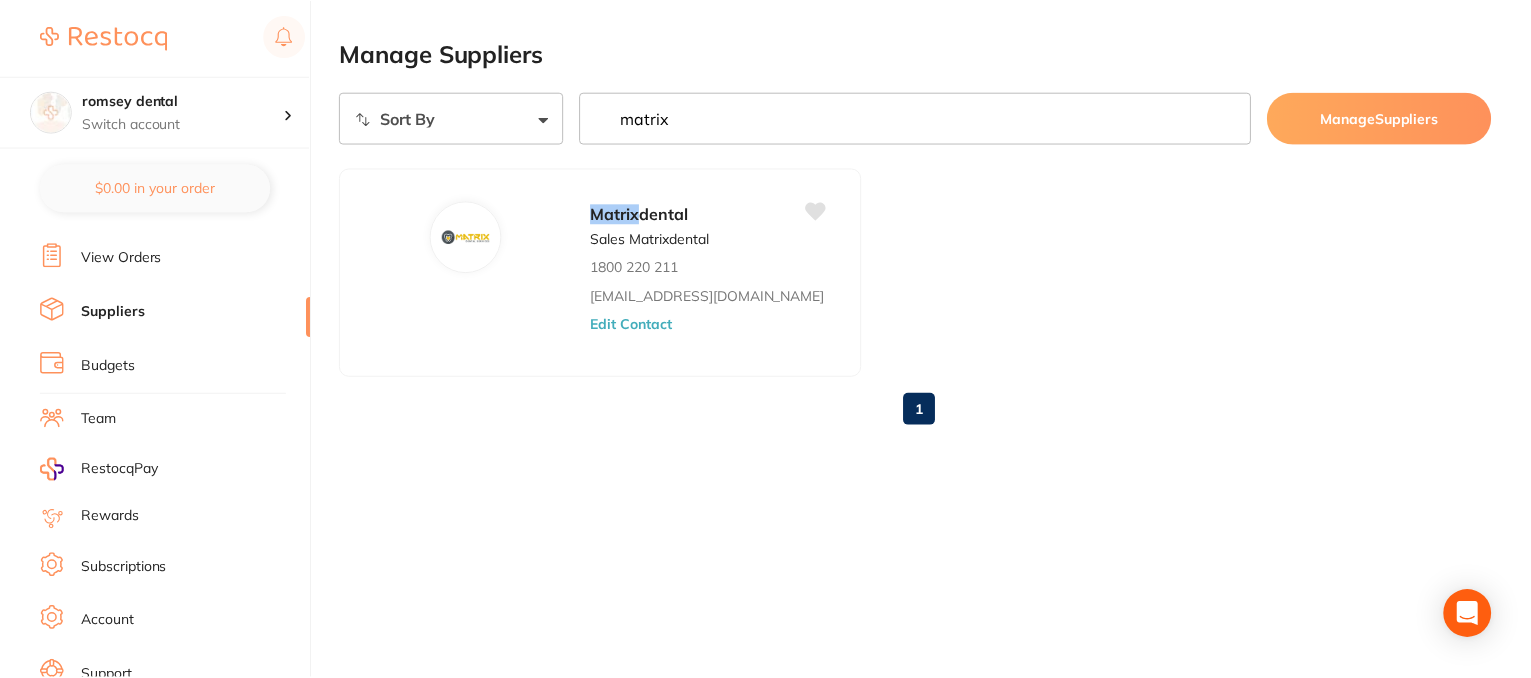 scroll, scrollTop: 0, scrollLeft: 0, axis: both 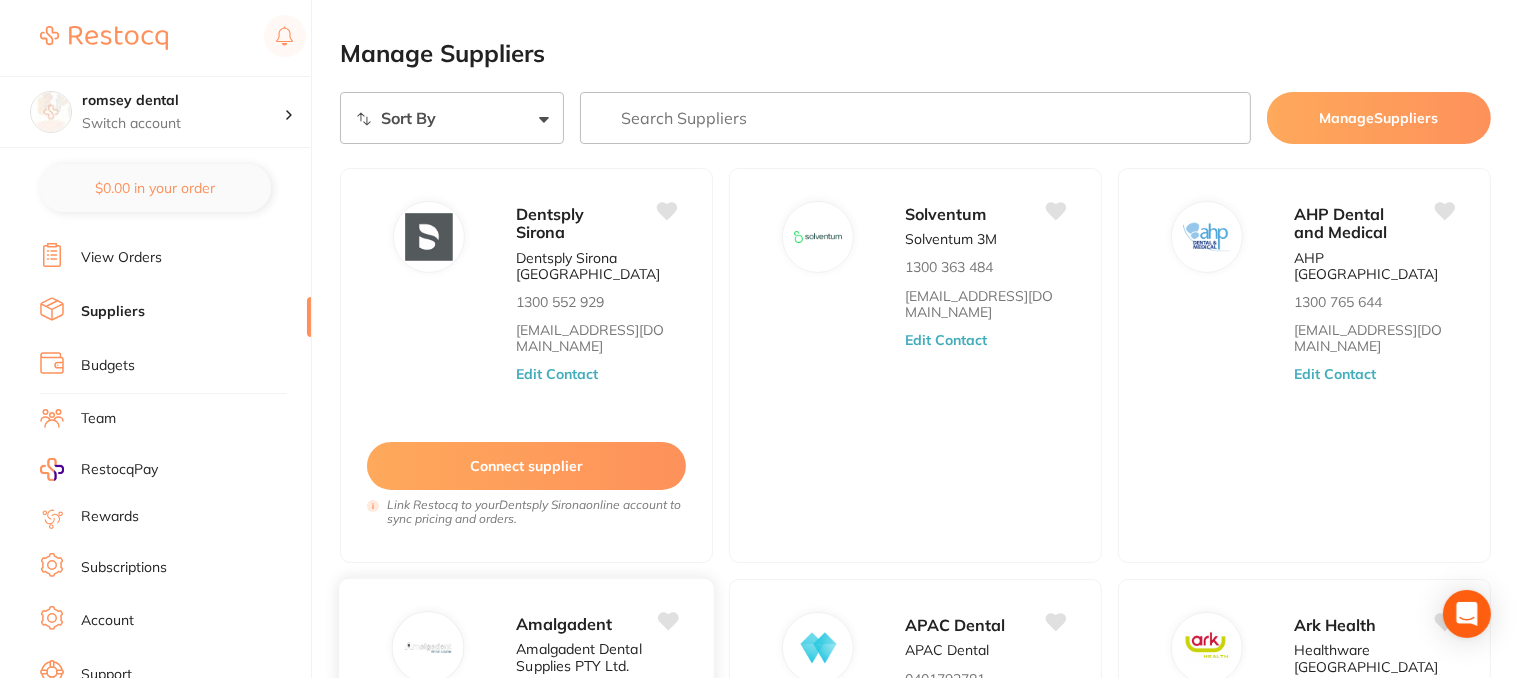 type 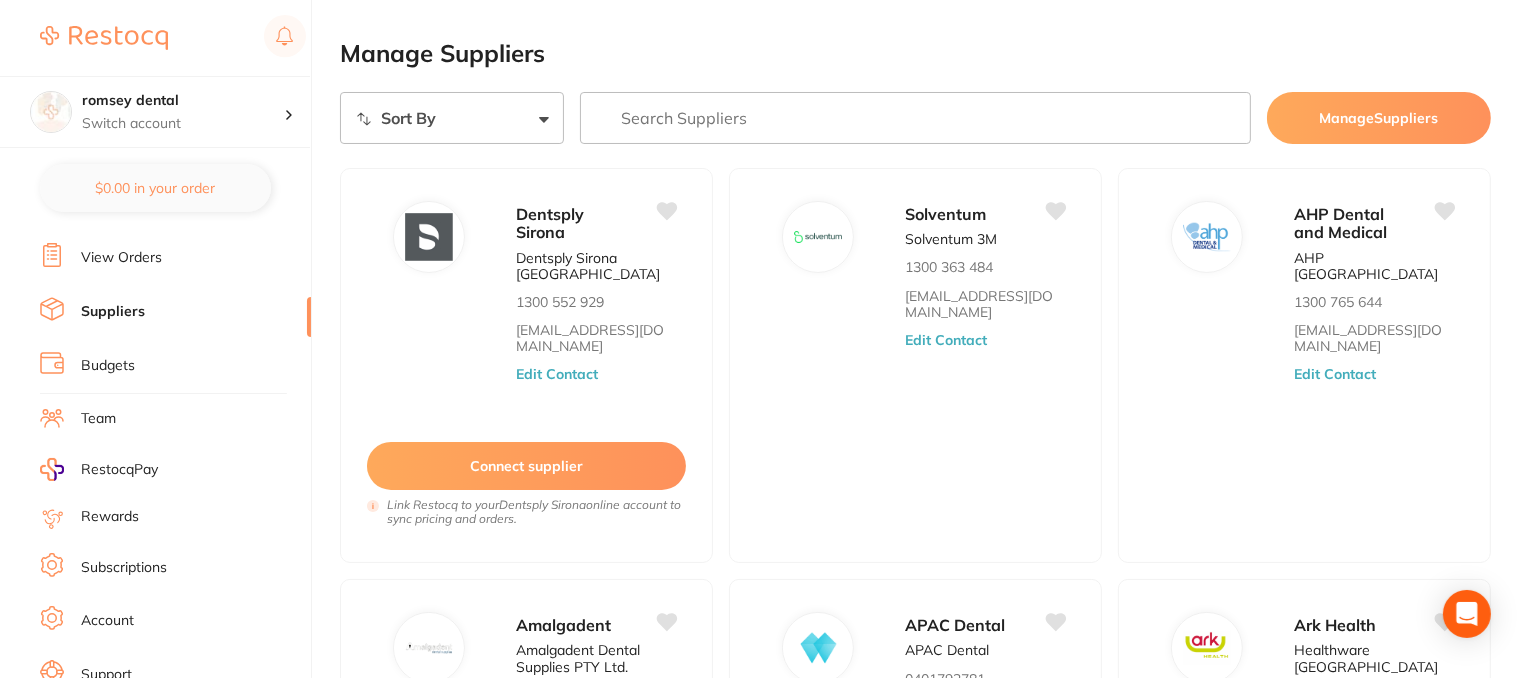 click on "Budgets" at bounding box center [108, 366] 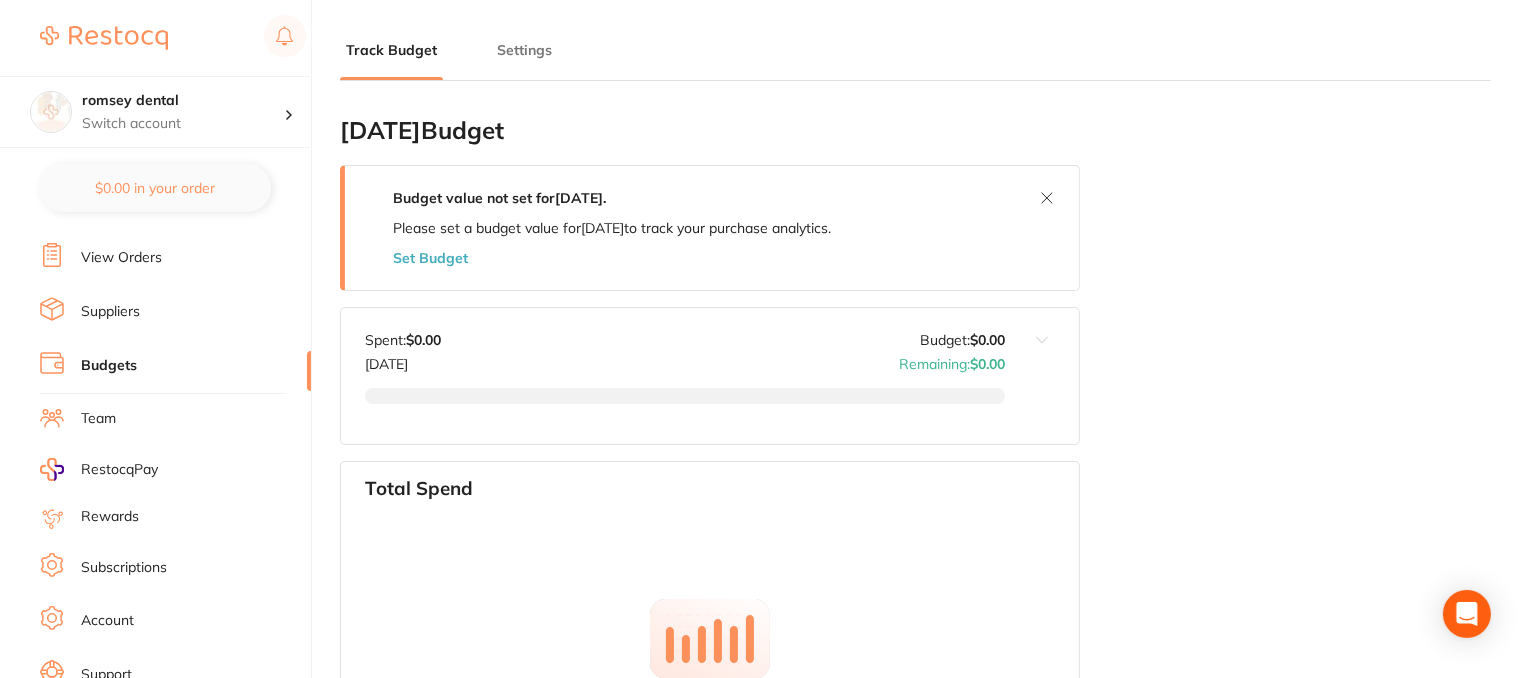 click on "Suppliers" at bounding box center (110, 312) 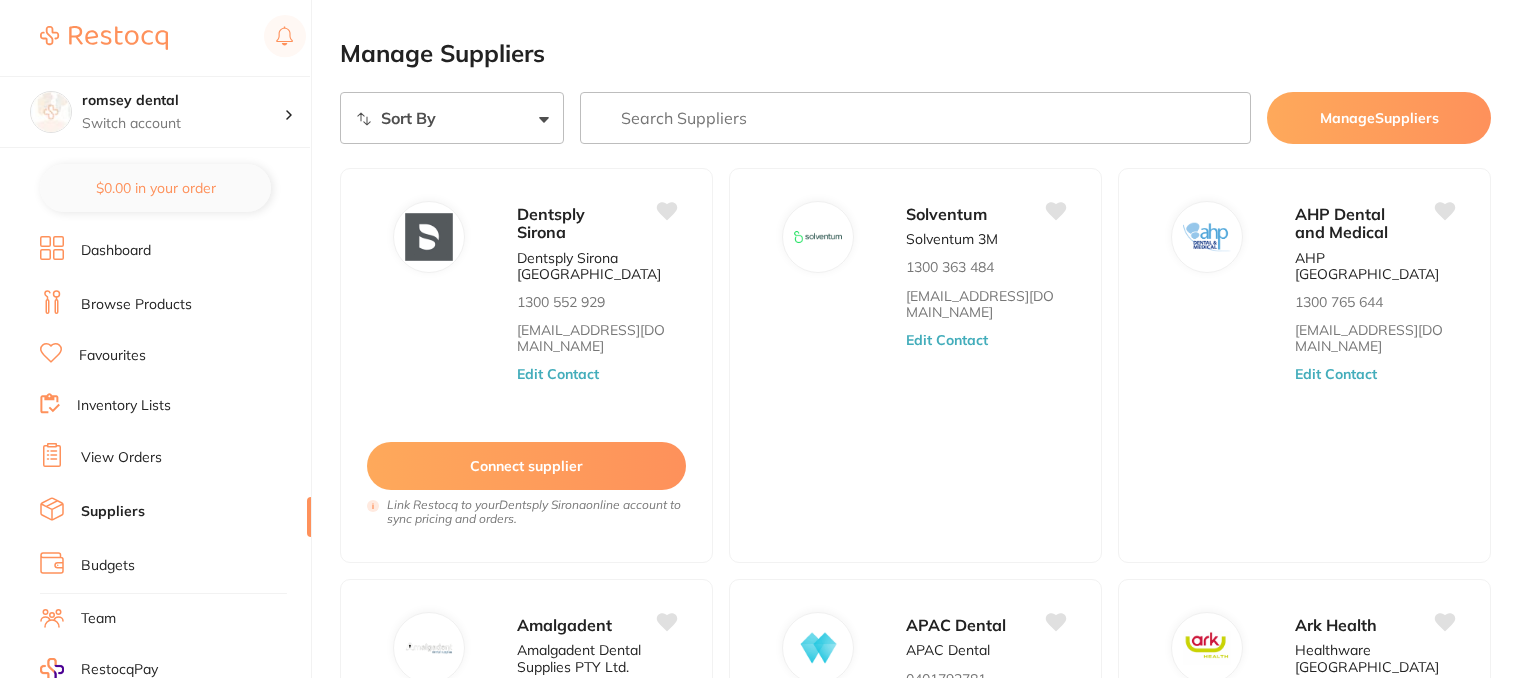 scroll, scrollTop: 0, scrollLeft: 0, axis: both 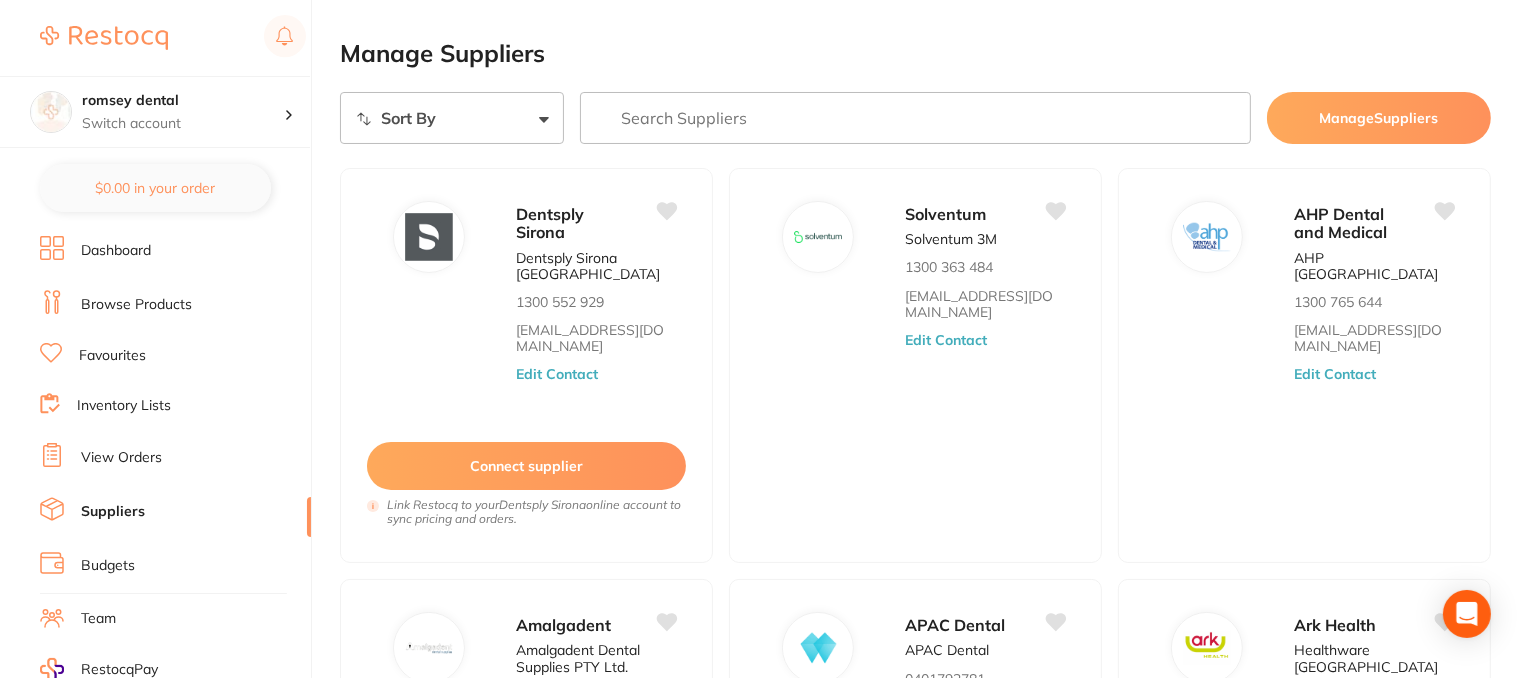 click at bounding box center [915, 118] 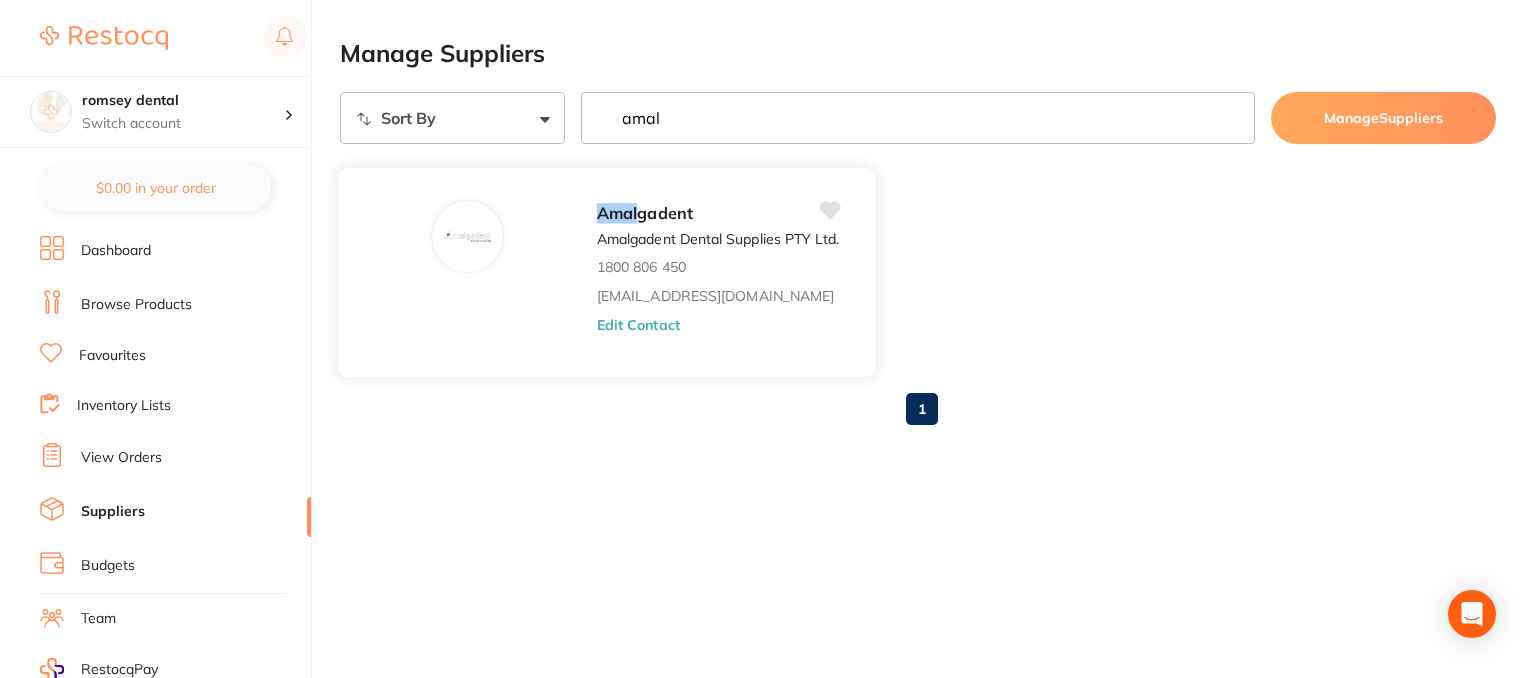 type on "amal" 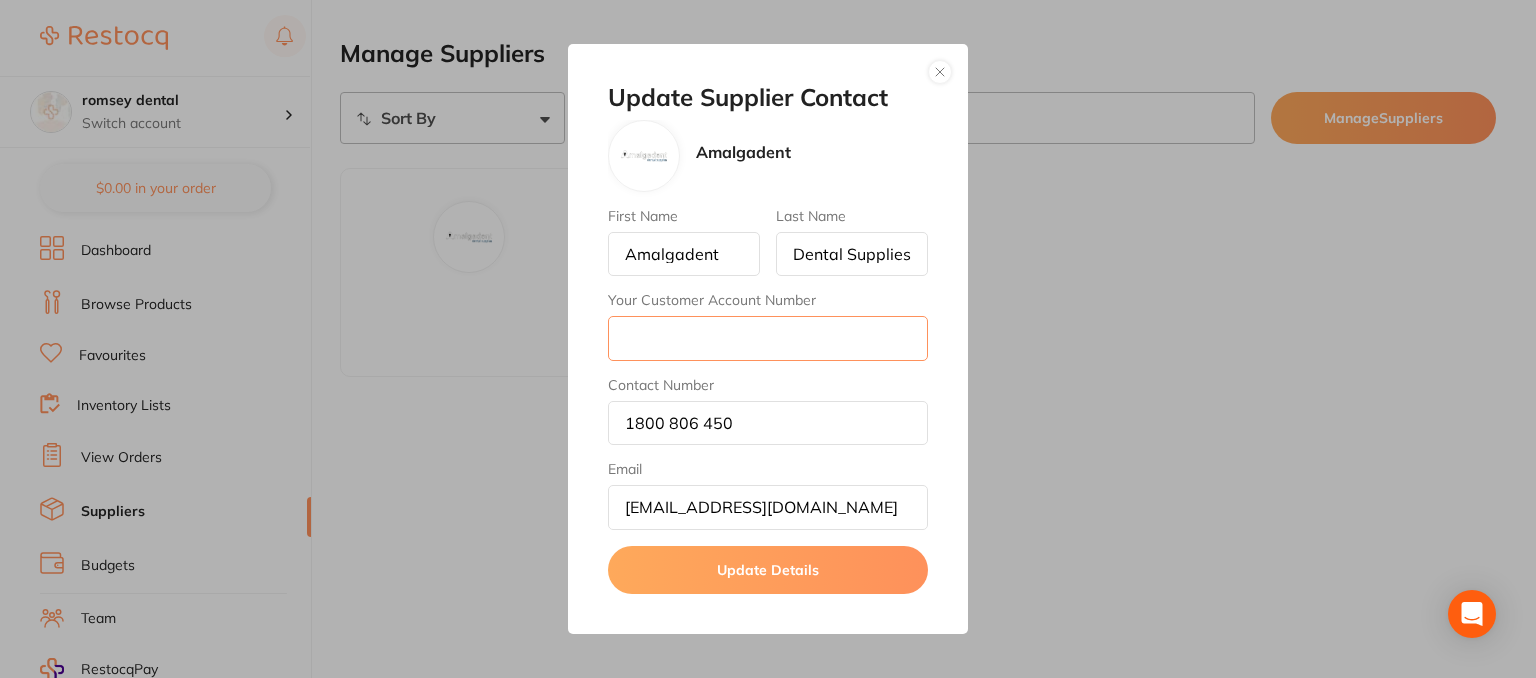 click on "Your Customer Account Number" at bounding box center (768, 338) 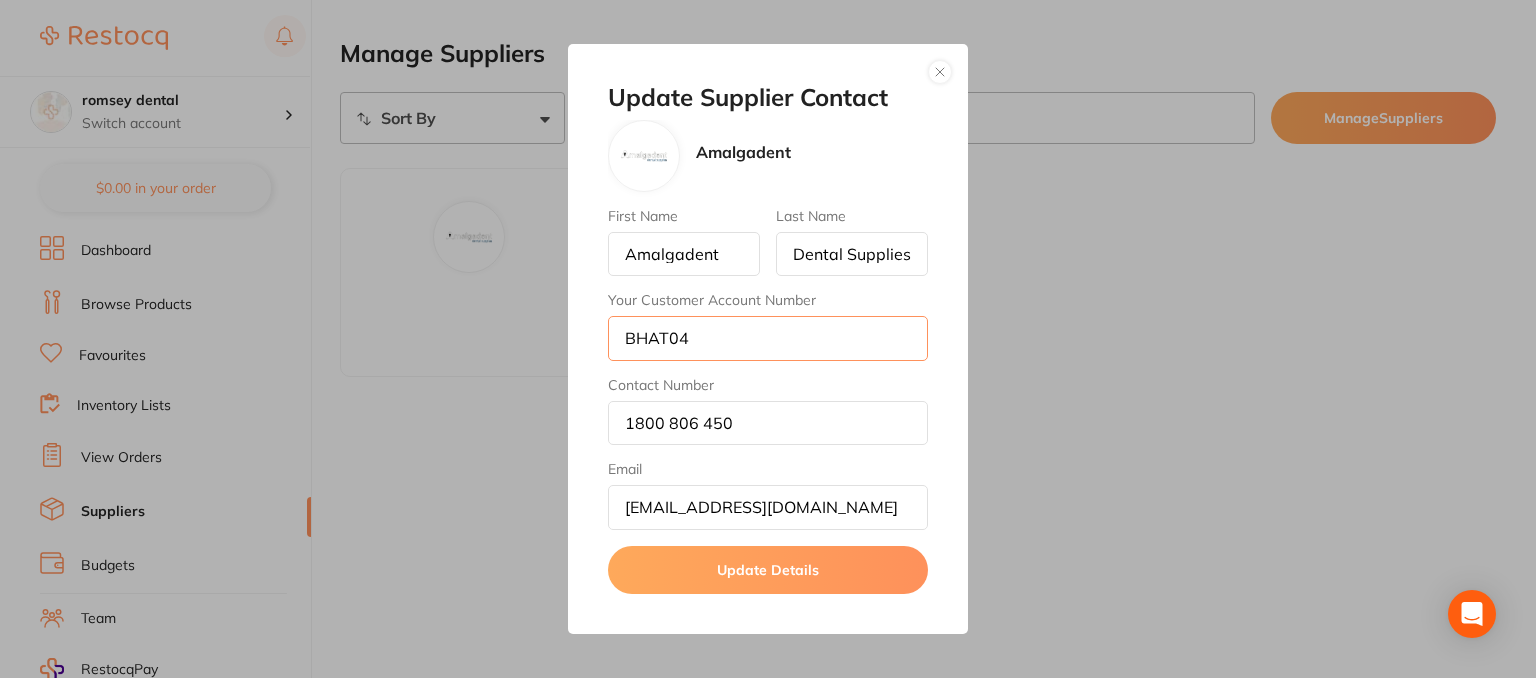 type on "BHAT04" 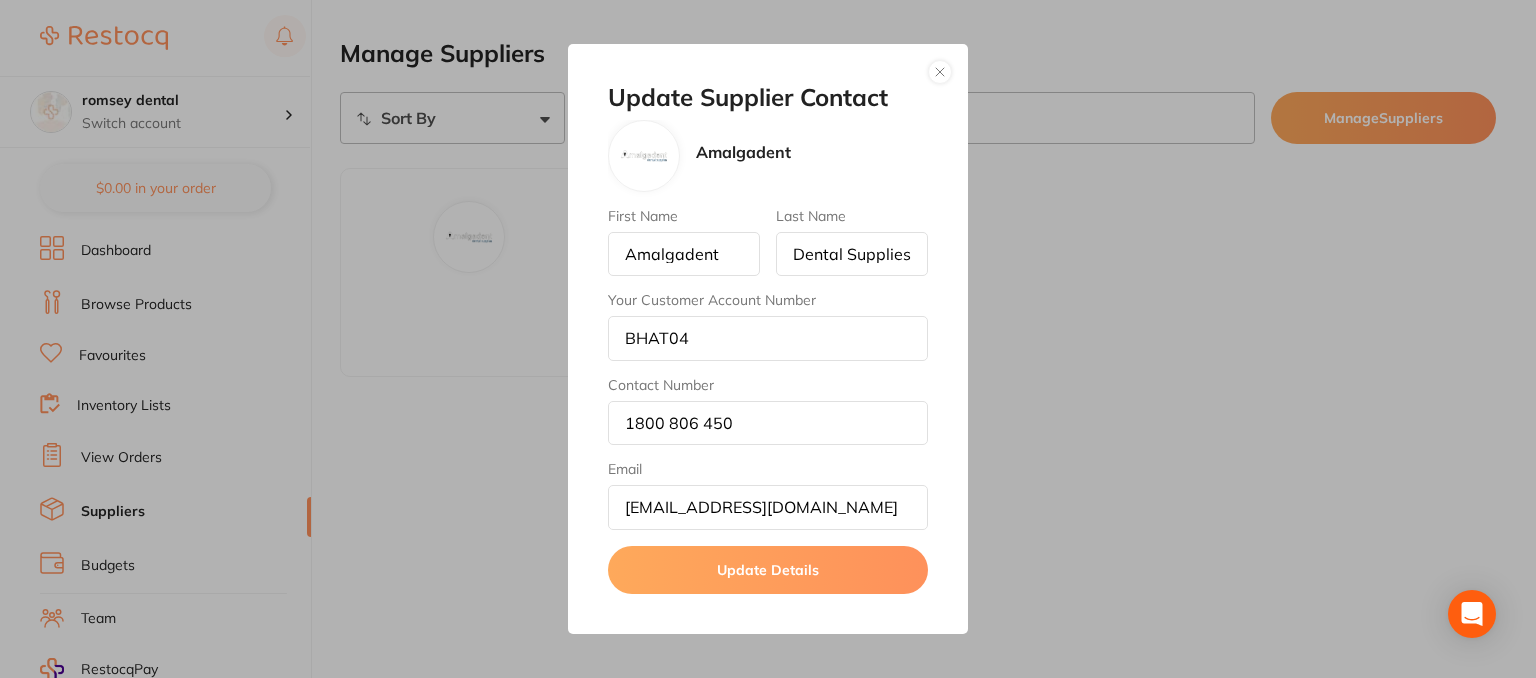 click on "Update Details" at bounding box center (768, 570) 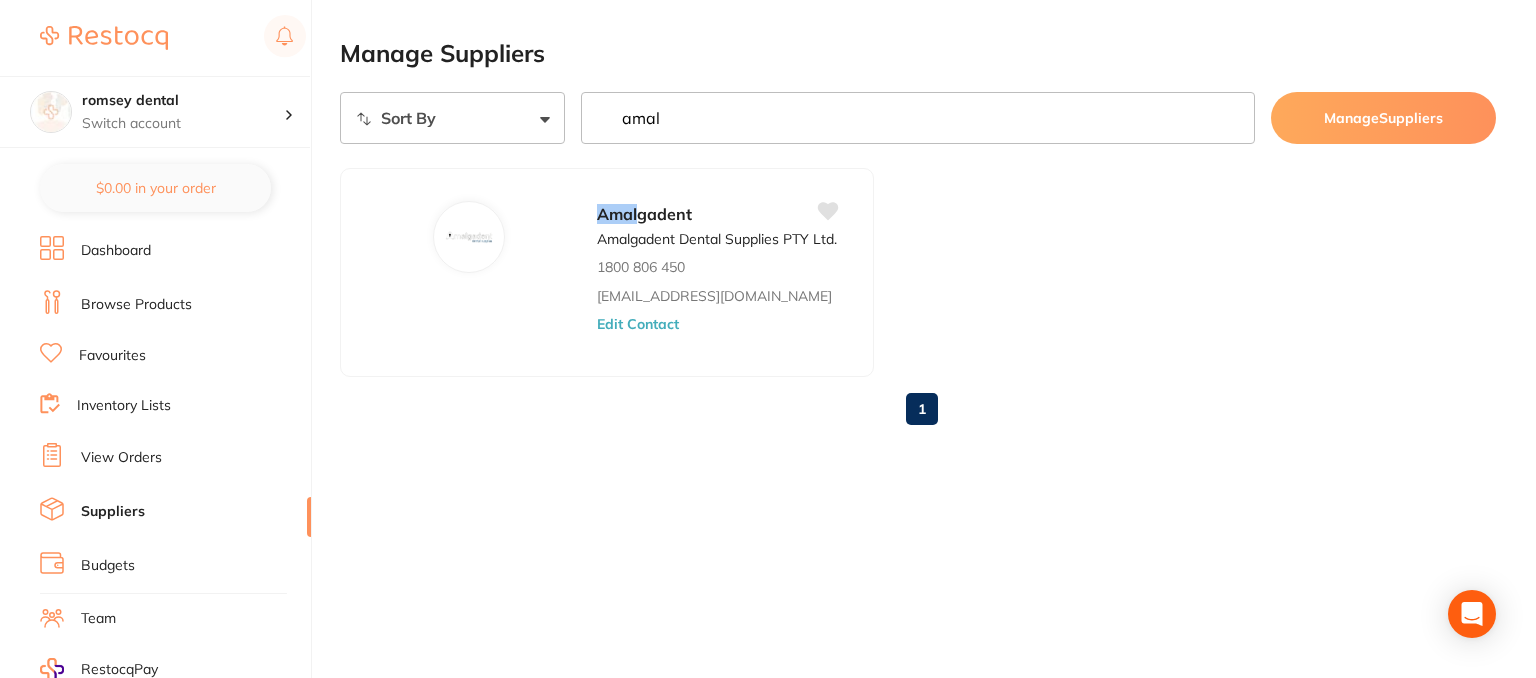 click on "Inventory Lists" at bounding box center (124, 406) 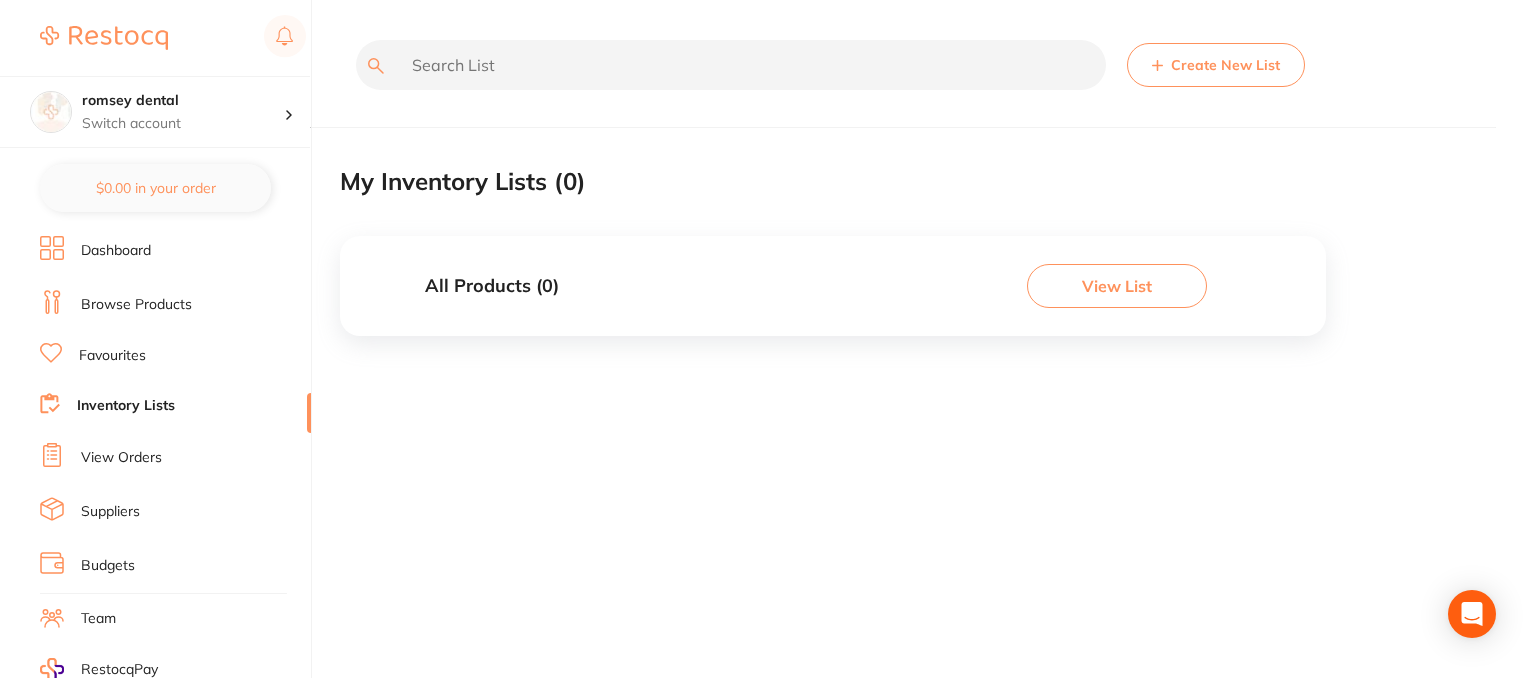 click on "Create New List" 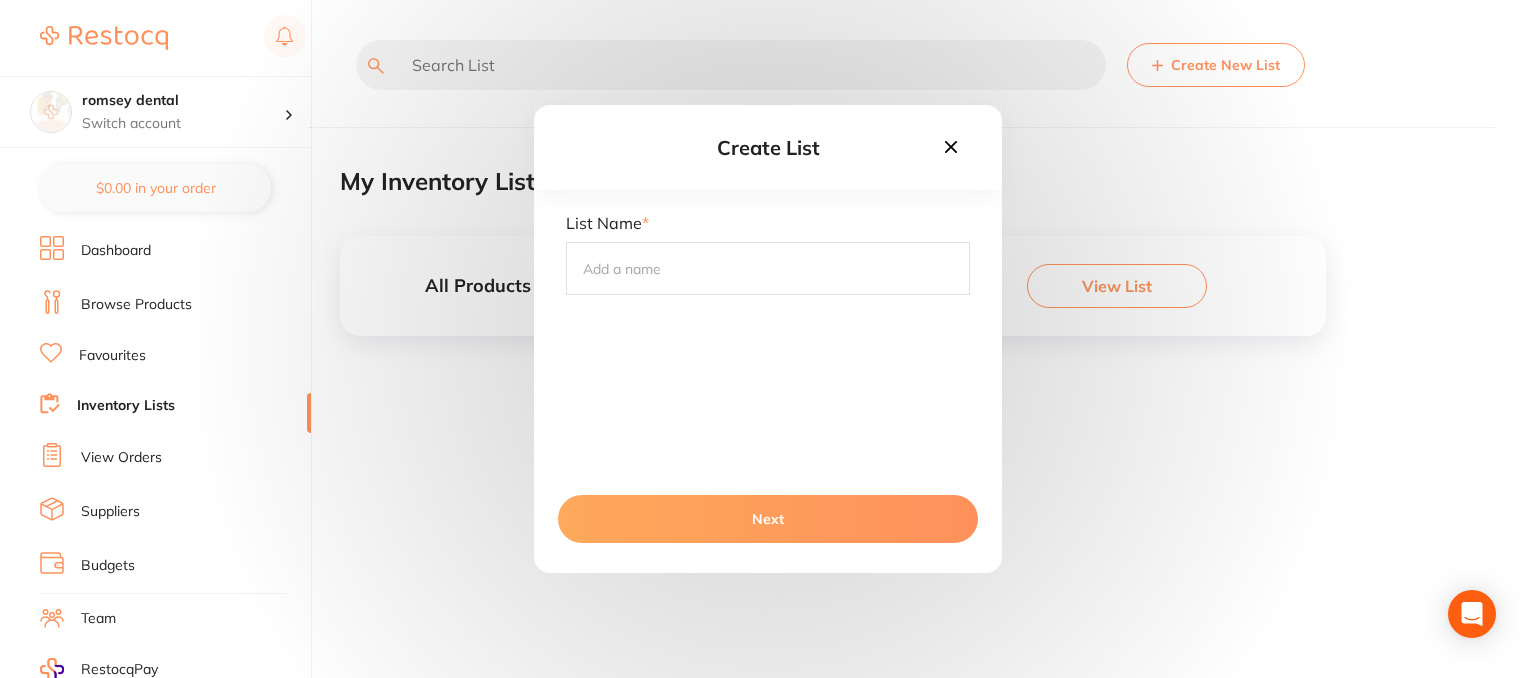 click at bounding box center (768, 268) 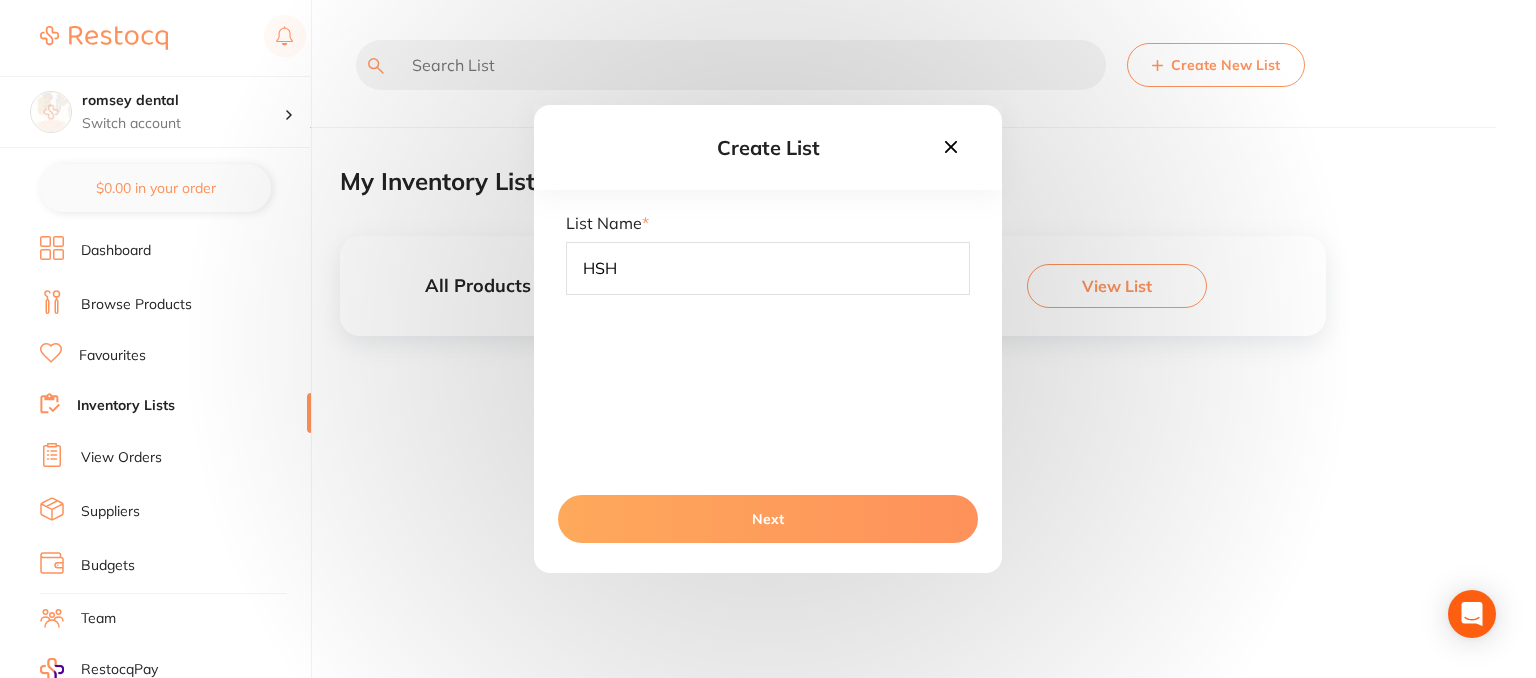 type on "HSH" 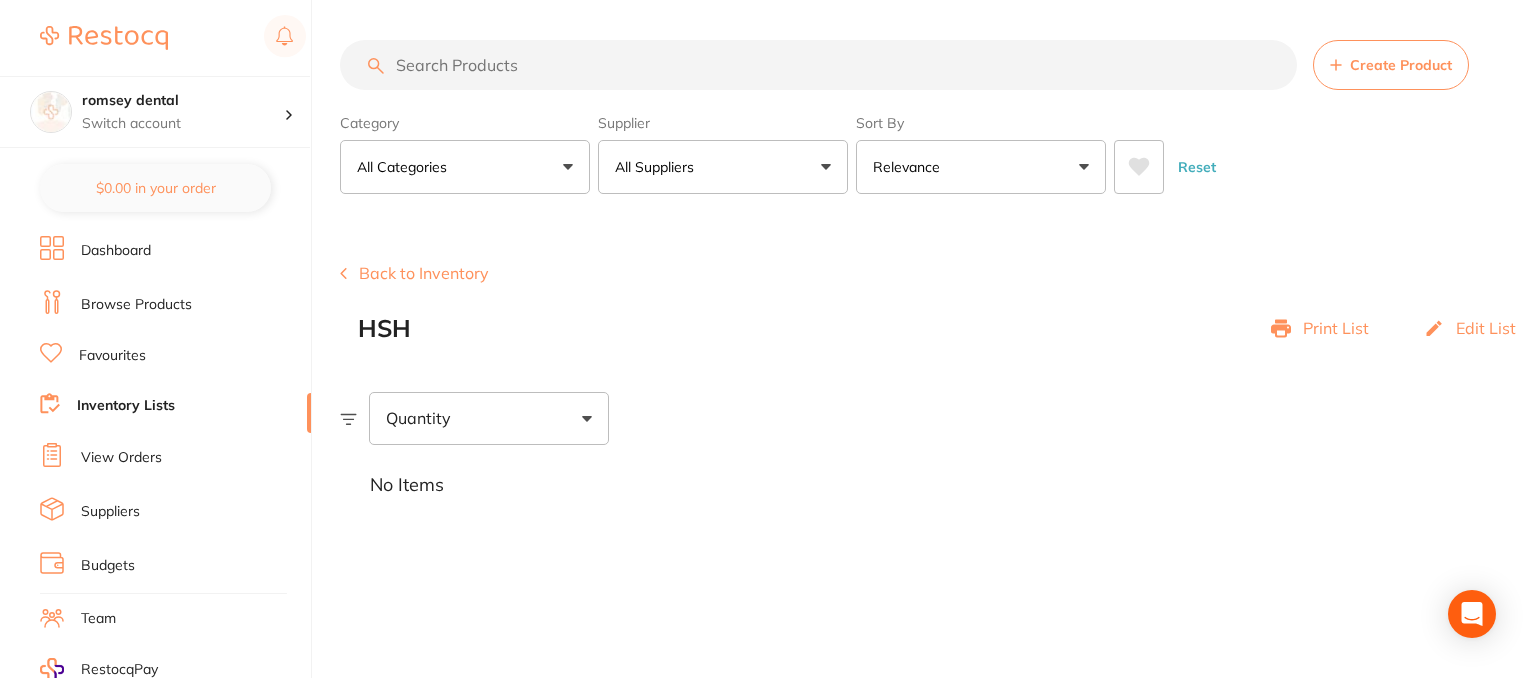 click on "Create Product" at bounding box center (1401, 65) 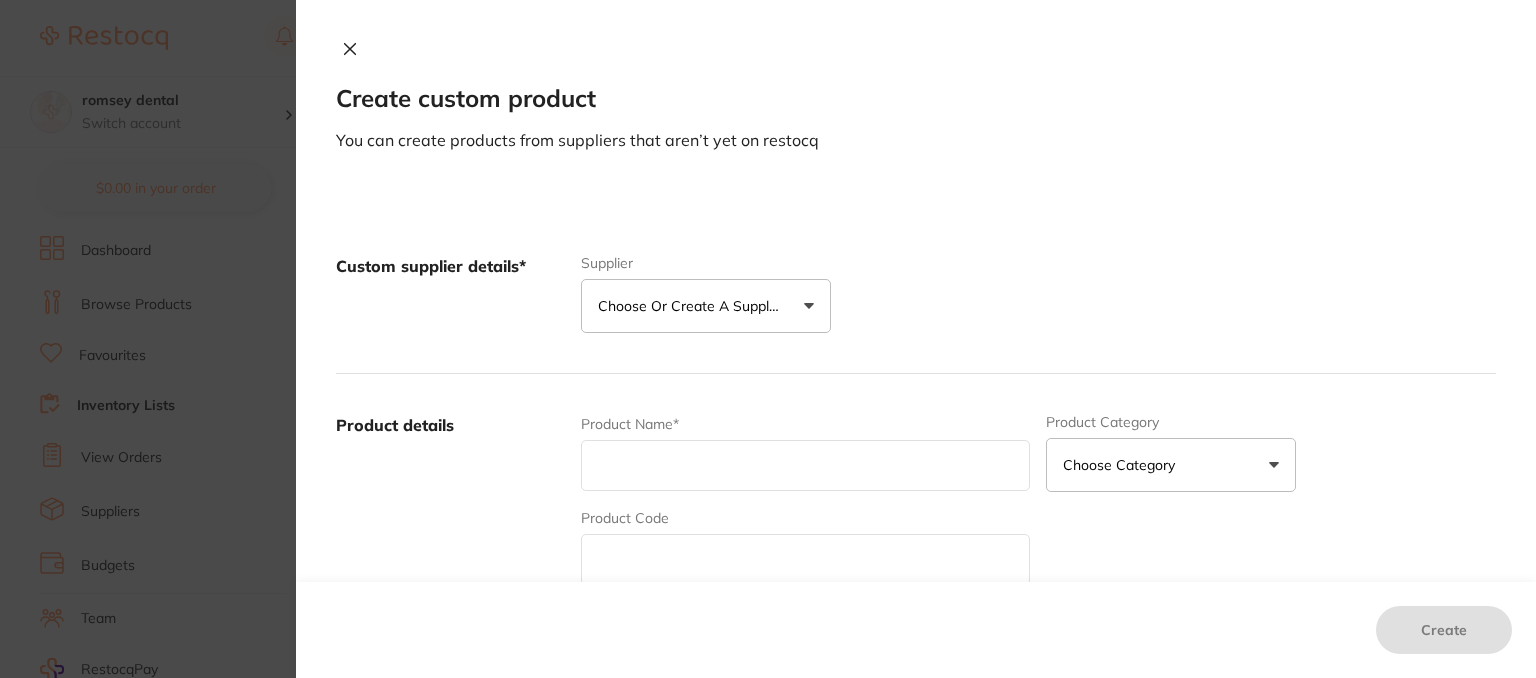 click 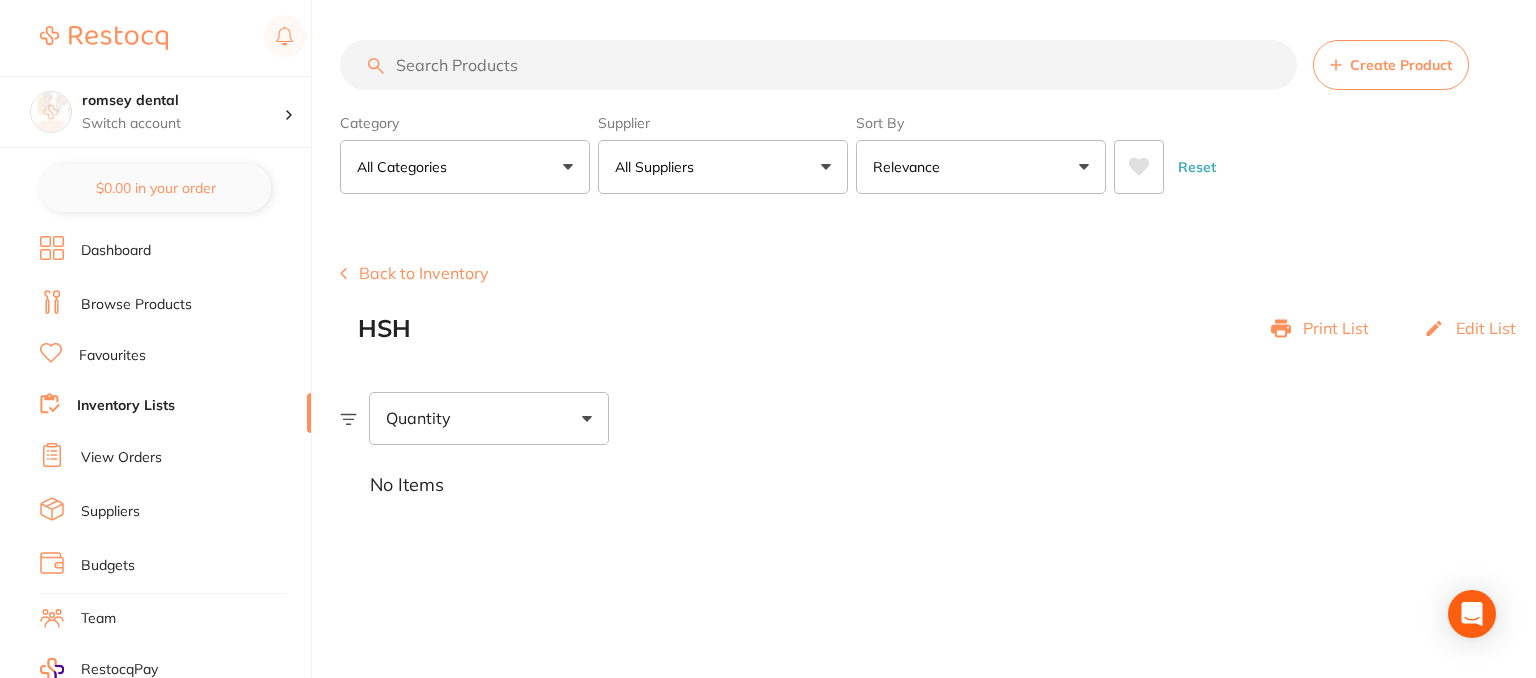 click on "Back to Inventory" at bounding box center (414, 273) 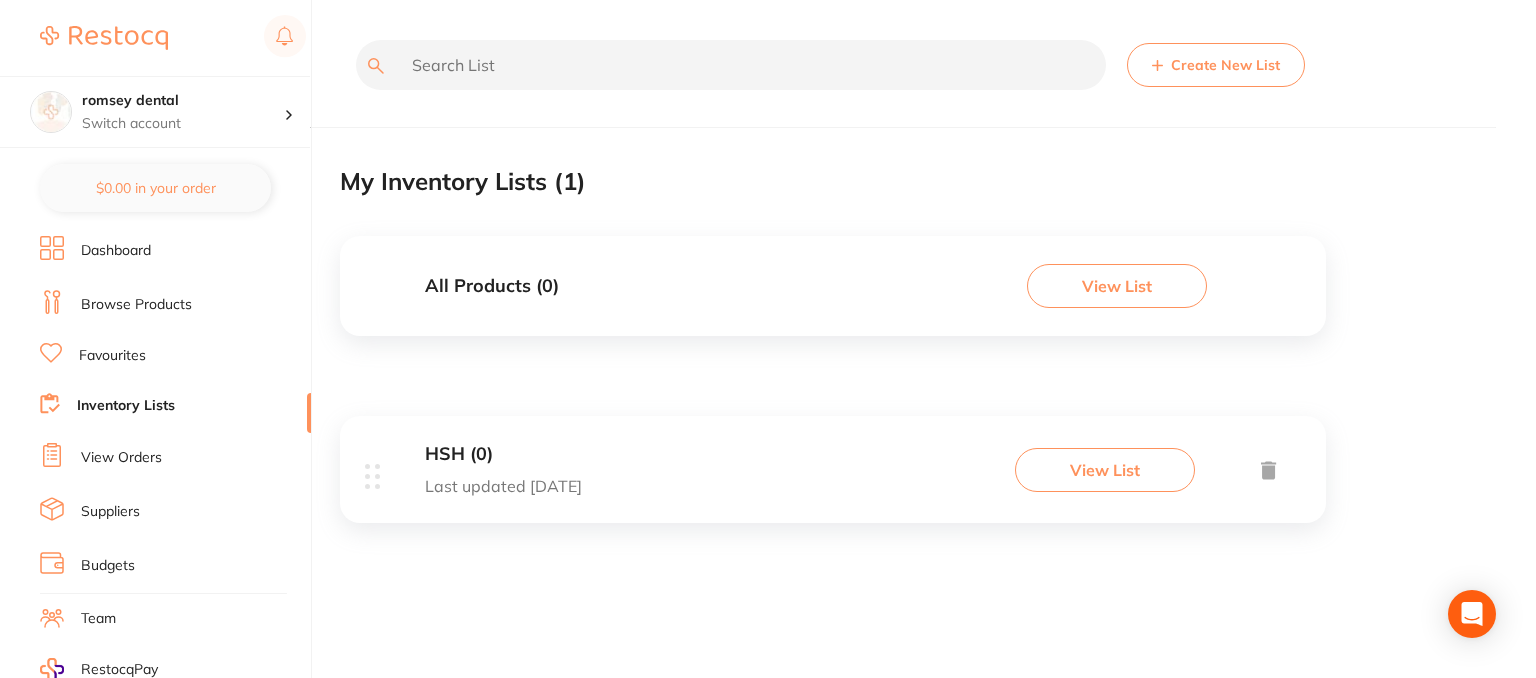 click on "Create New List" 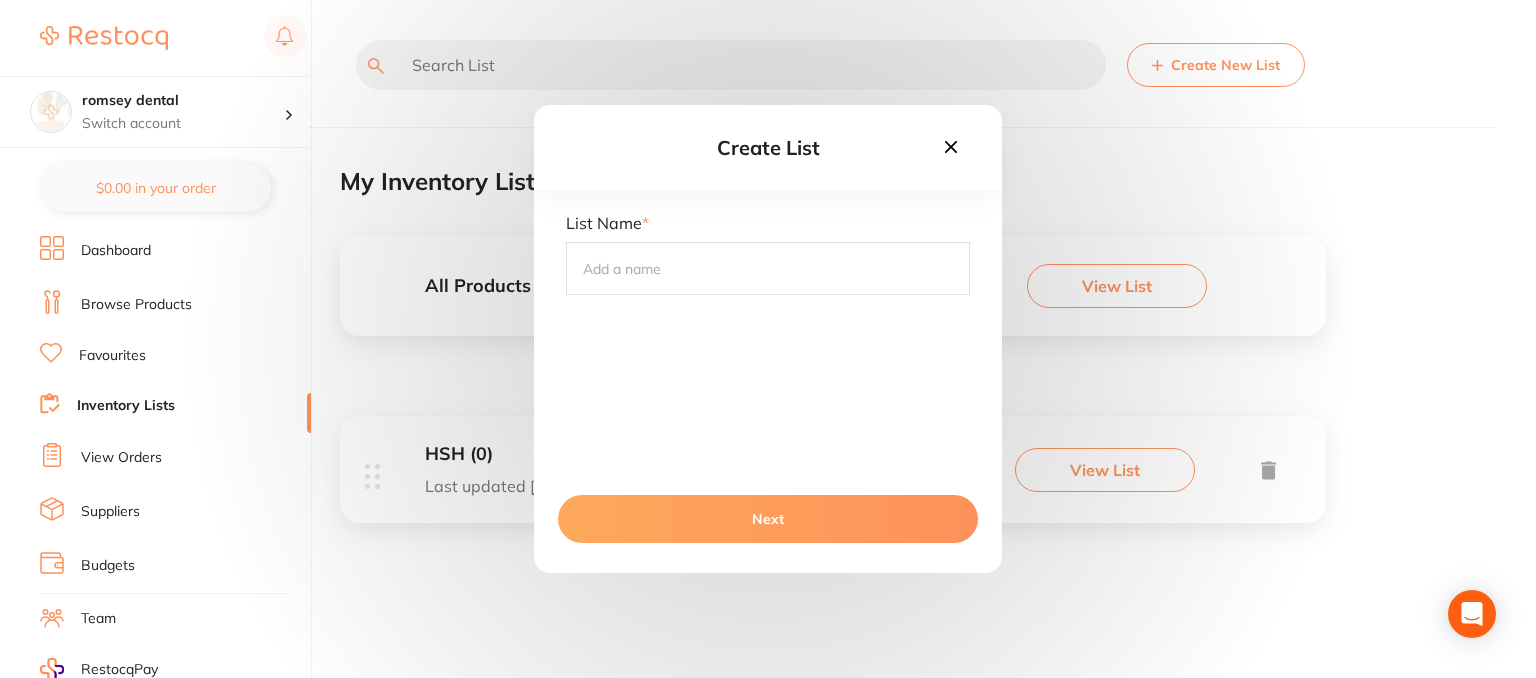click at bounding box center (768, 268) 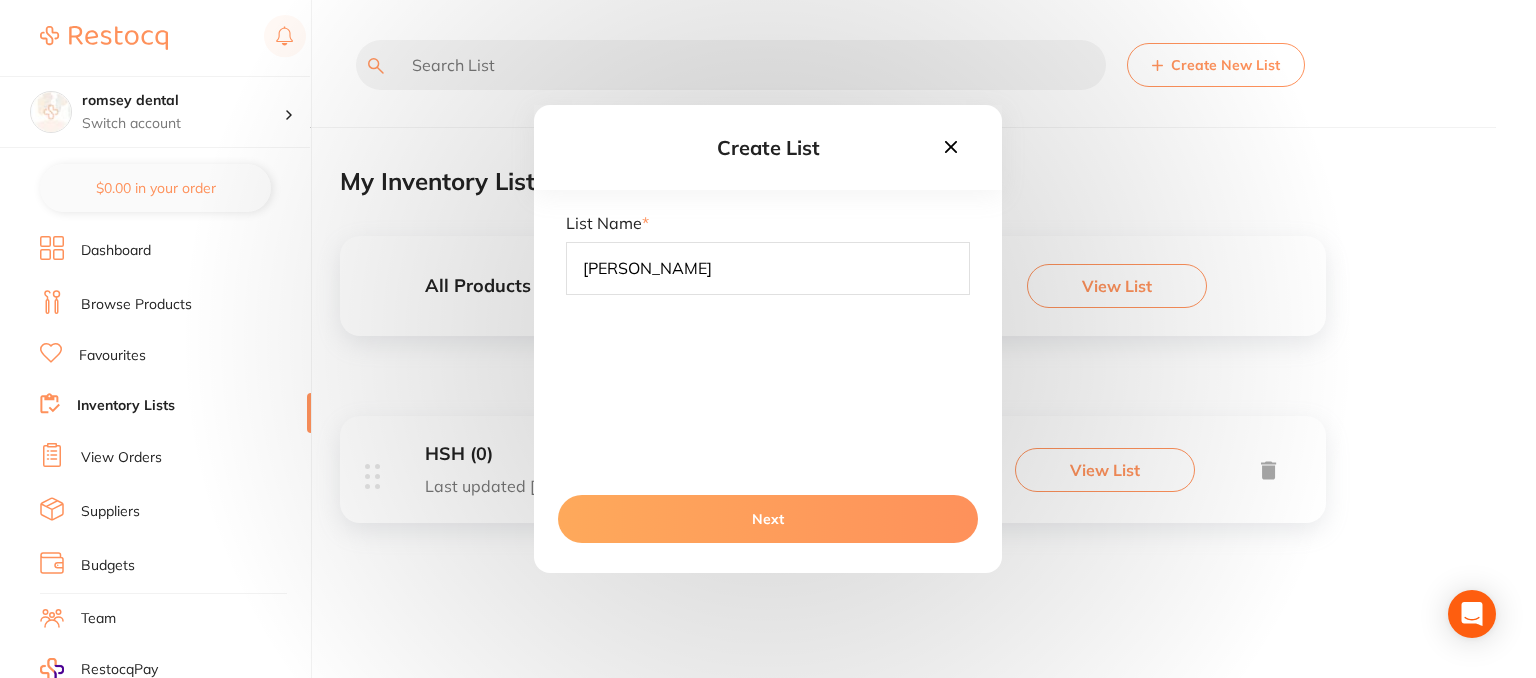 type on "[PERSON_NAME]" 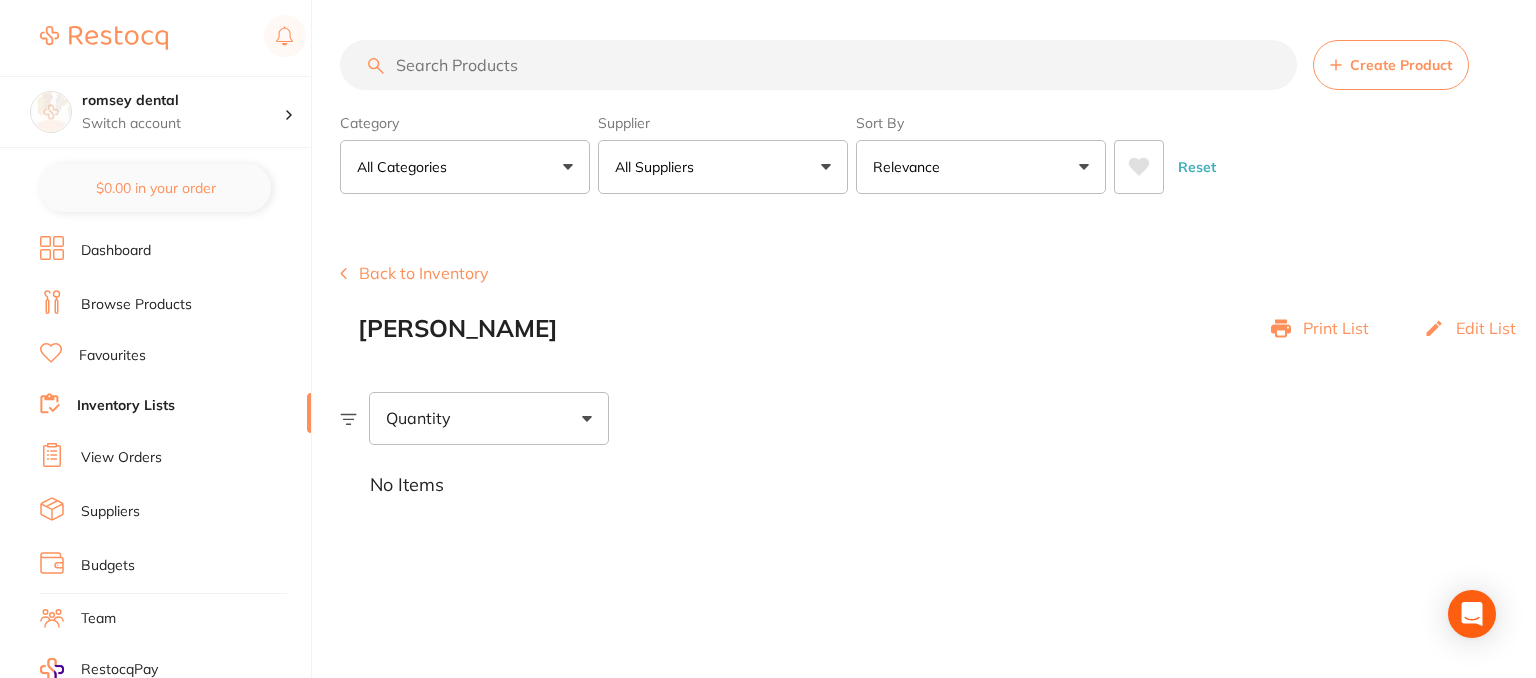 click on "Back to Inventory" at bounding box center [414, 273] 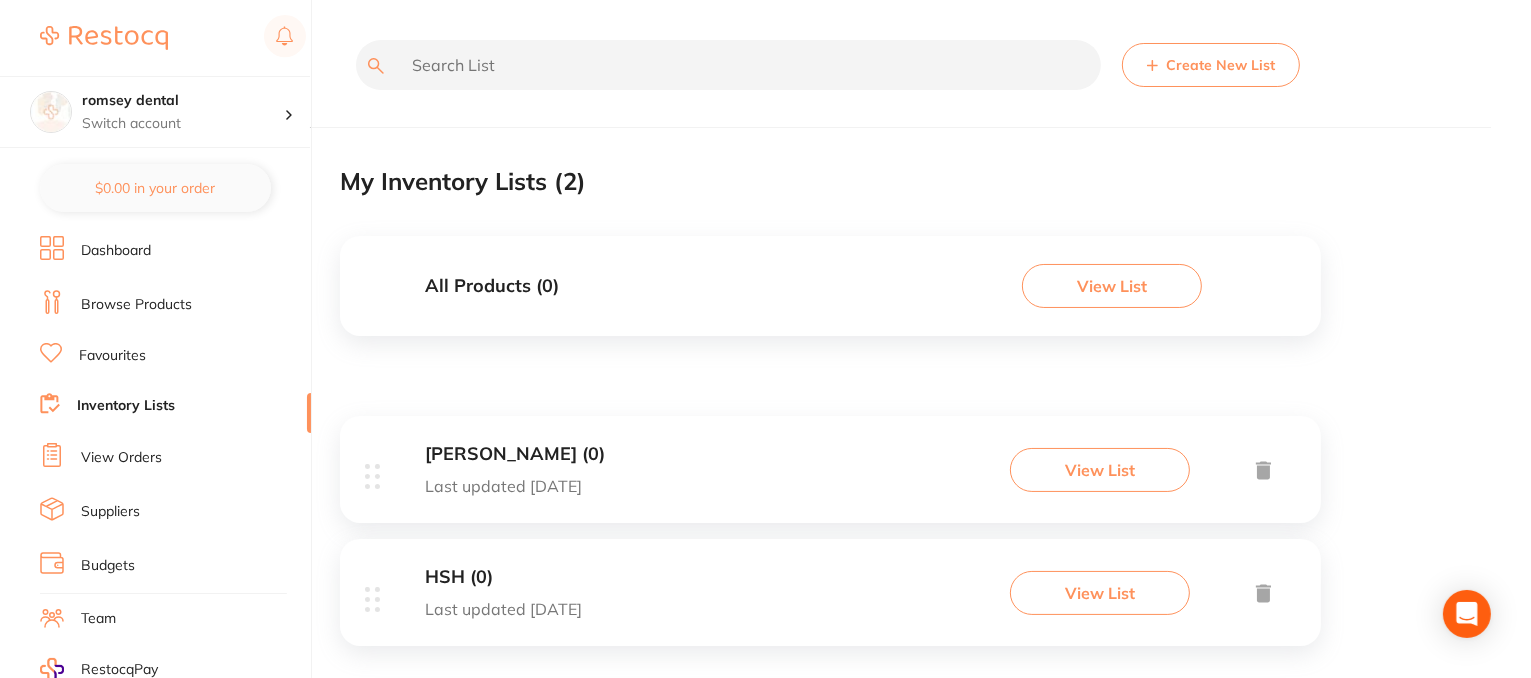 click on "Browse Products" at bounding box center (136, 305) 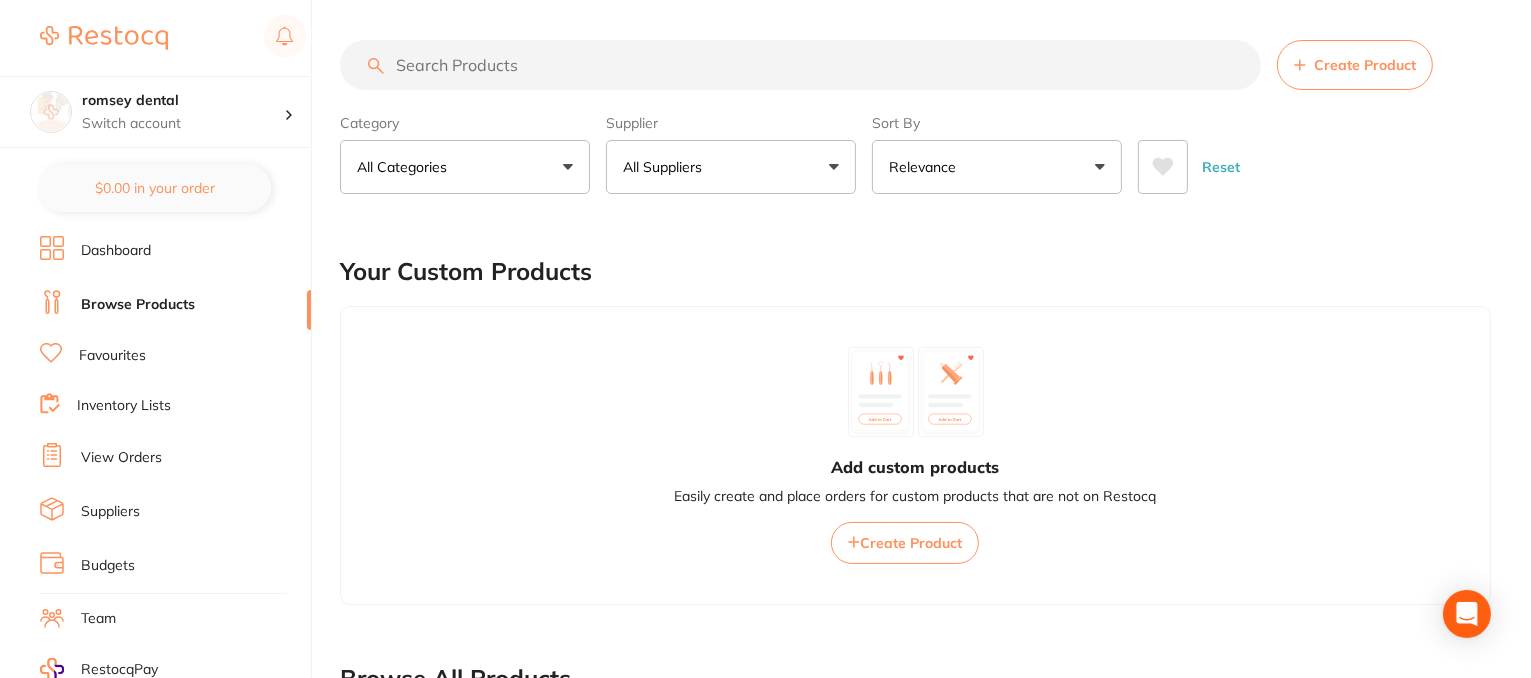click on "All Suppliers" at bounding box center [731, 167] 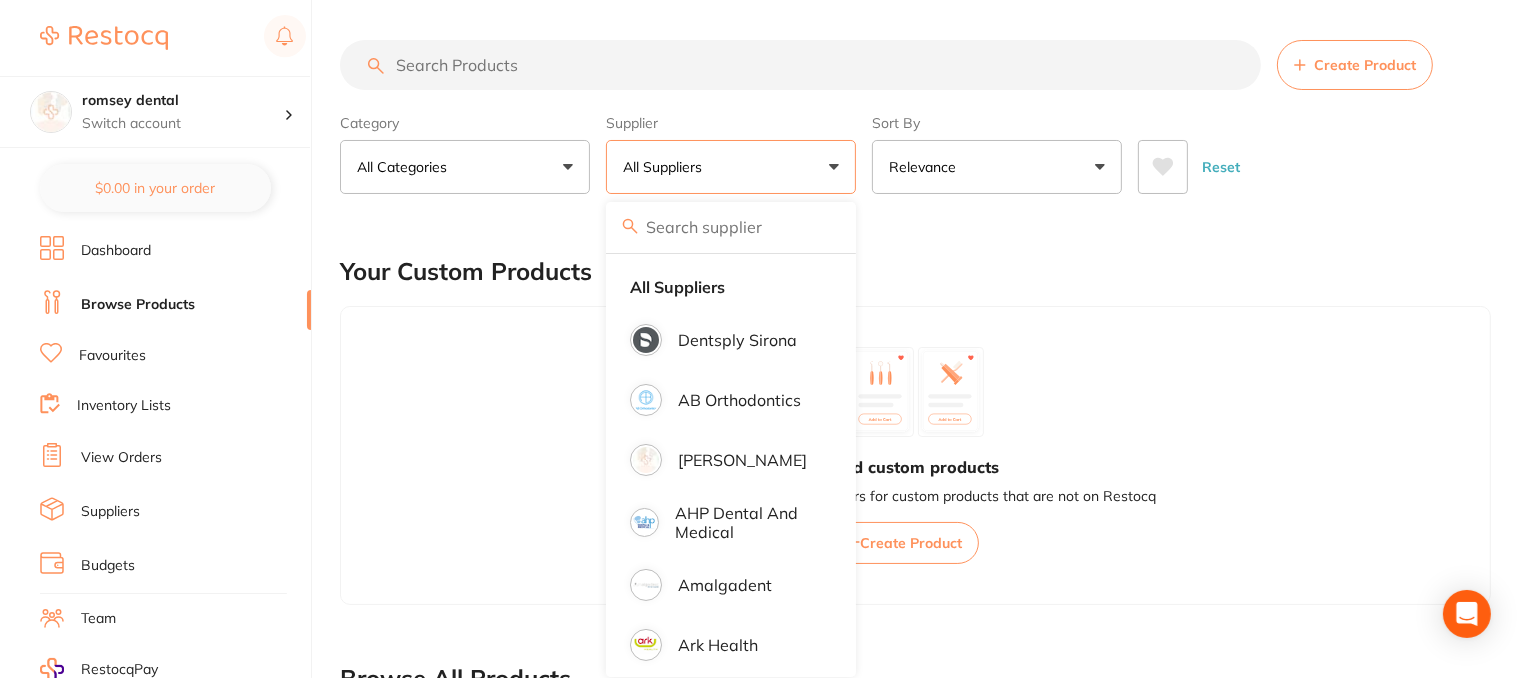 type on "a" 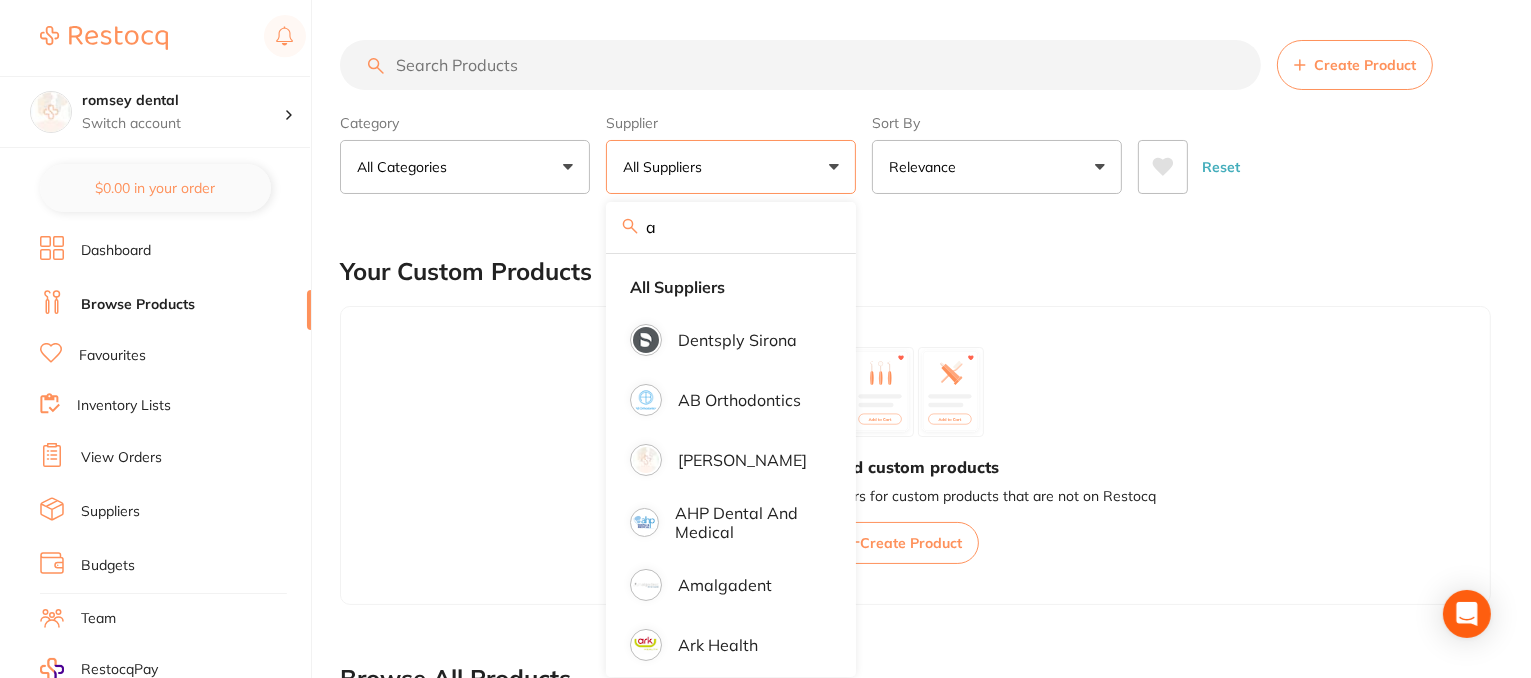 type 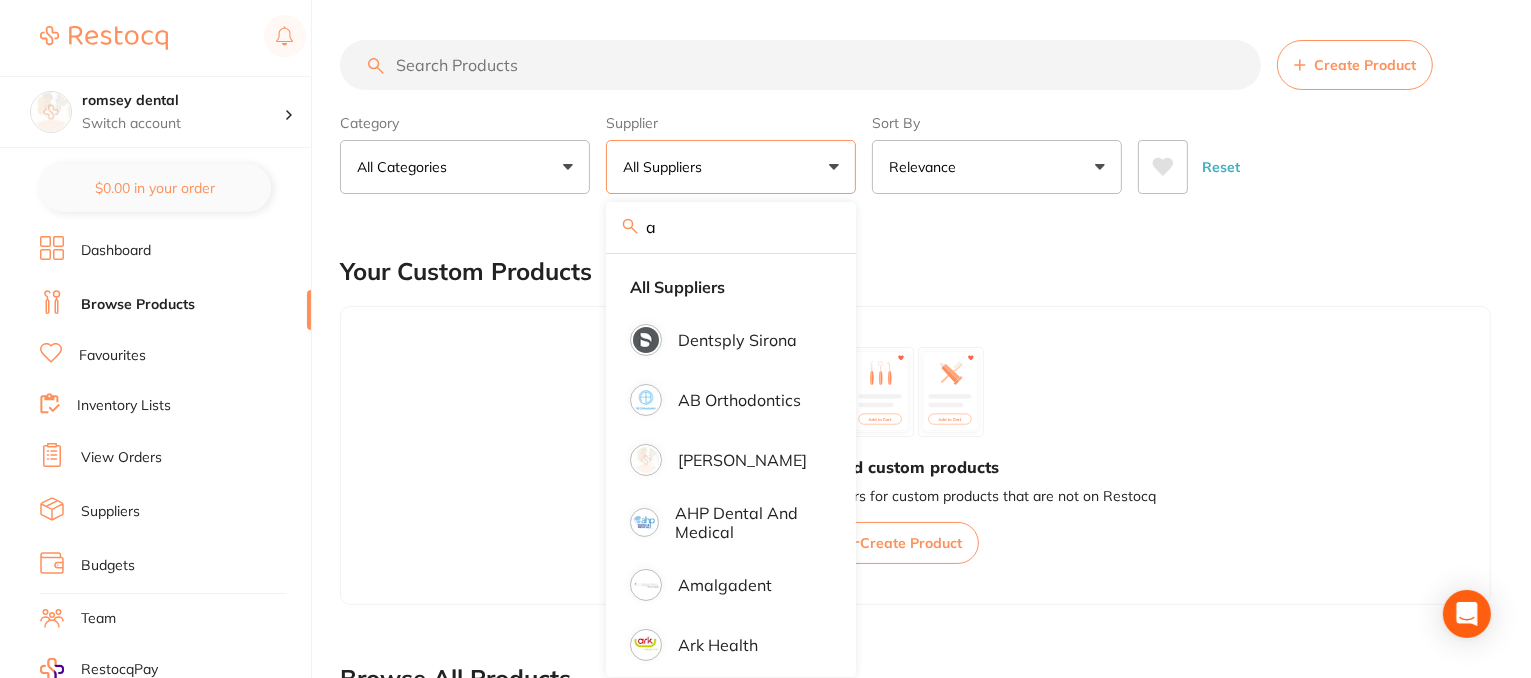 click on "All Suppliers" at bounding box center (666, 167) 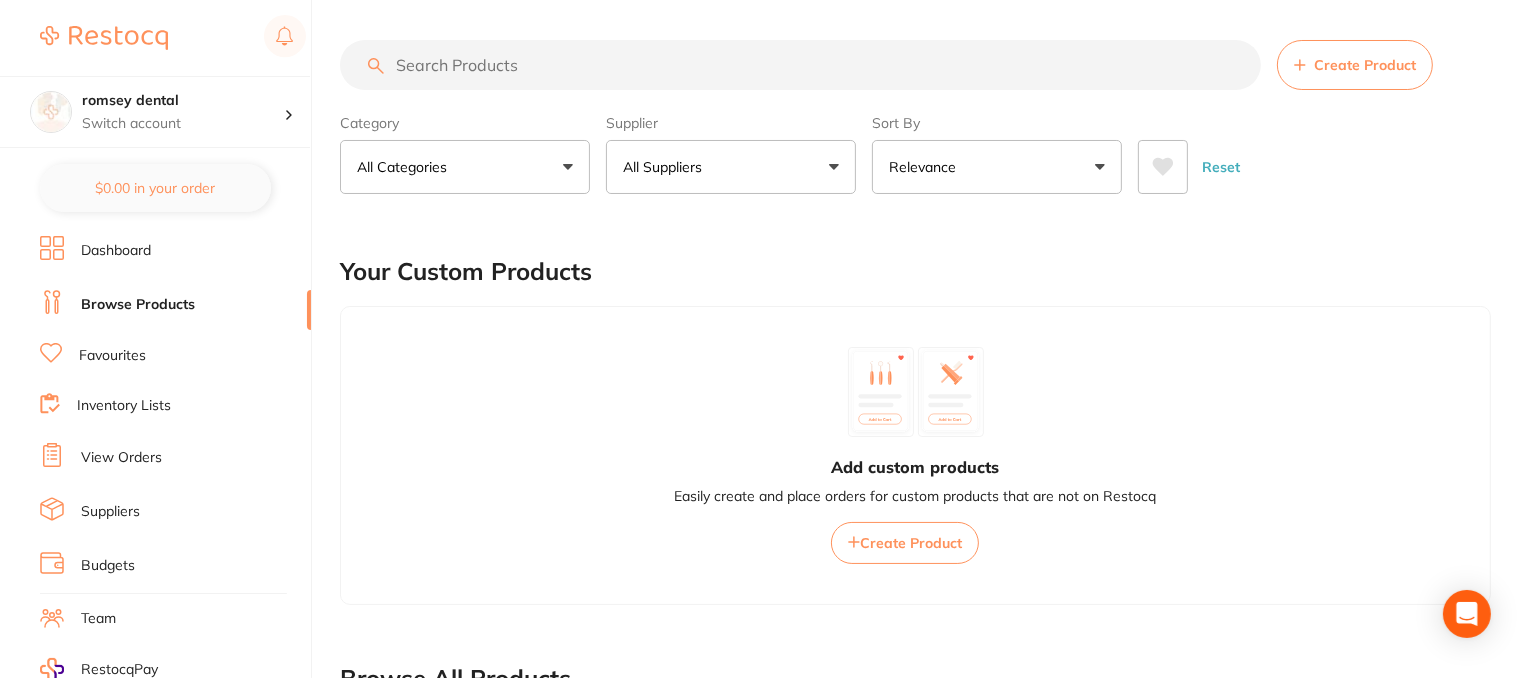 type on "[PERSON_NAME]" 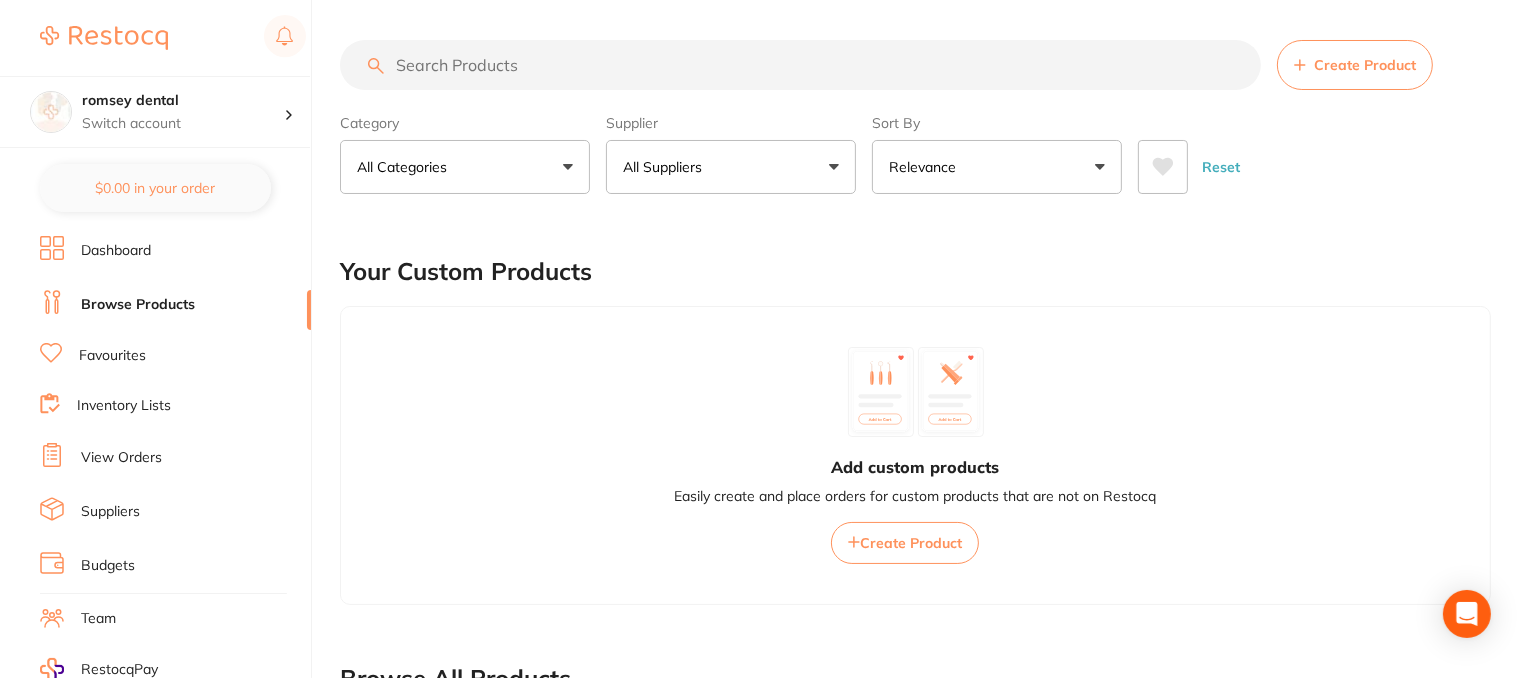 click on "All Suppliers" at bounding box center (666, 167) 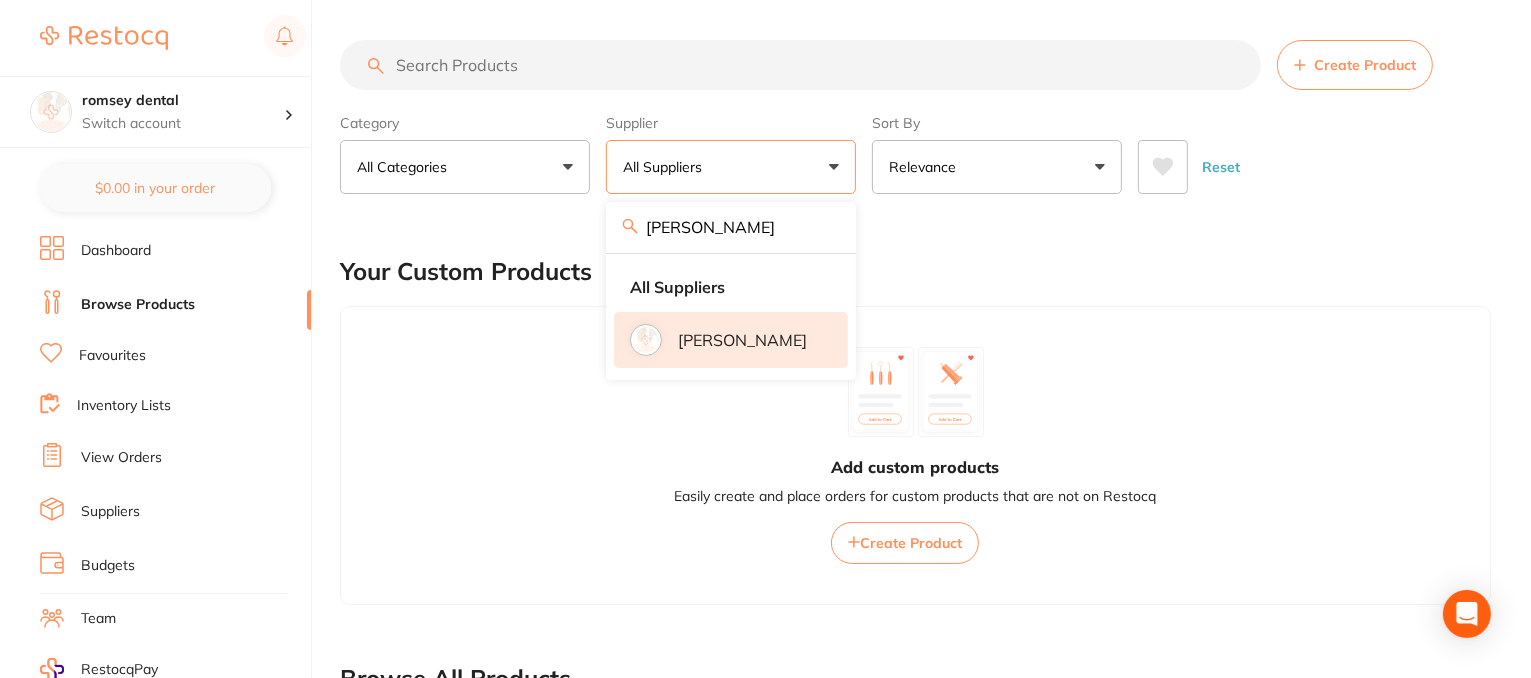 click on "[PERSON_NAME]" at bounding box center (742, 340) 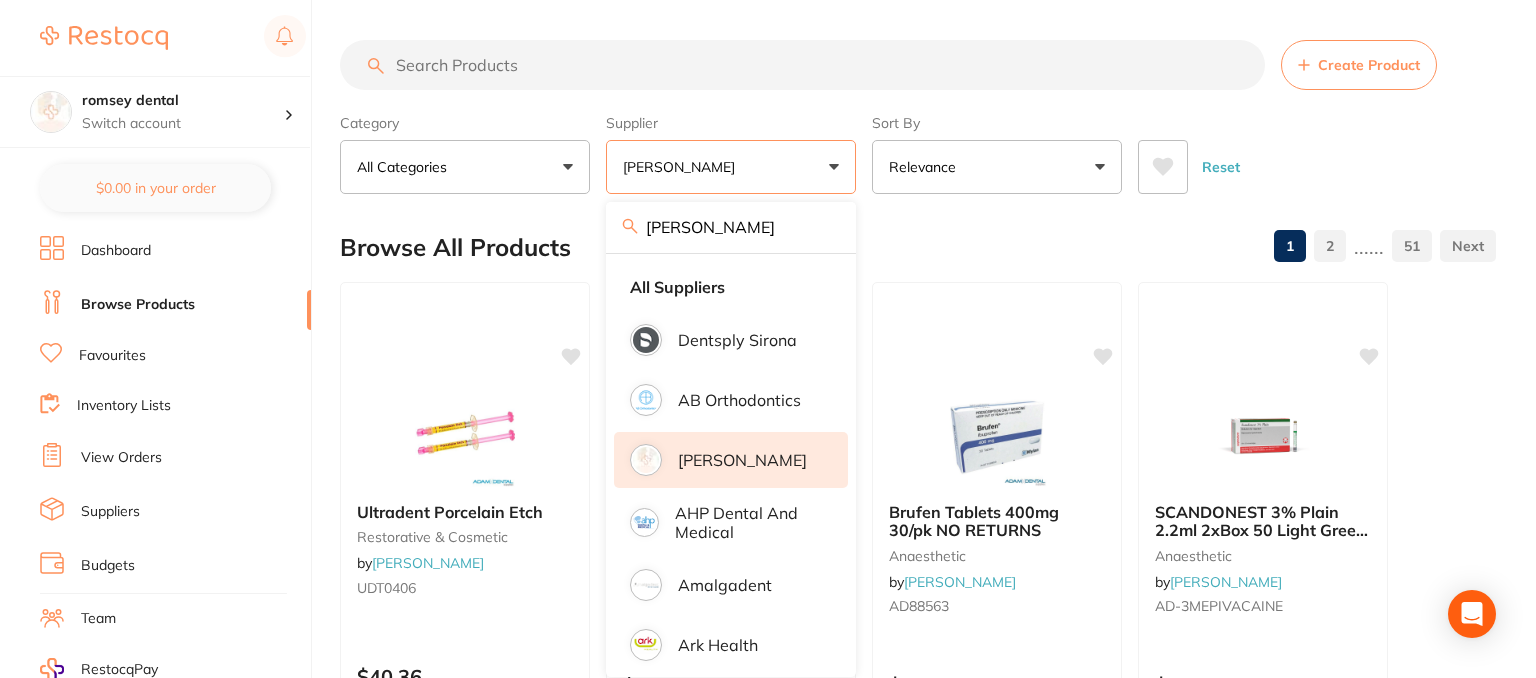 click on "Create Product Category All Categories All Categories anaesthetic articulating burs crown & bridge disposables endodontics equipment finishing & polishing handpieces impression infection control instruments laboratory [MEDICAL_DATA] orthodontics photography preventative restorative & cosmetic rubber dam [MEDICAL_DATA] xrays/imaging Clear Category   false    All Categories Category All Categories anaesthetic articulating burs crown & bridge disposables endodontics equipment finishing & polishing handpieces impression infection control instruments laboratory [MEDICAL_DATA] orthodontics photography preventative restorative & cosmetic rubber dam [MEDICAL_DATA] xrays/imaging Supplier [PERSON_NAME] Dental [PERSON_NAME] All Suppliers Dentsply Sirona AB Orthodontics [PERSON_NAME] Dental AHP Dental and Medical Amalgadent Ark Health BioMeDent Pty Ltd Critical Dental DENSOL Dental Practice Supplies Dental Zone Erkodent [PERSON_NAME] Dental Geistlich Healthware Australia Healthware [GEOGRAPHIC_DATA] [PERSON_NAME] [PERSON_NAME] HIT Dental & Medical Supplies [PERSON_NAME] Quovo" at bounding box center [918, 117] 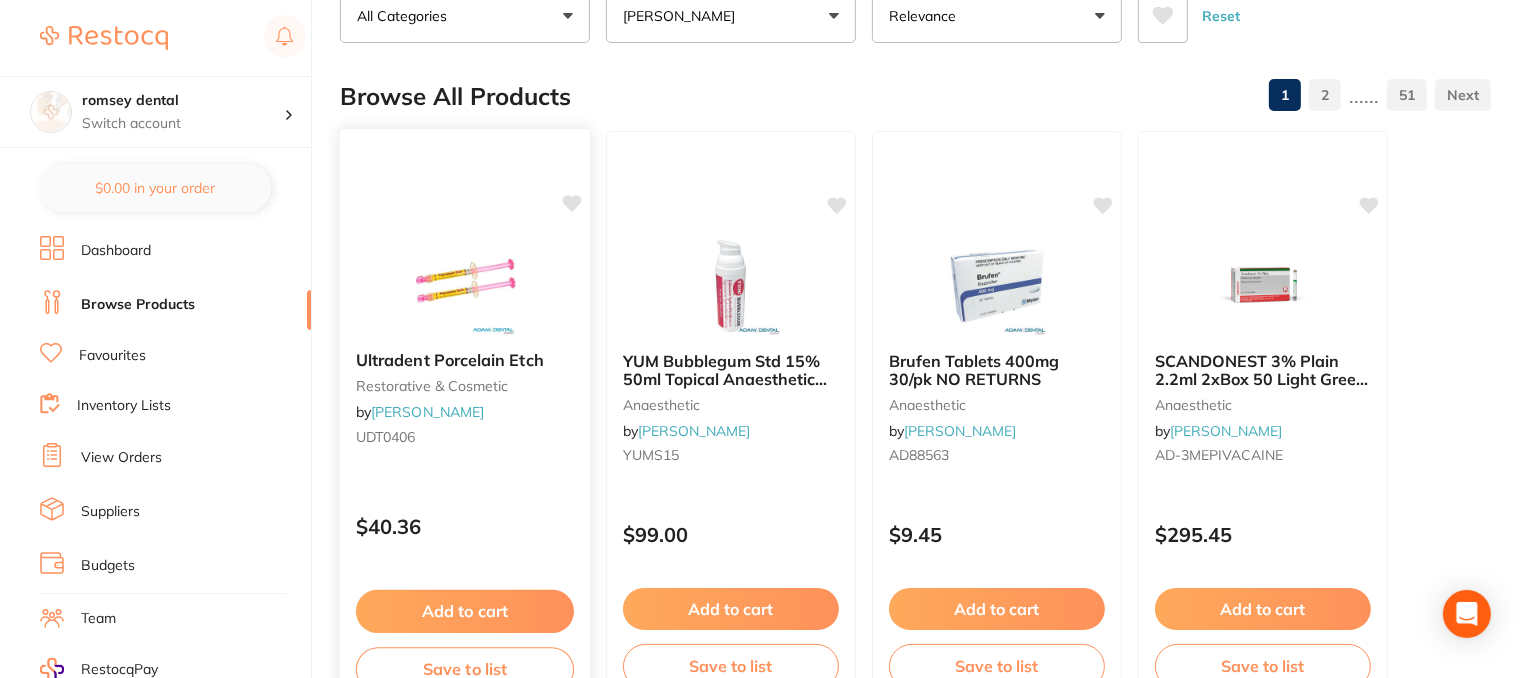 scroll, scrollTop: 300, scrollLeft: 0, axis: vertical 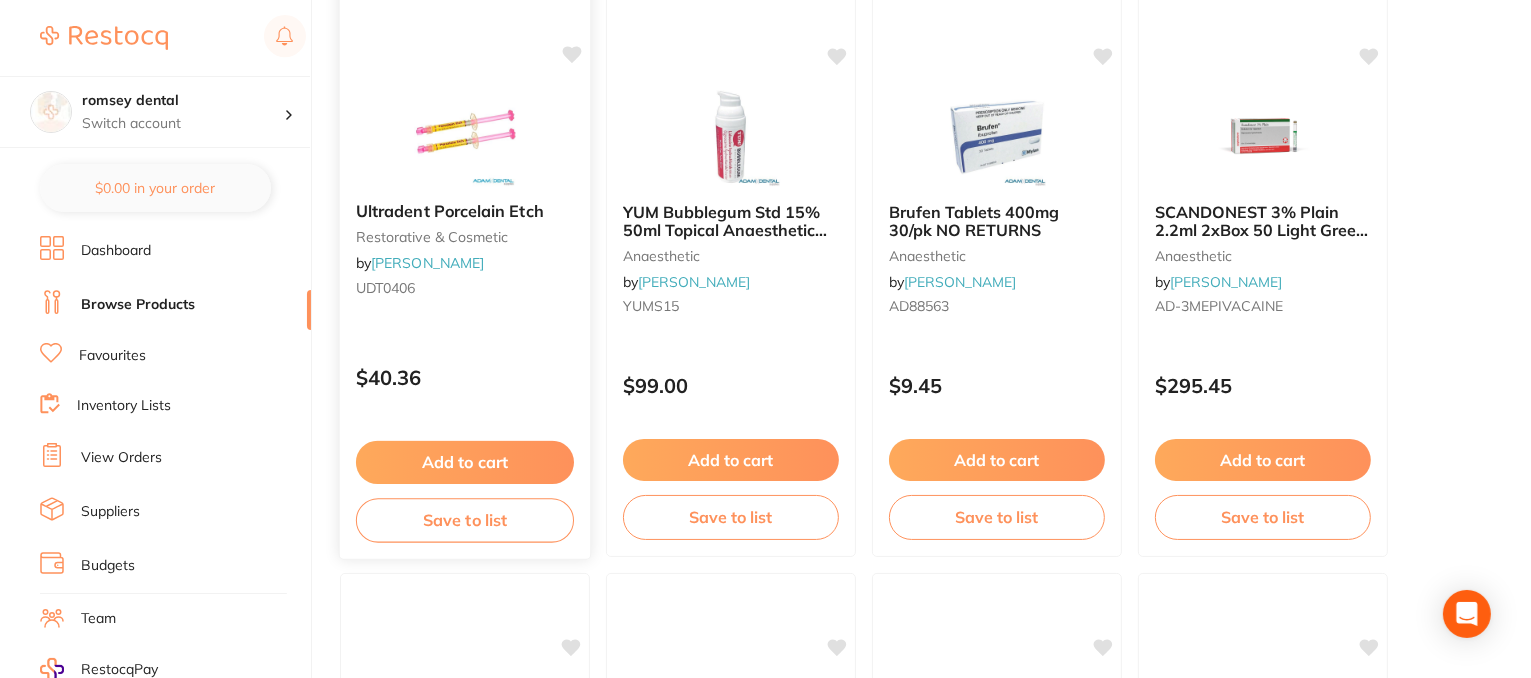 click on "Save to list" at bounding box center (465, 520) 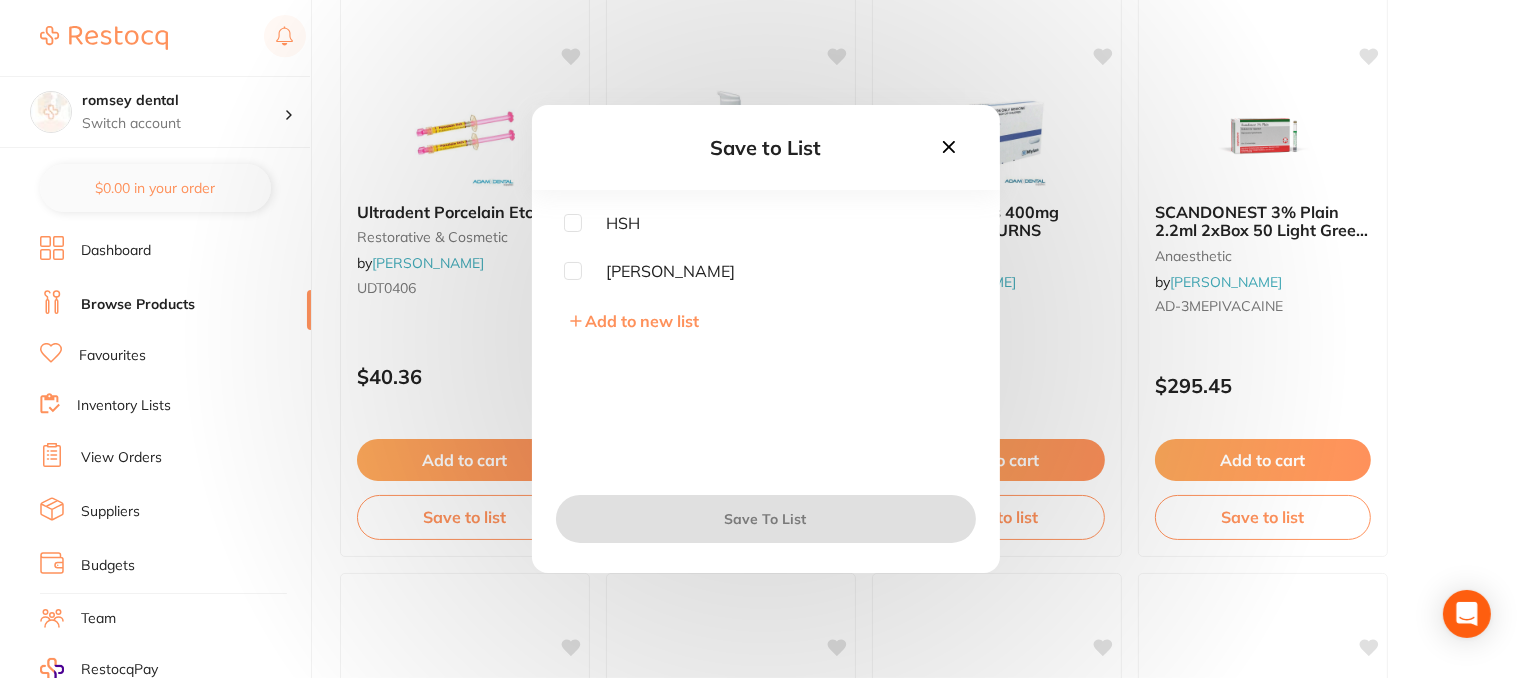 click at bounding box center [573, 271] 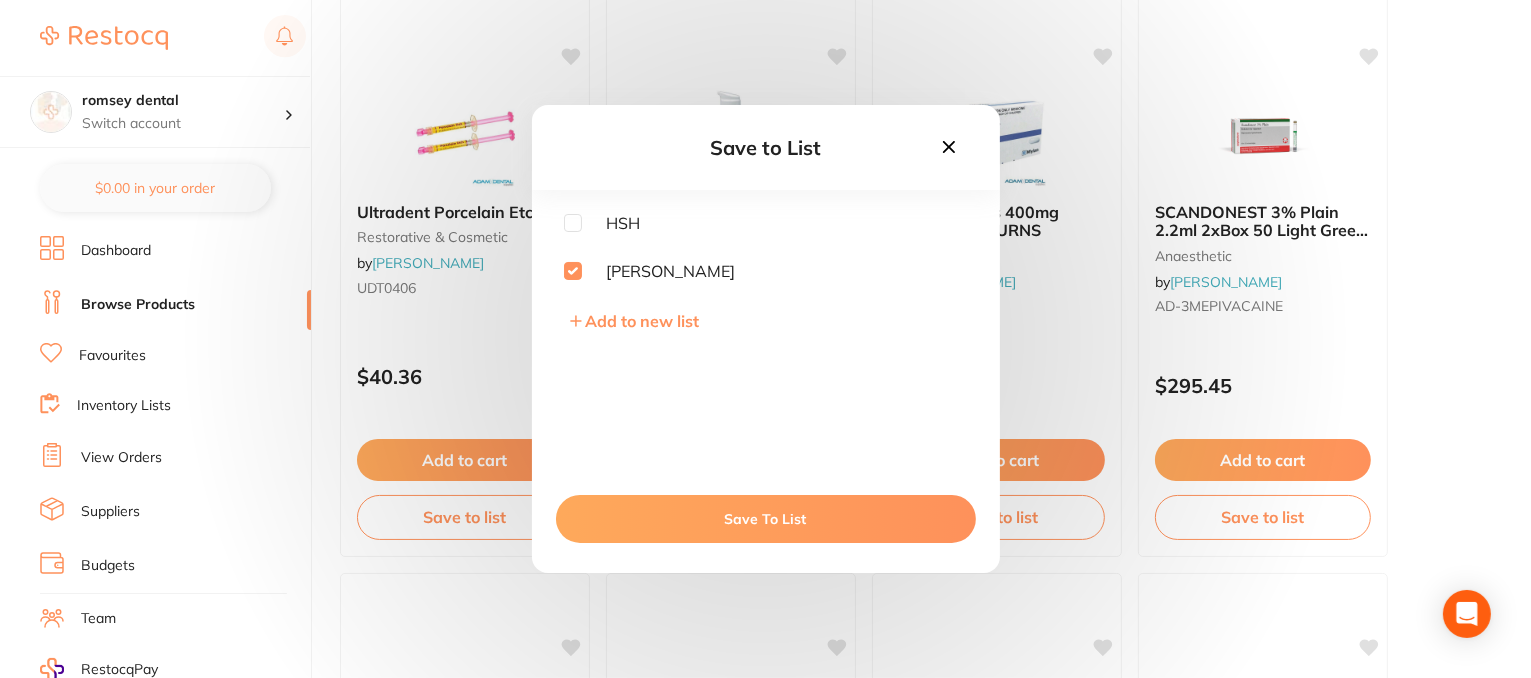 click at bounding box center (573, 271) 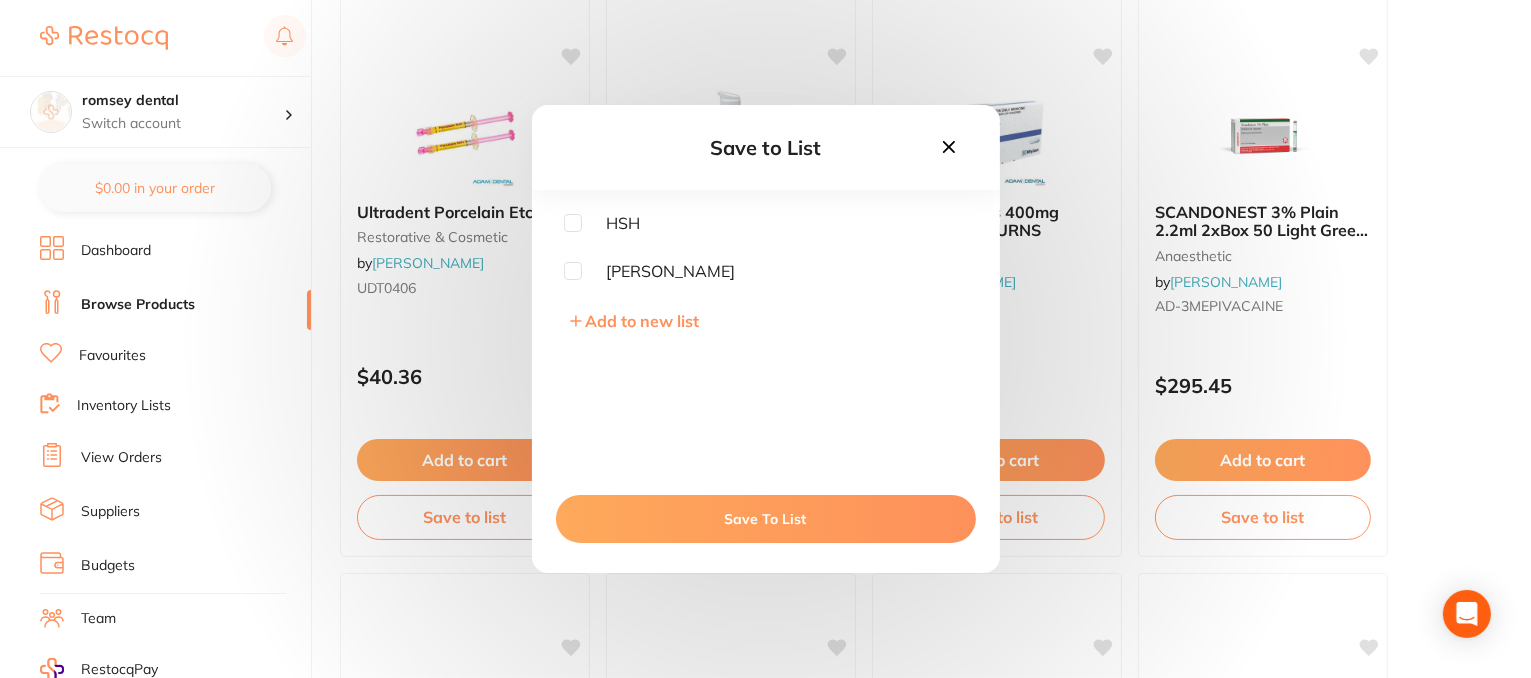 checkbox on "false" 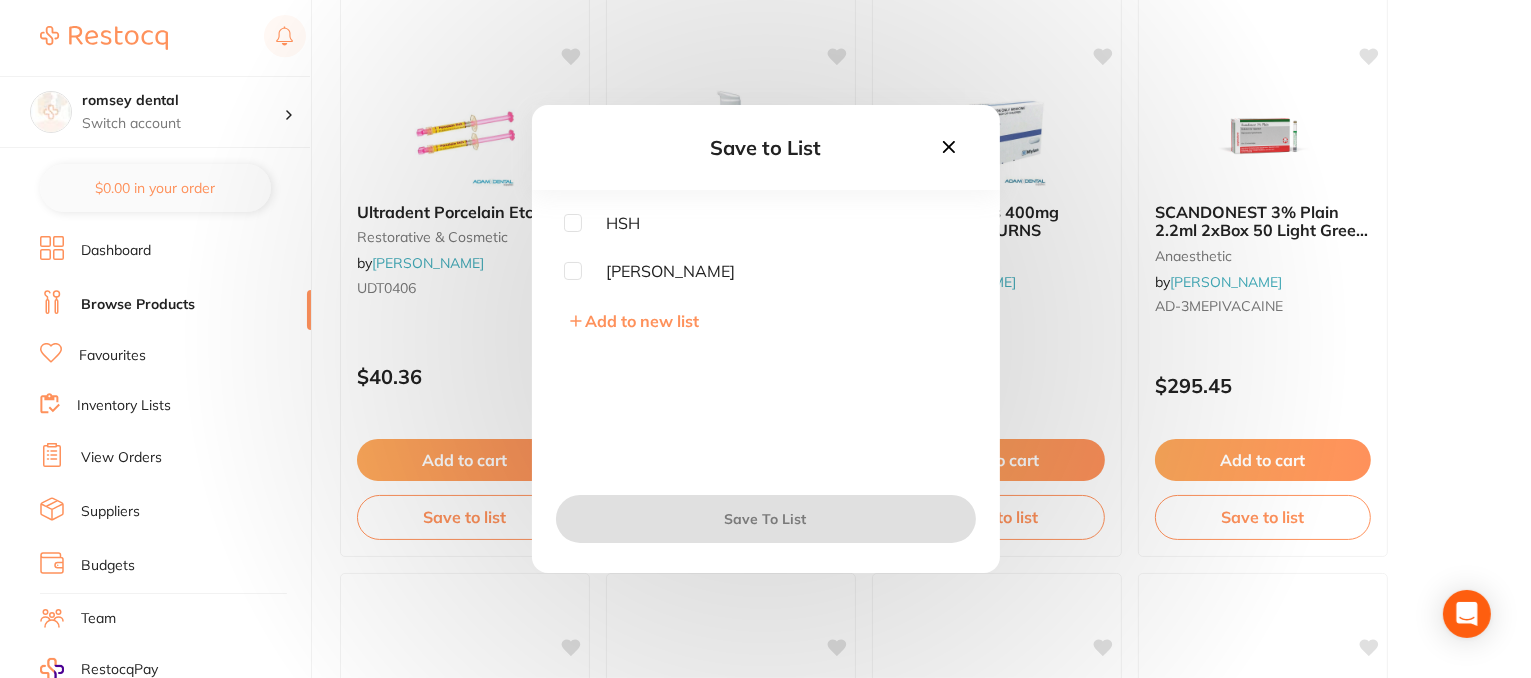 click 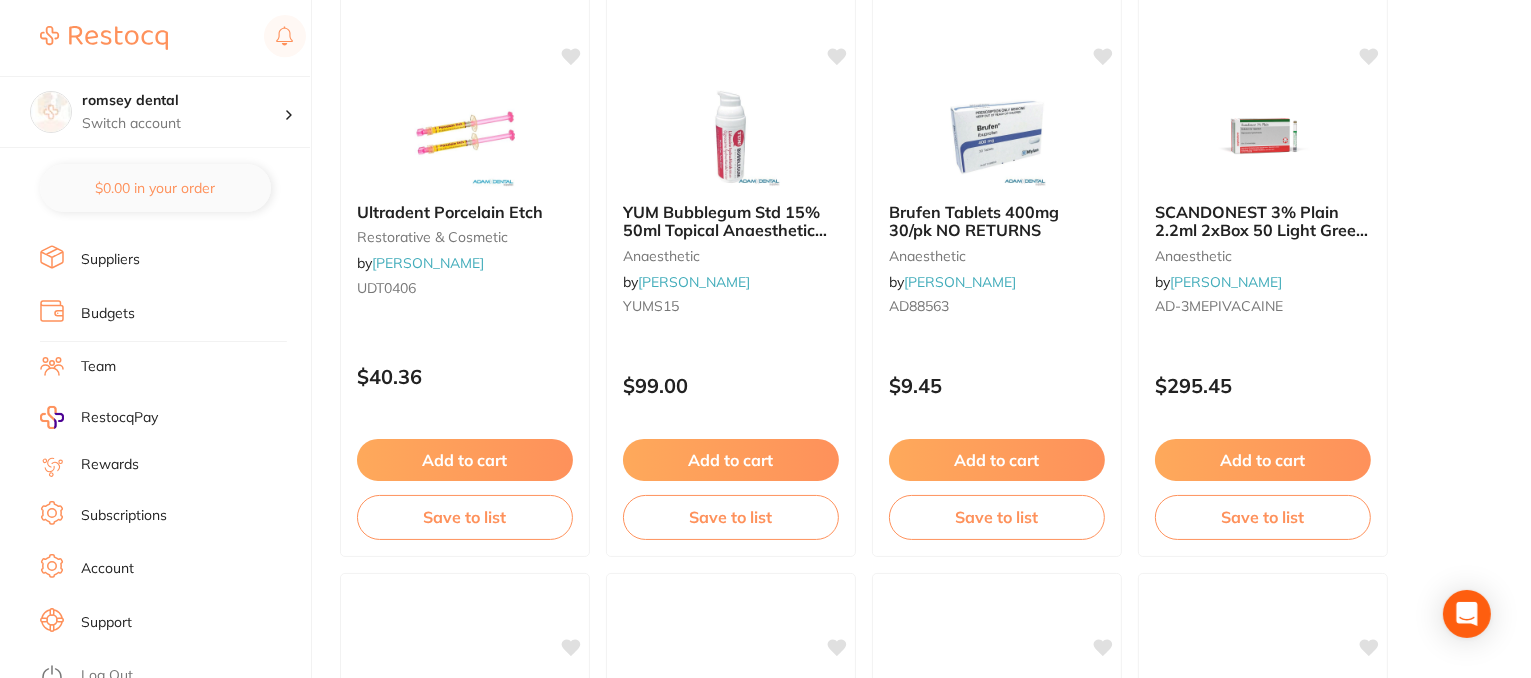 scroll, scrollTop: 253, scrollLeft: 0, axis: vertical 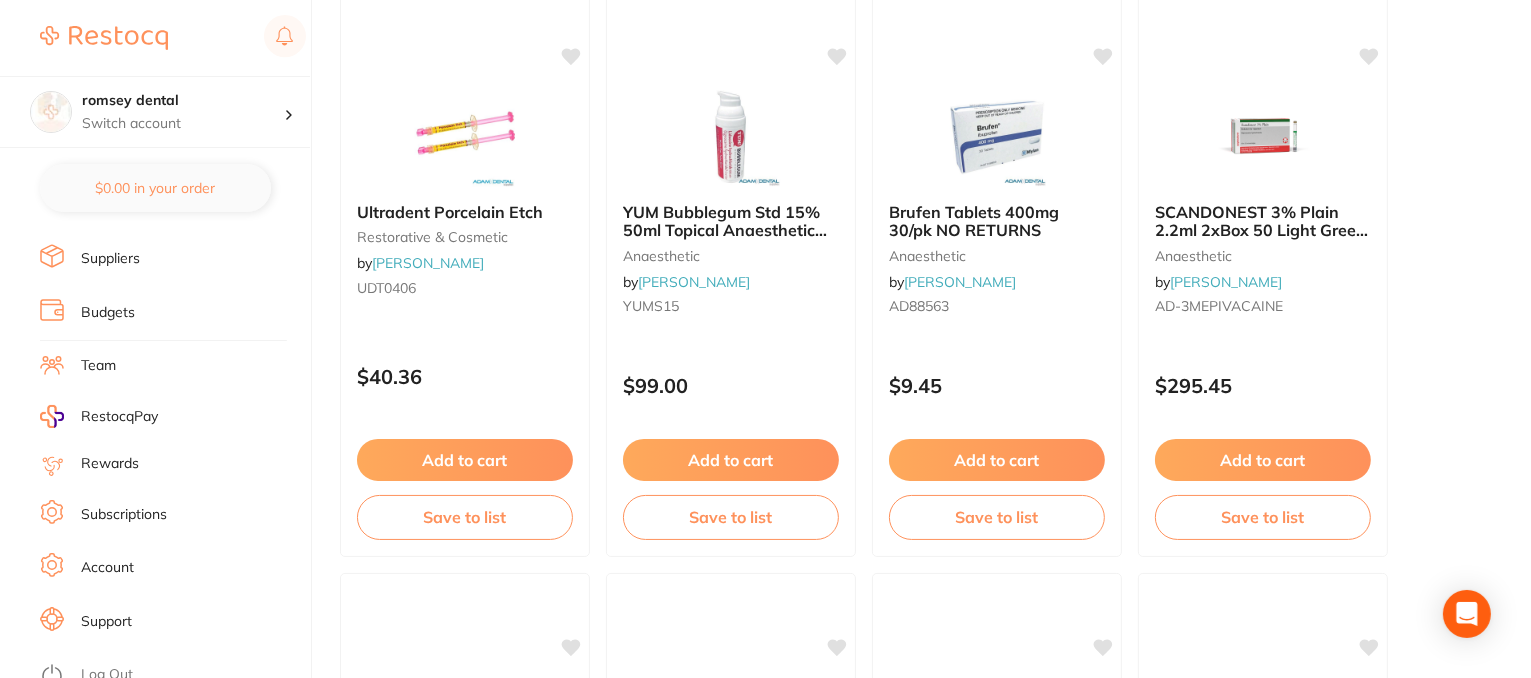 click on "Subscriptions" at bounding box center (124, 515) 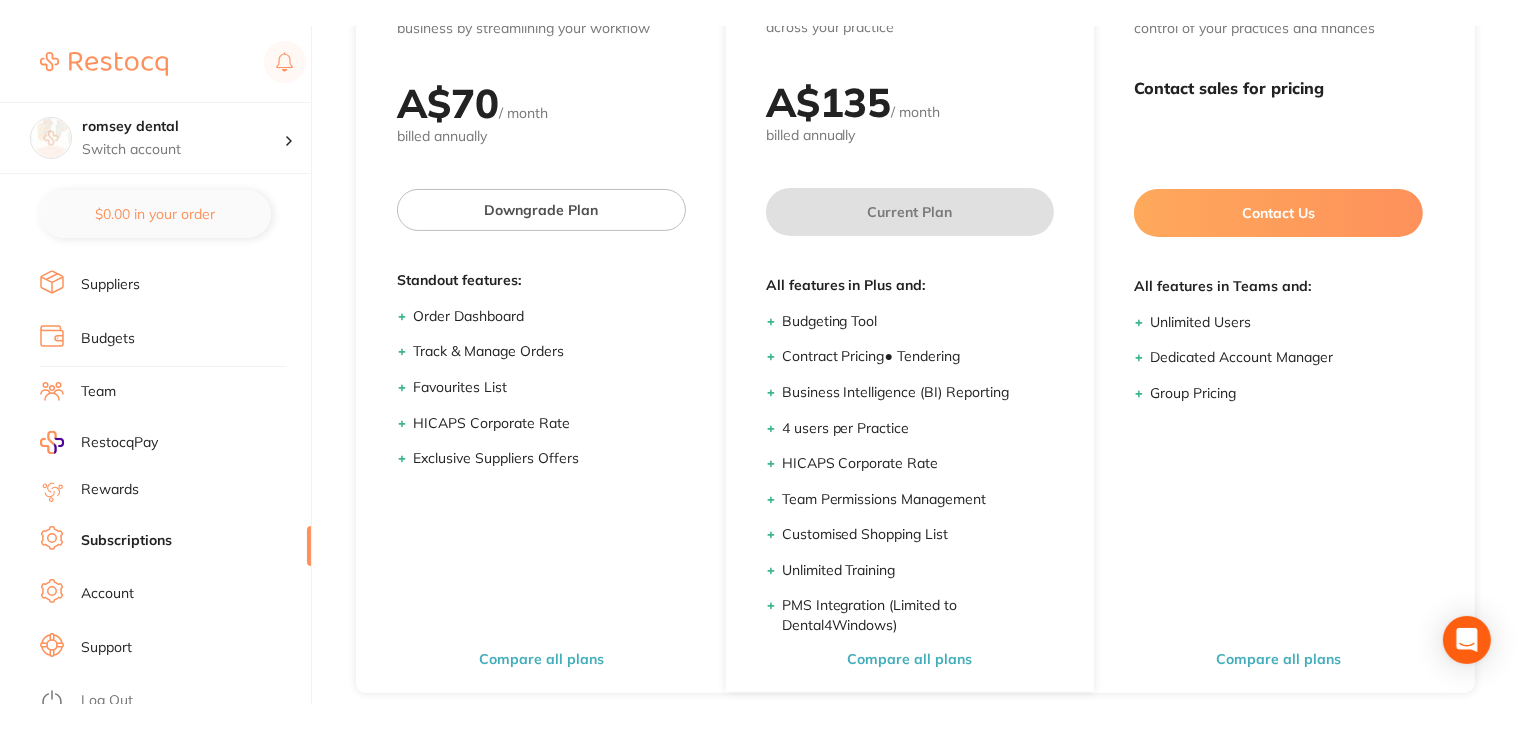 scroll, scrollTop: 0, scrollLeft: 0, axis: both 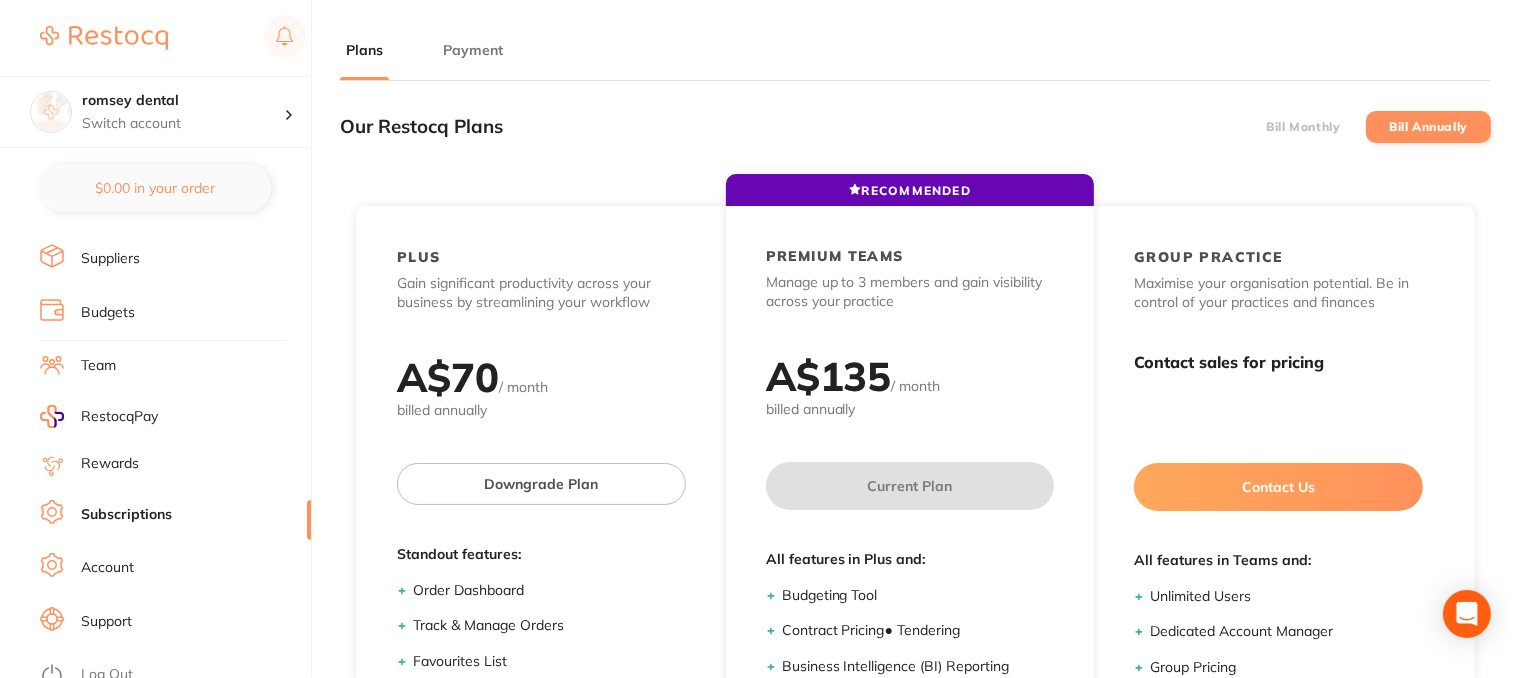 click on "Payment" at bounding box center (473, 50) 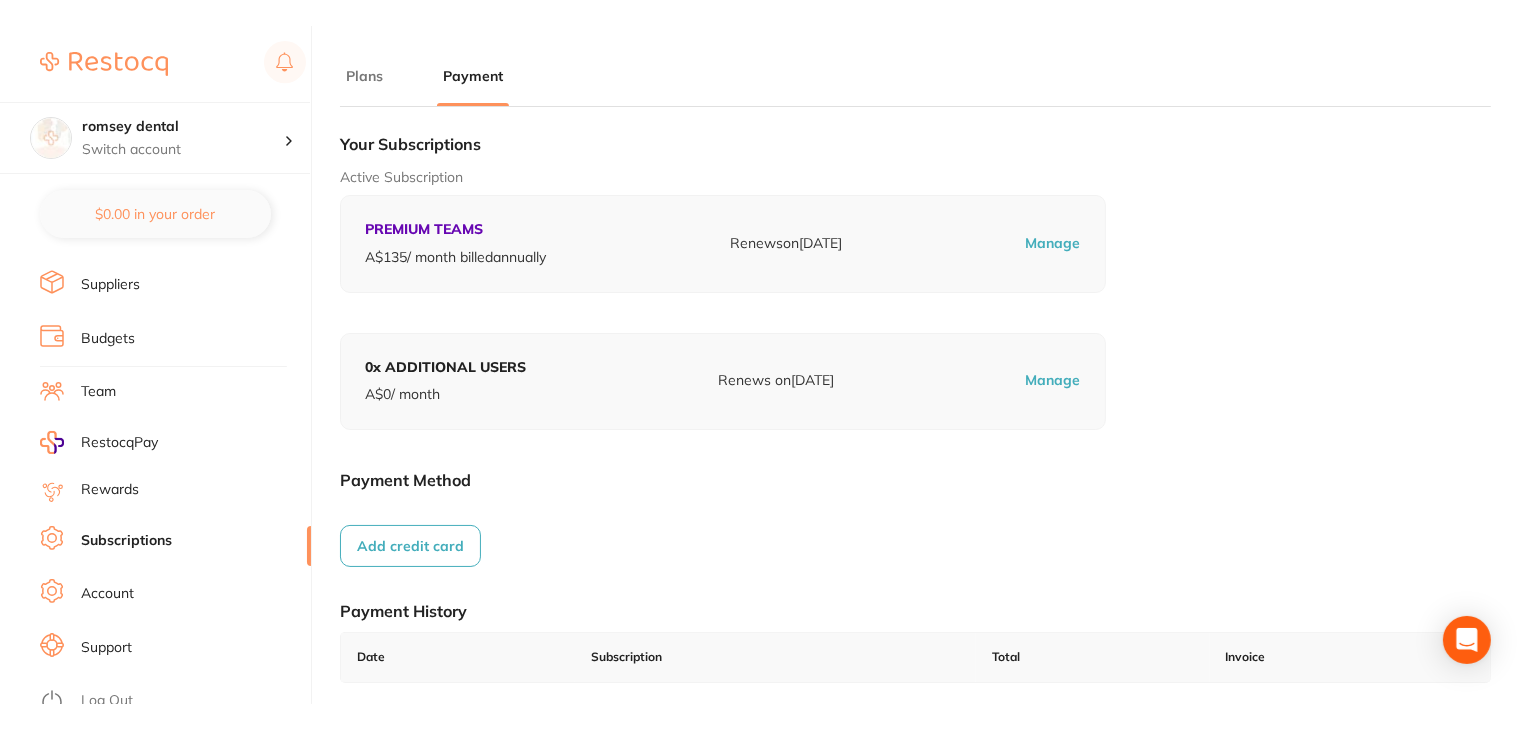 scroll, scrollTop: 201, scrollLeft: 0, axis: vertical 